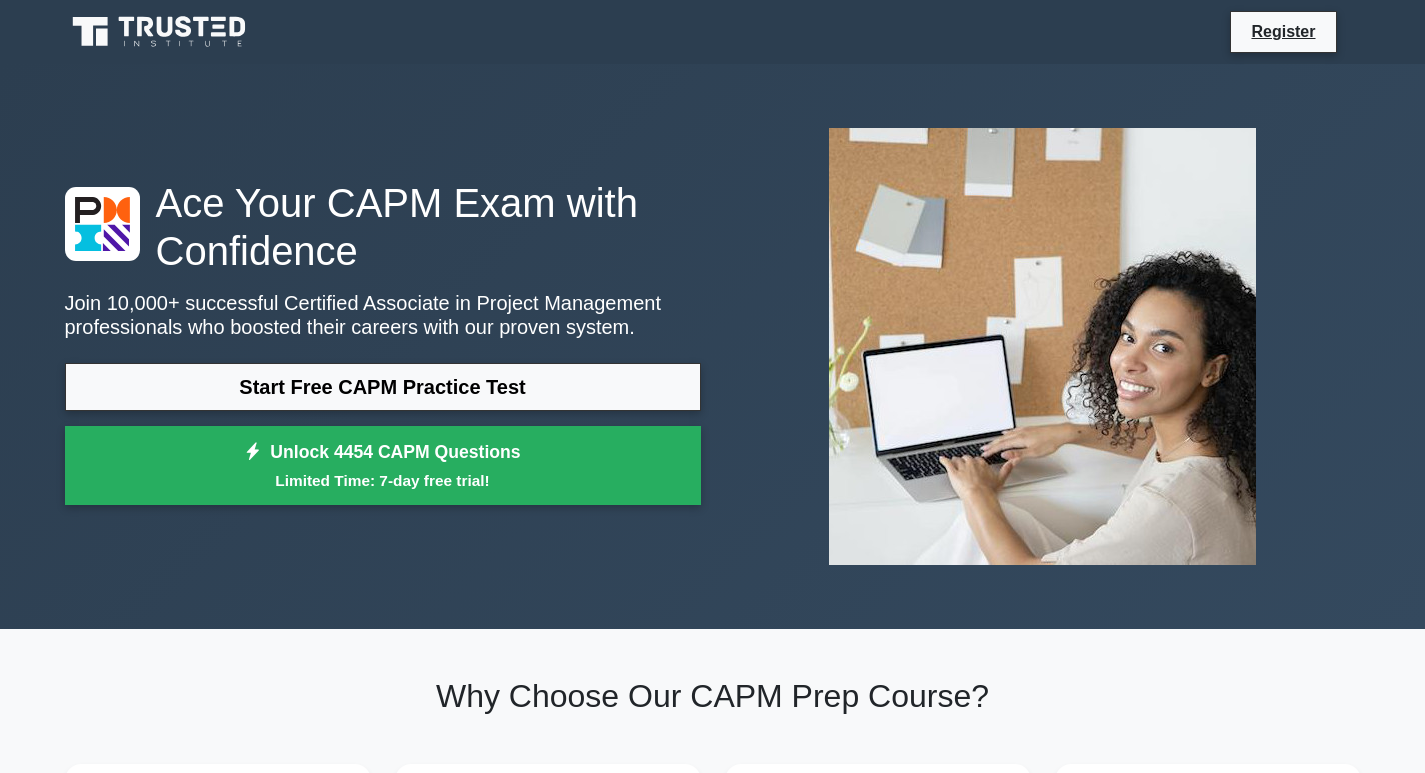 scroll, scrollTop: 0, scrollLeft: 0, axis: both 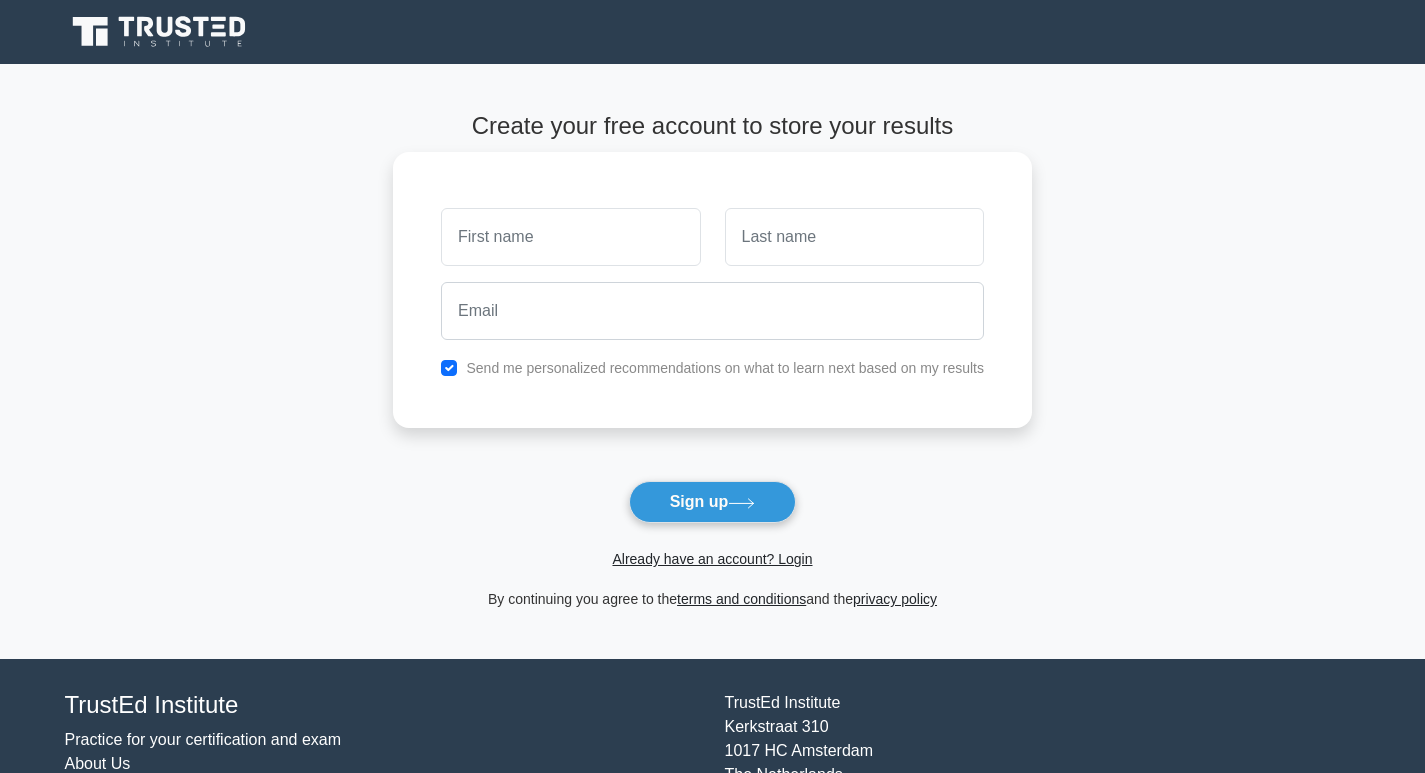 drag, startPoint x: 459, startPoint y: 232, endPoint x: 754, endPoint y: 242, distance: 295.16943 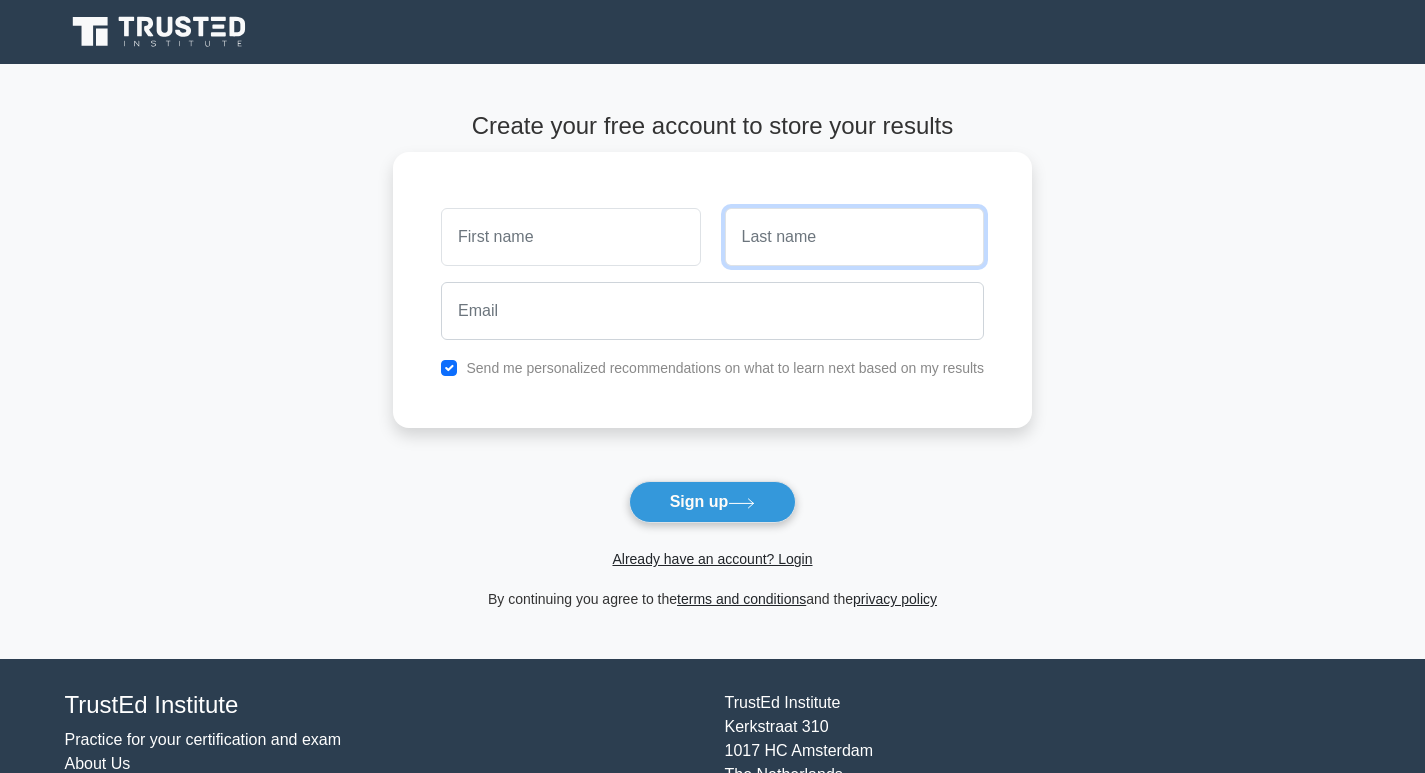click at bounding box center (854, 237) 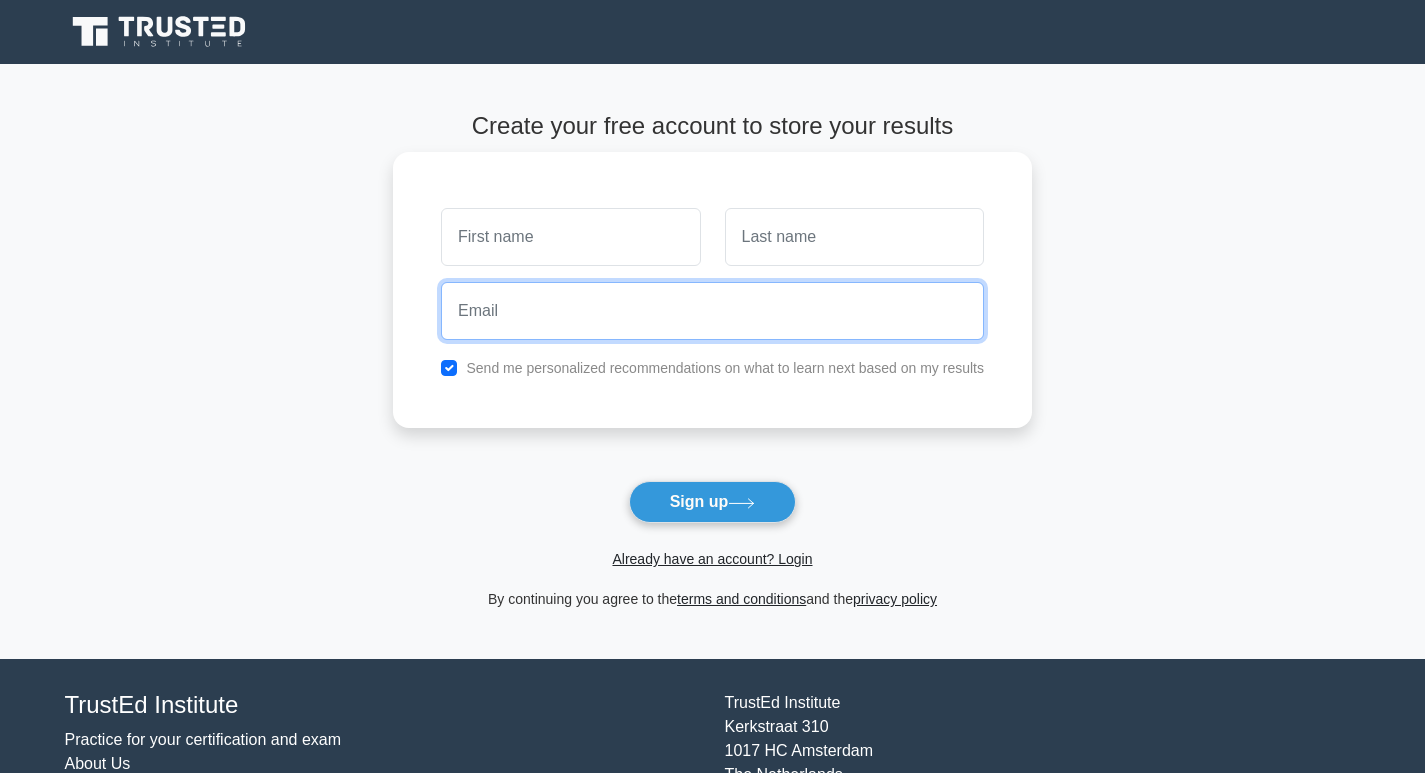 click at bounding box center [712, 311] 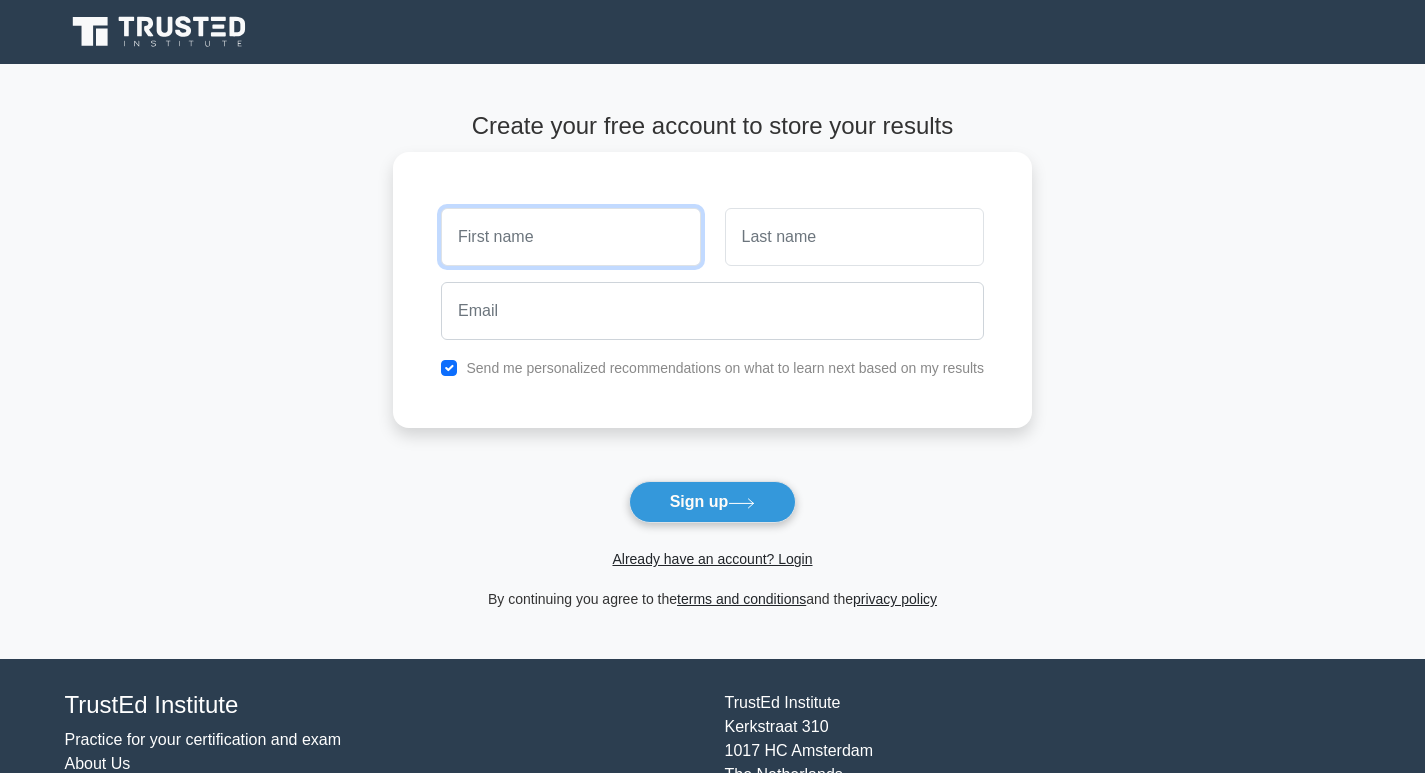 click at bounding box center (570, 237) 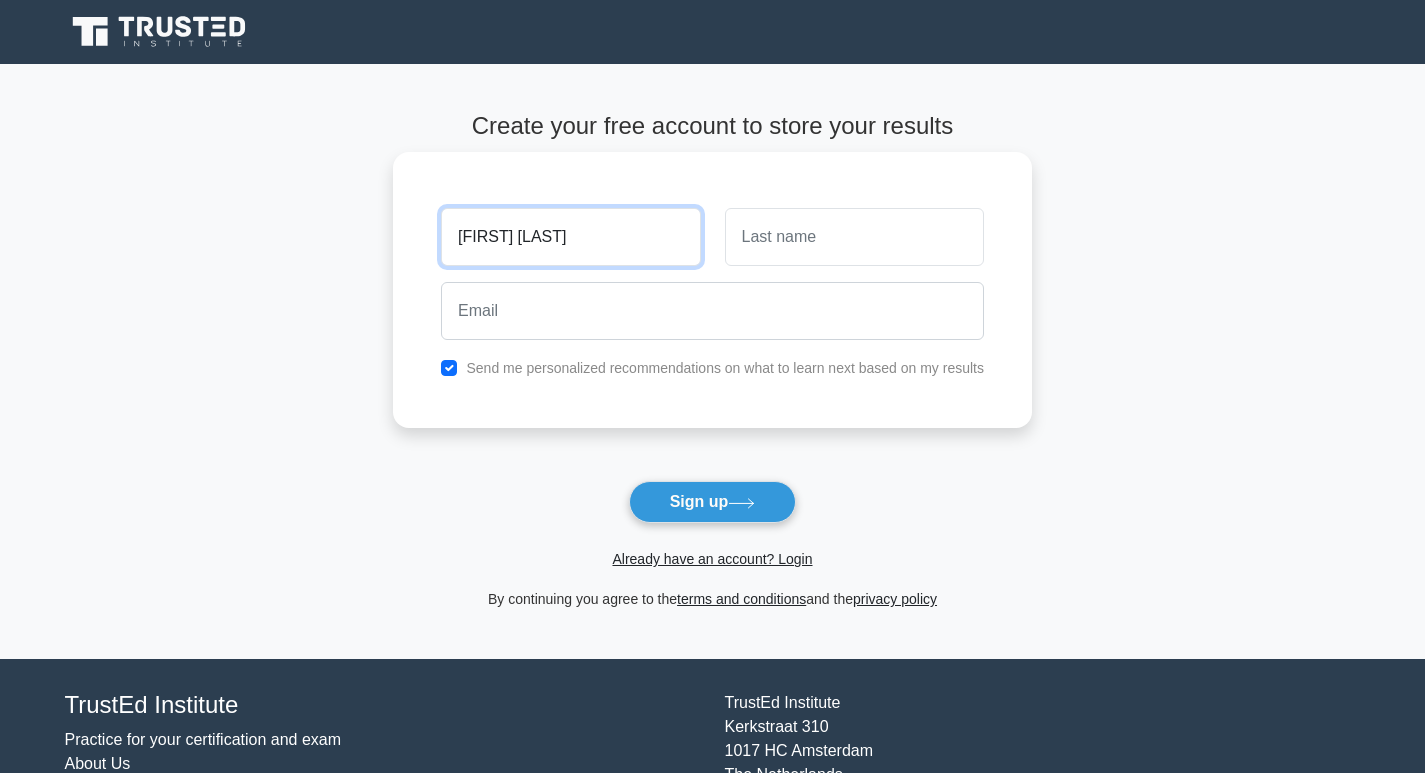 type on "[FIRST] [LAST]" 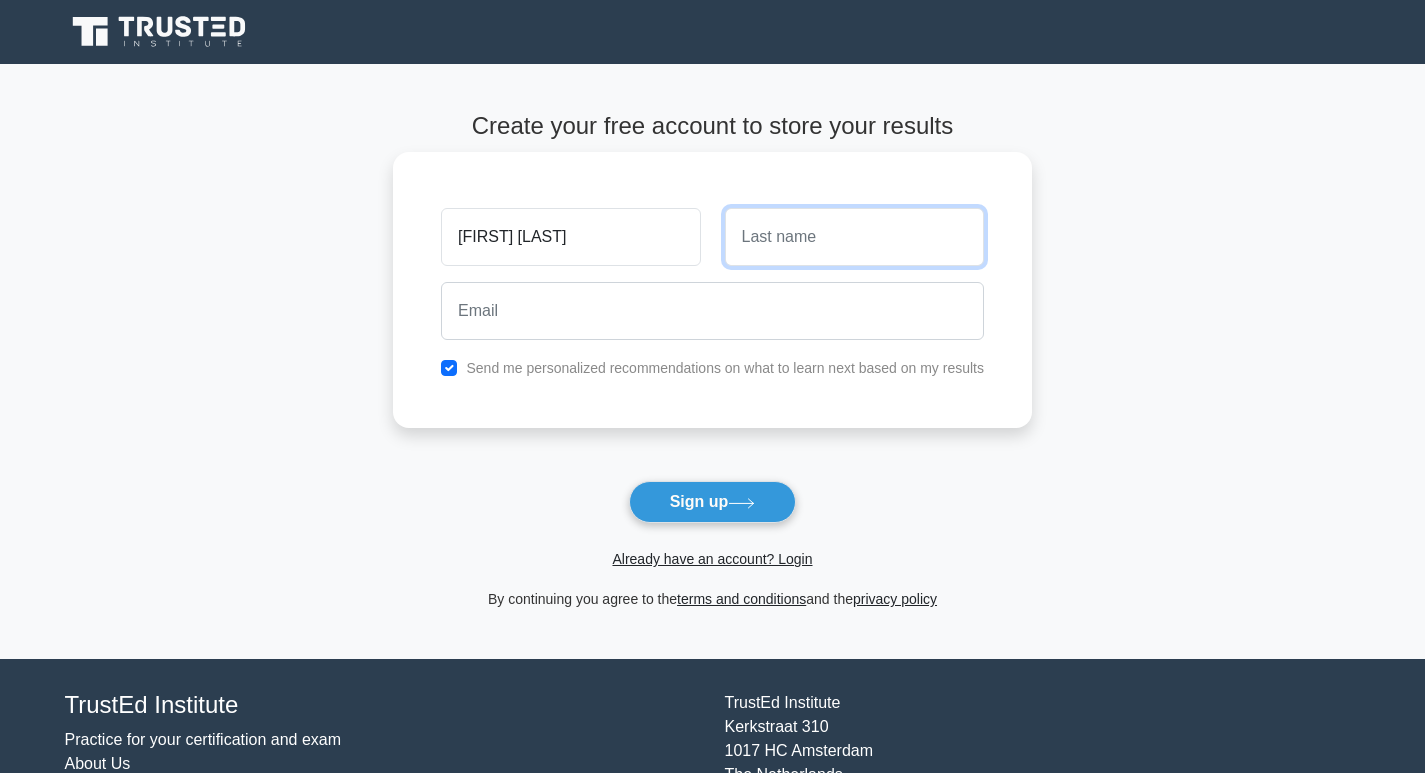 click at bounding box center [854, 237] 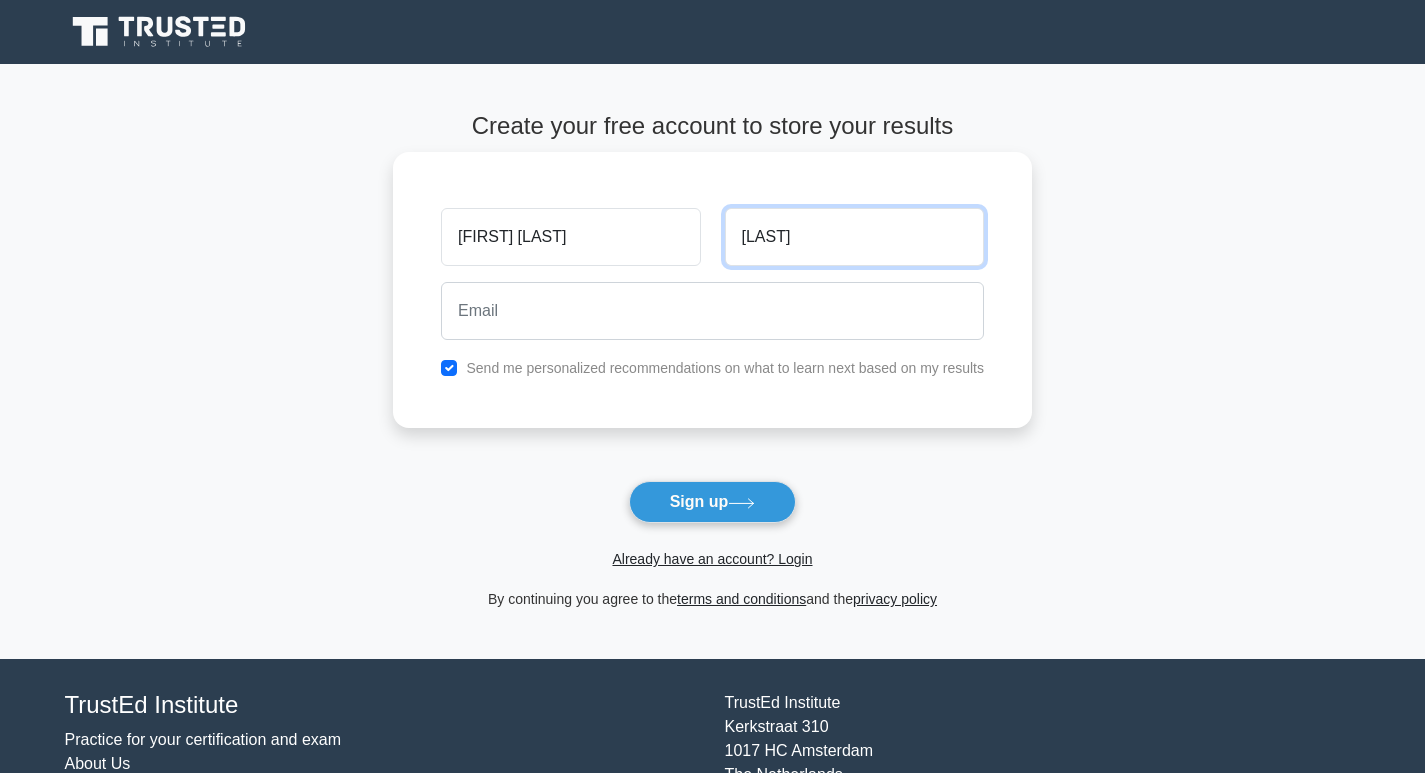 type on "Maswabi" 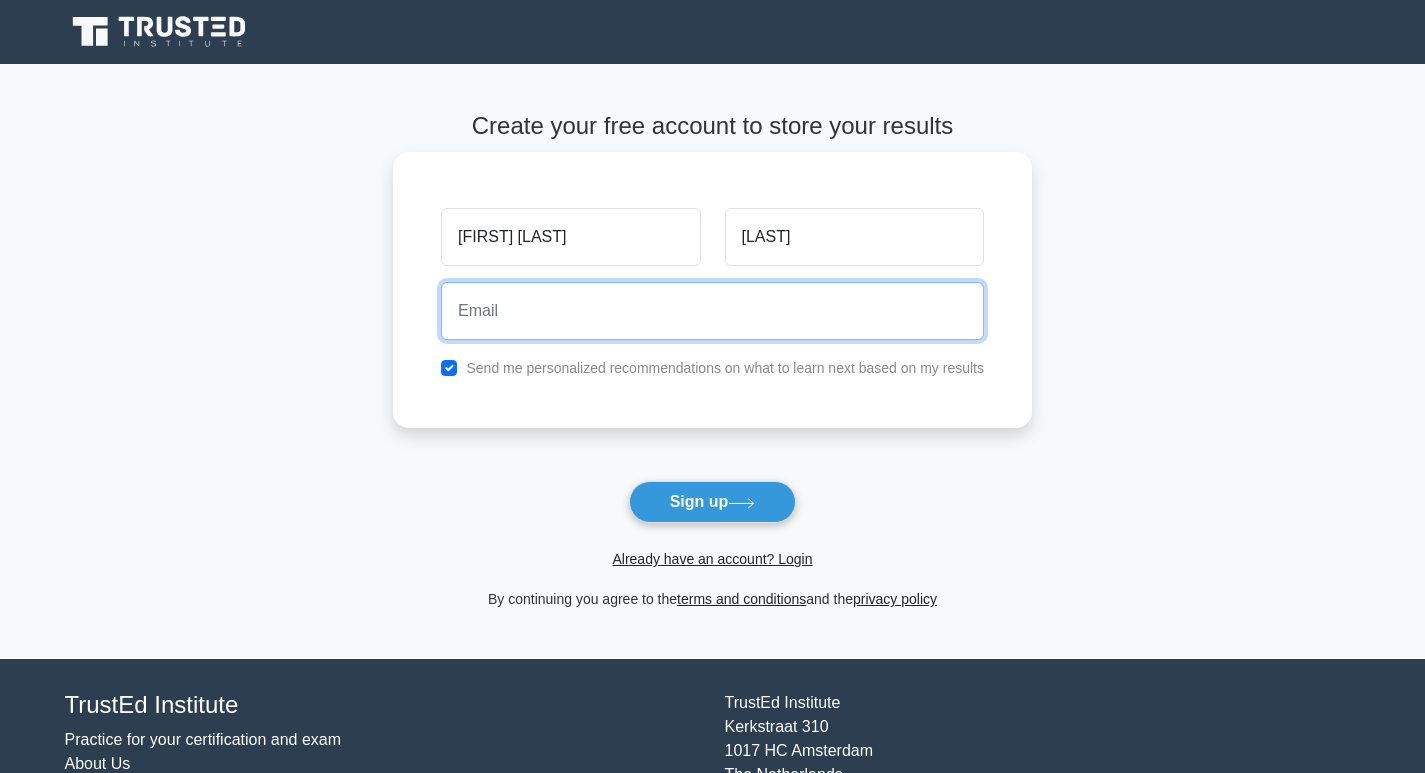 click at bounding box center (712, 311) 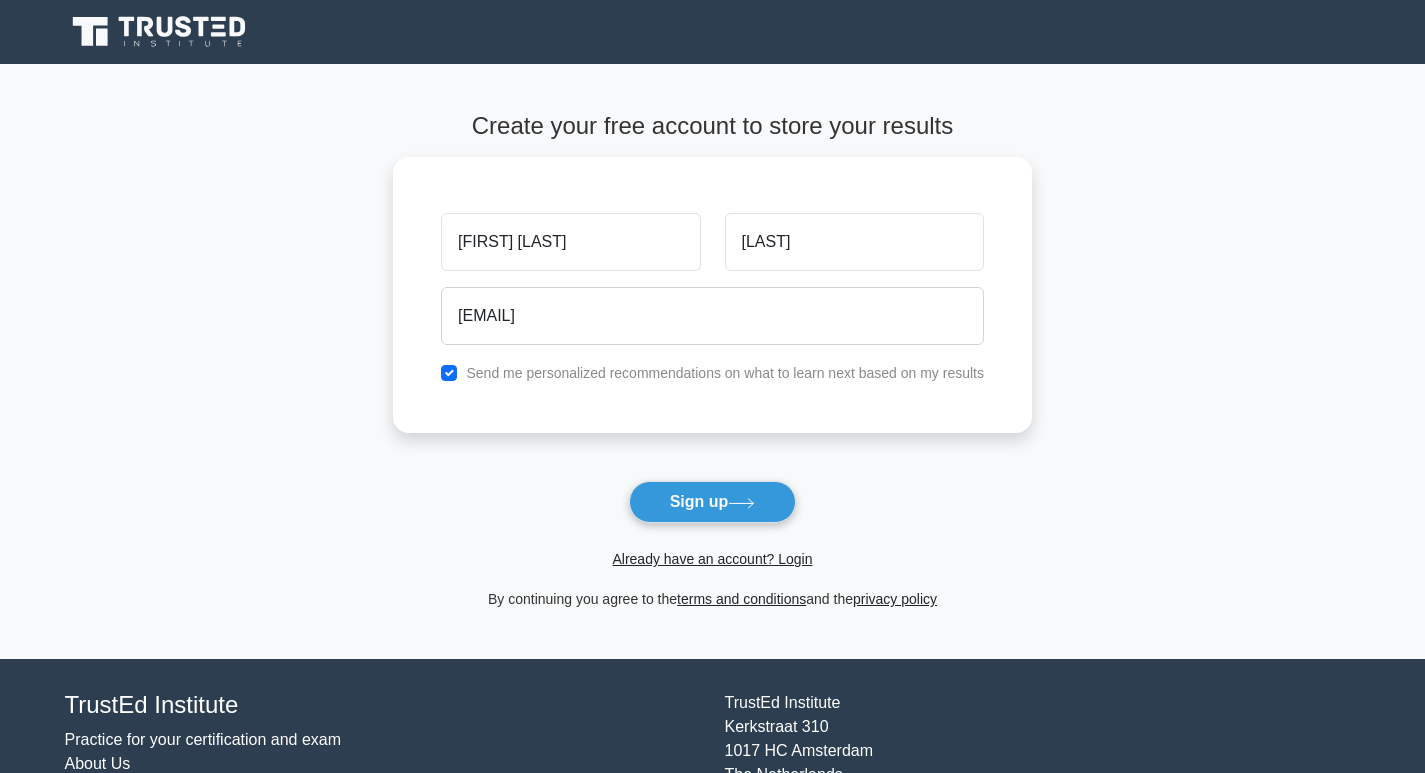 click 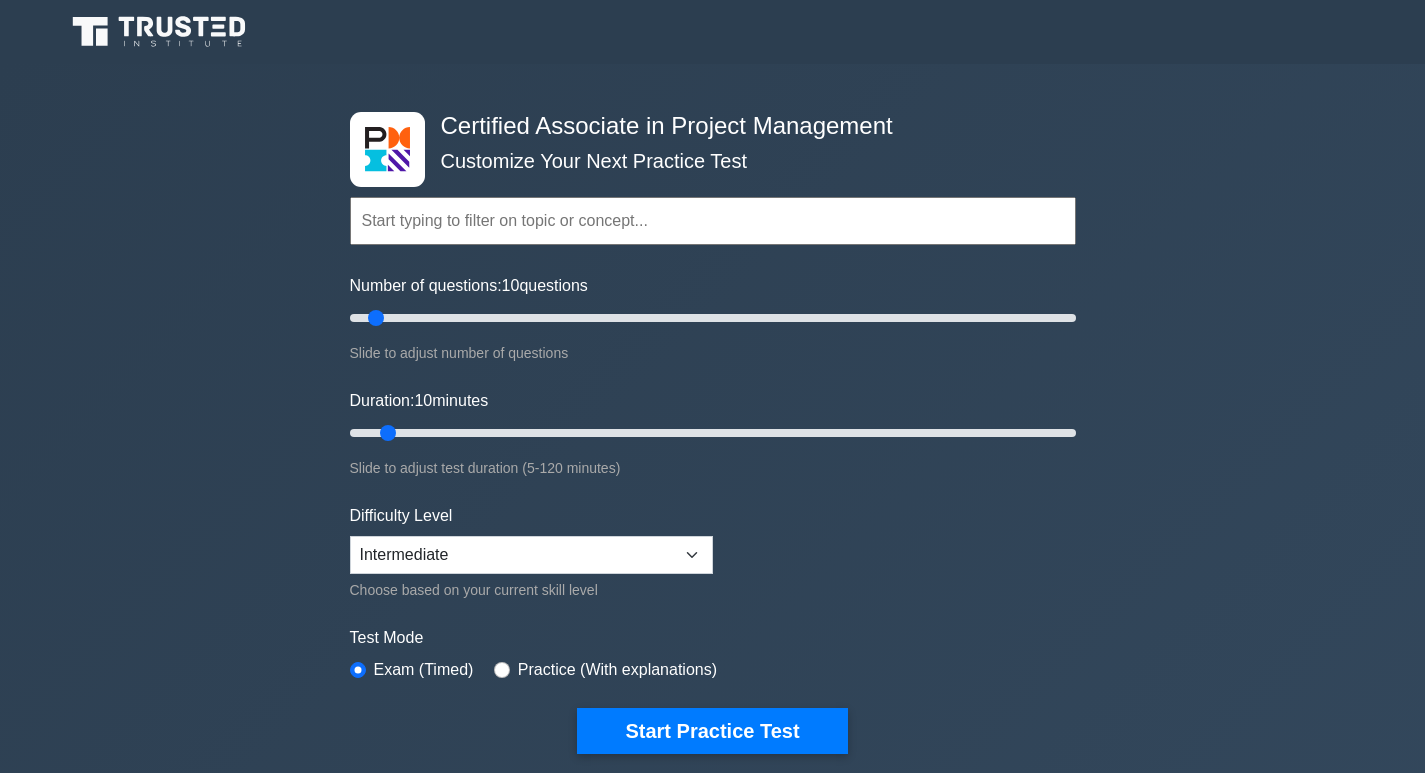 scroll, scrollTop: 0, scrollLeft: 0, axis: both 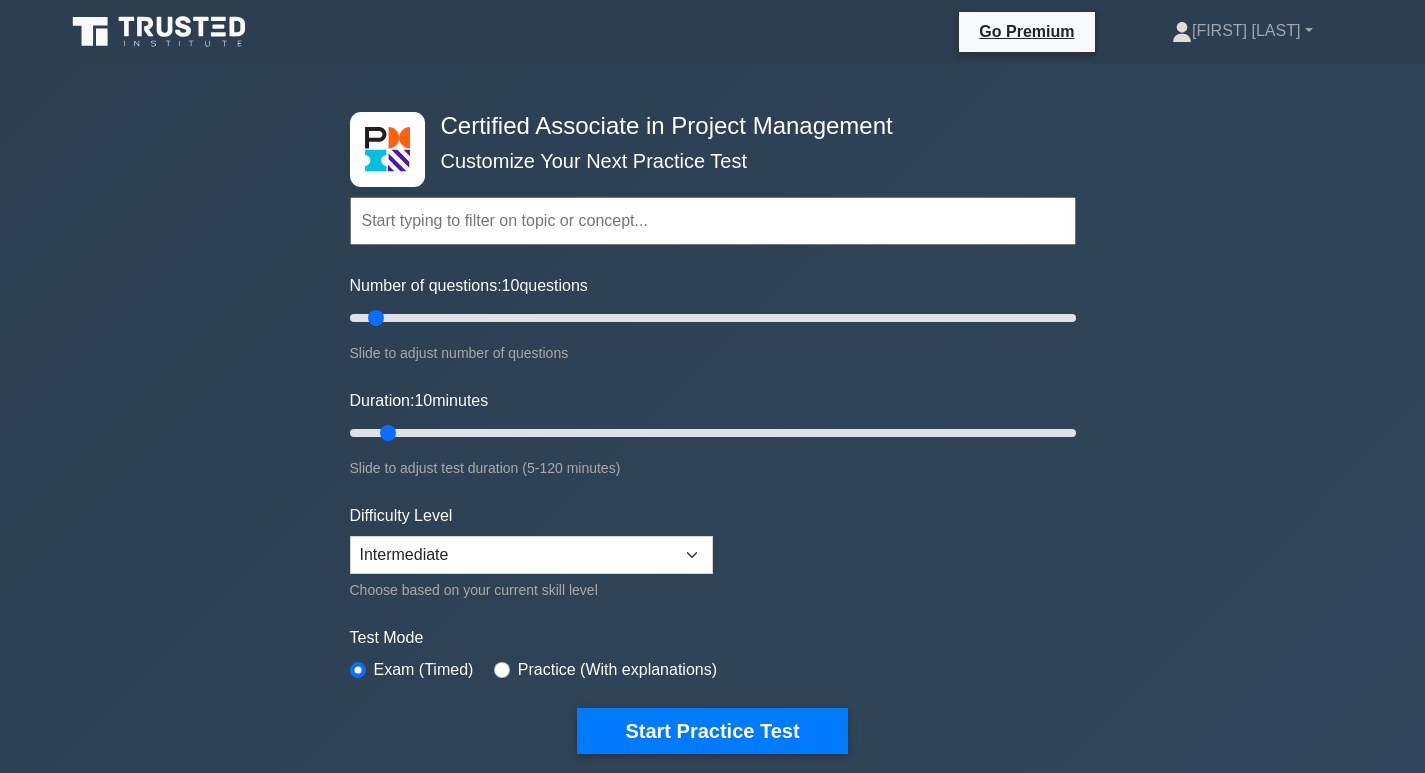 click at bounding box center (713, 221) 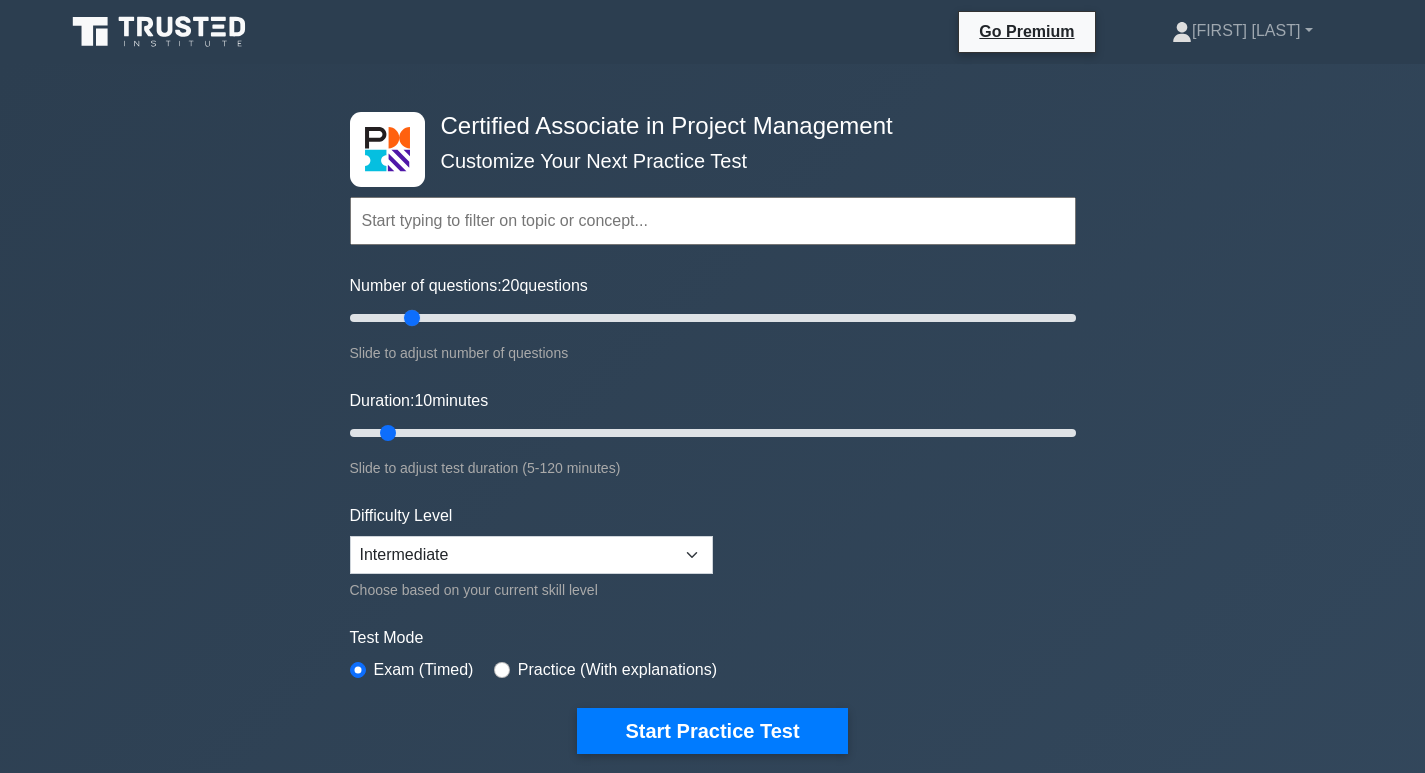 drag, startPoint x: 377, startPoint y: 310, endPoint x: 416, endPoint y: 309, distance: 39.012817 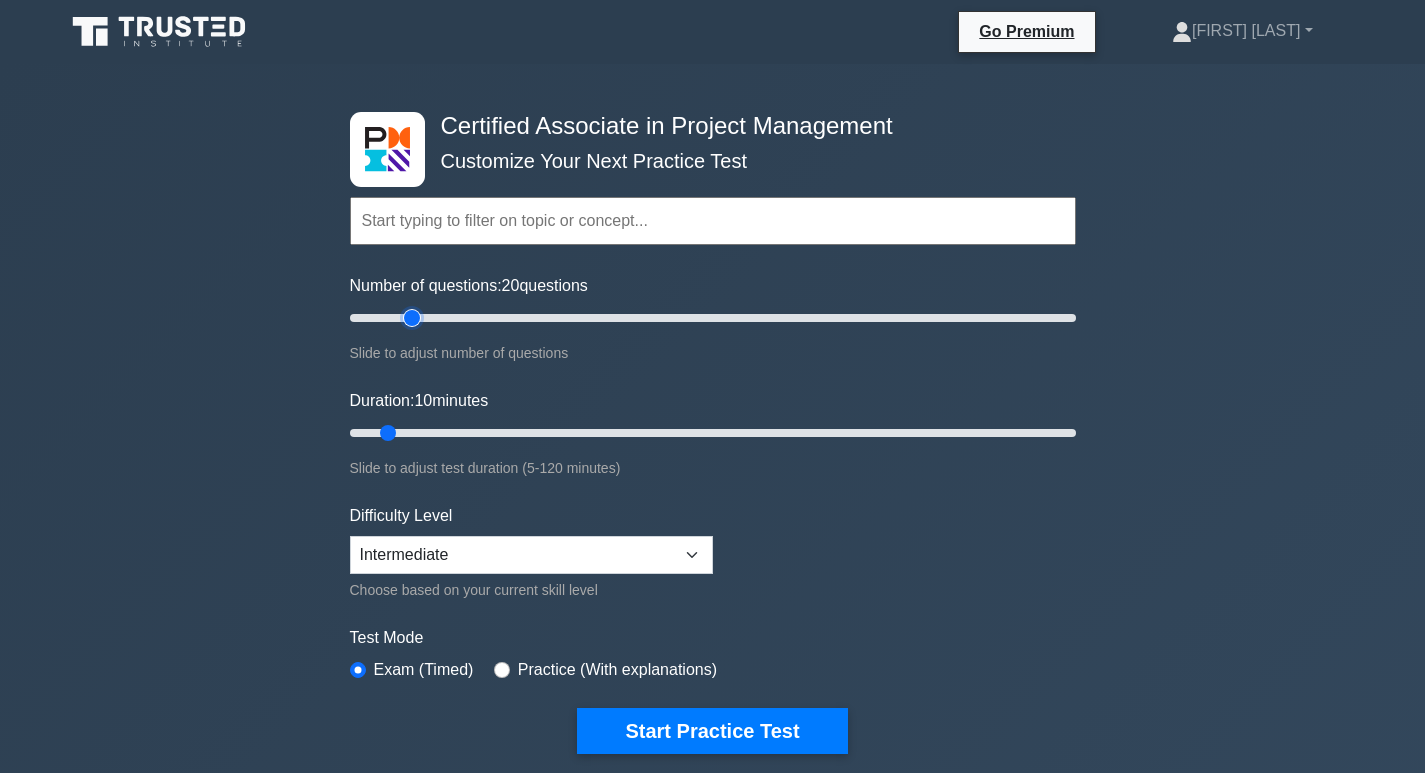 type on "20" 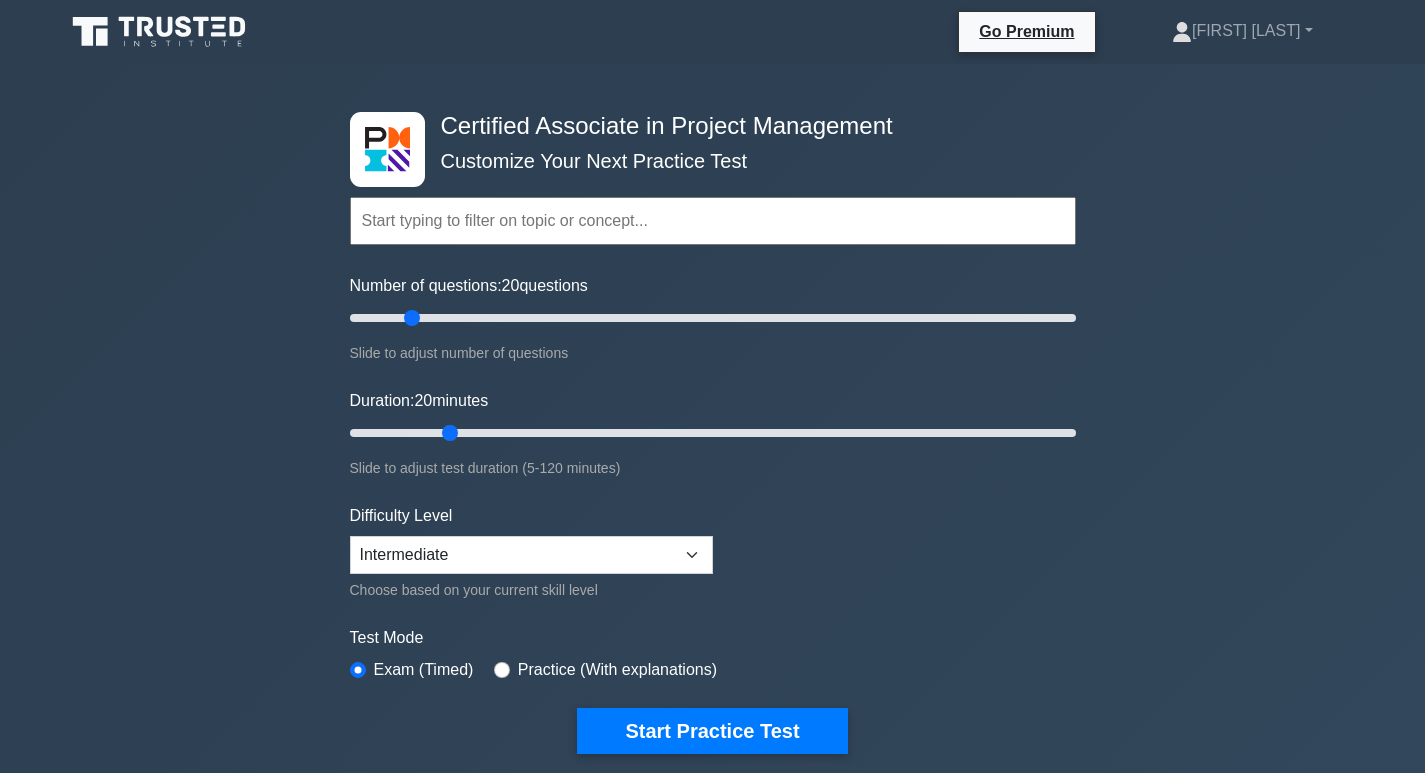 drag, startPoint x: 388, startPoint y: 427, endPoint x: 447, endPoint y: 423, distance: 59.135437 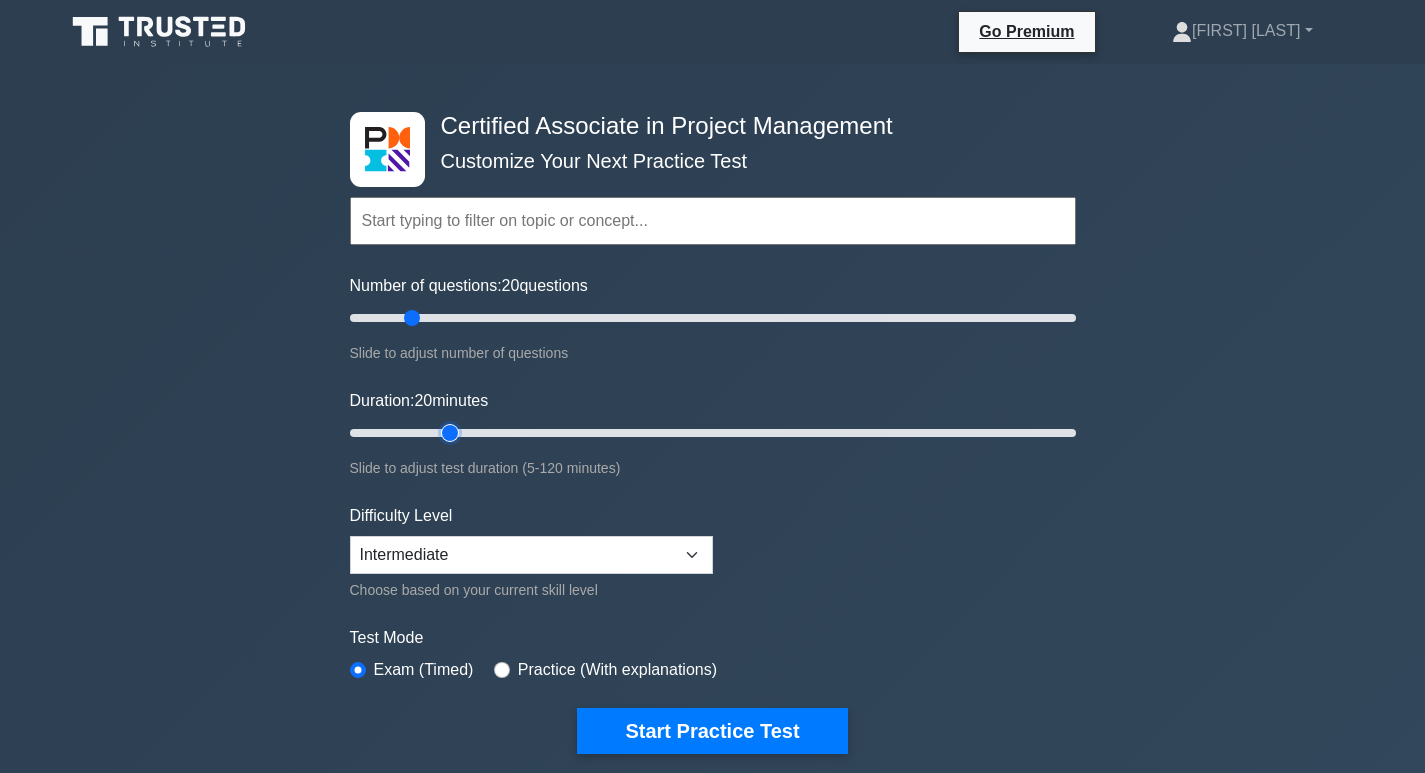 type on "20" 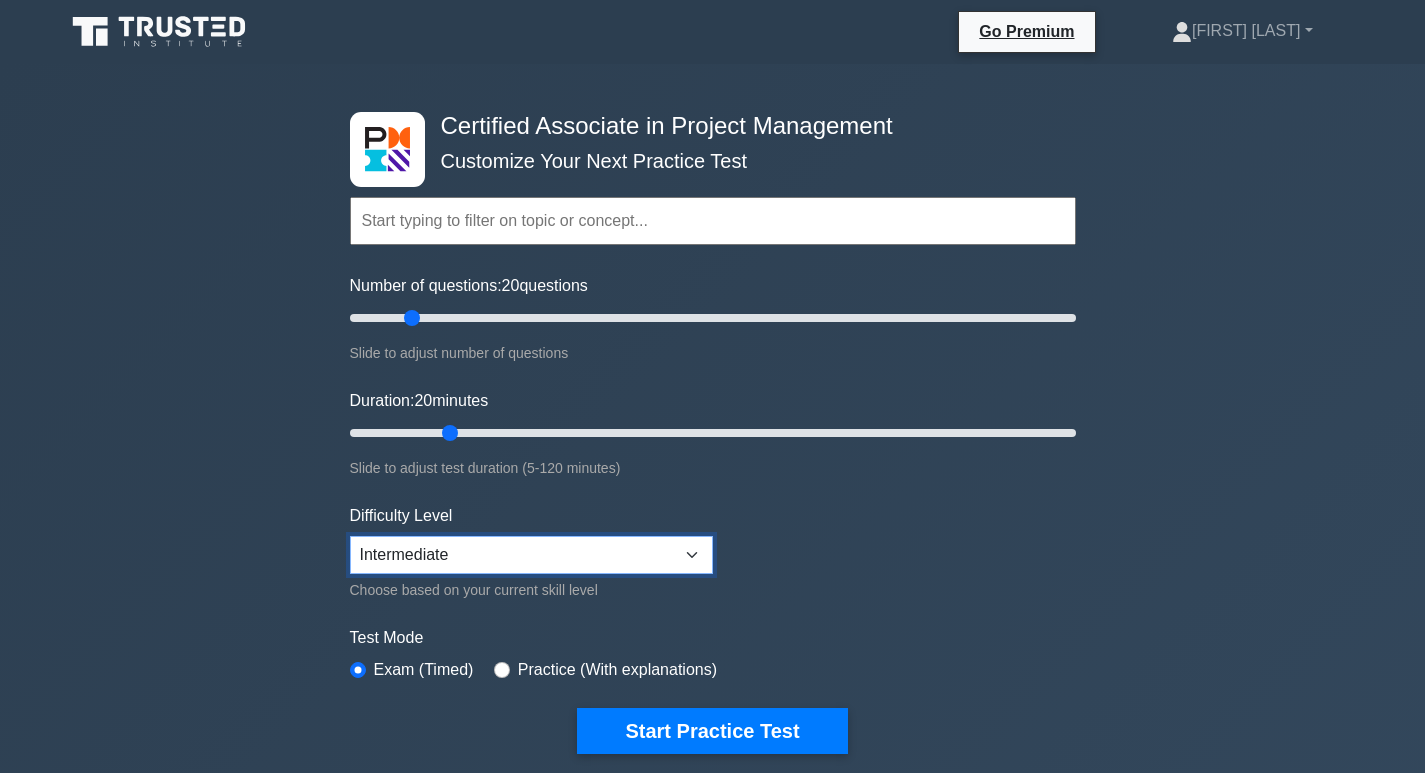 click on "Beginner
Intermediate
Expert" at bounding box center (531, 555) 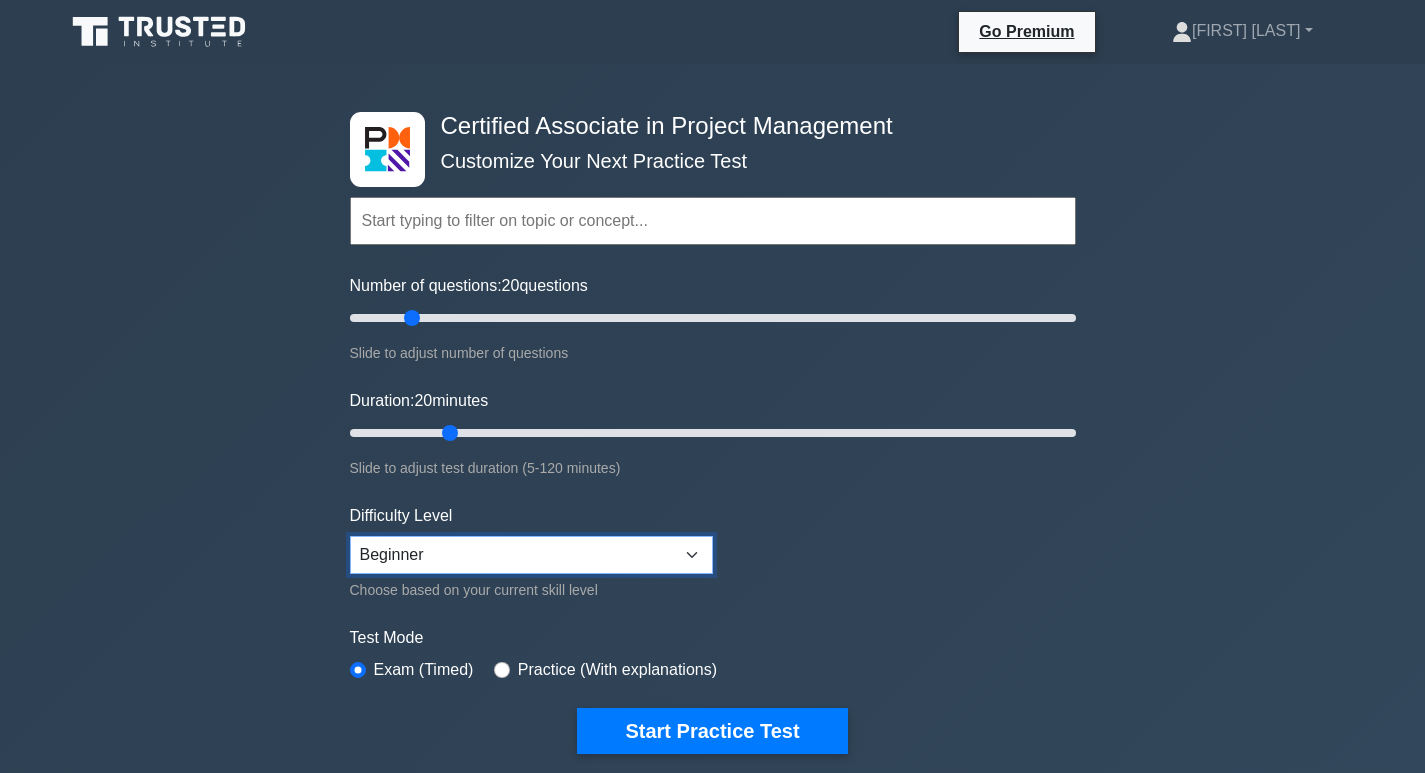 click on "Beginner
Intermediate
Expert" at bounding box center (531, 555) 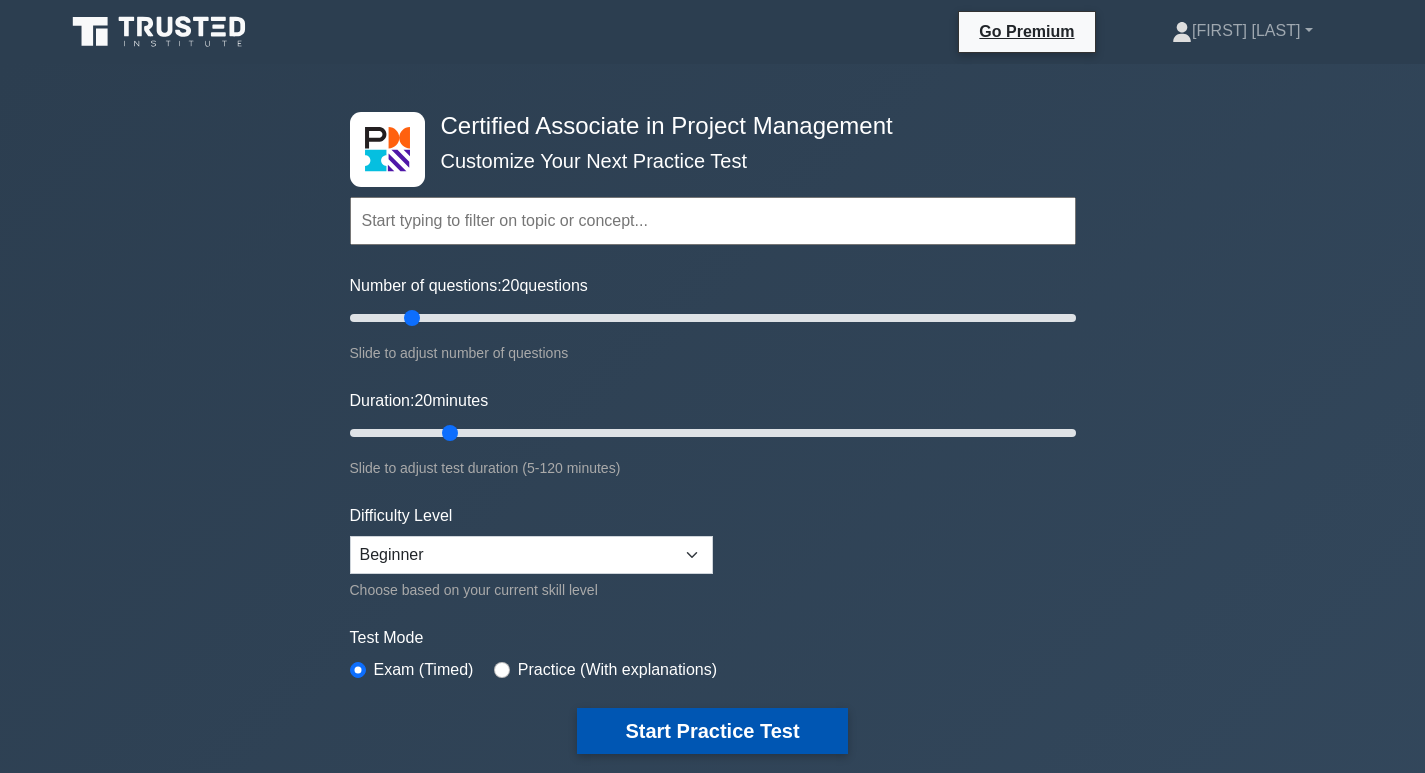 click on "Start Practice Test" at bounding box center (712, 731) 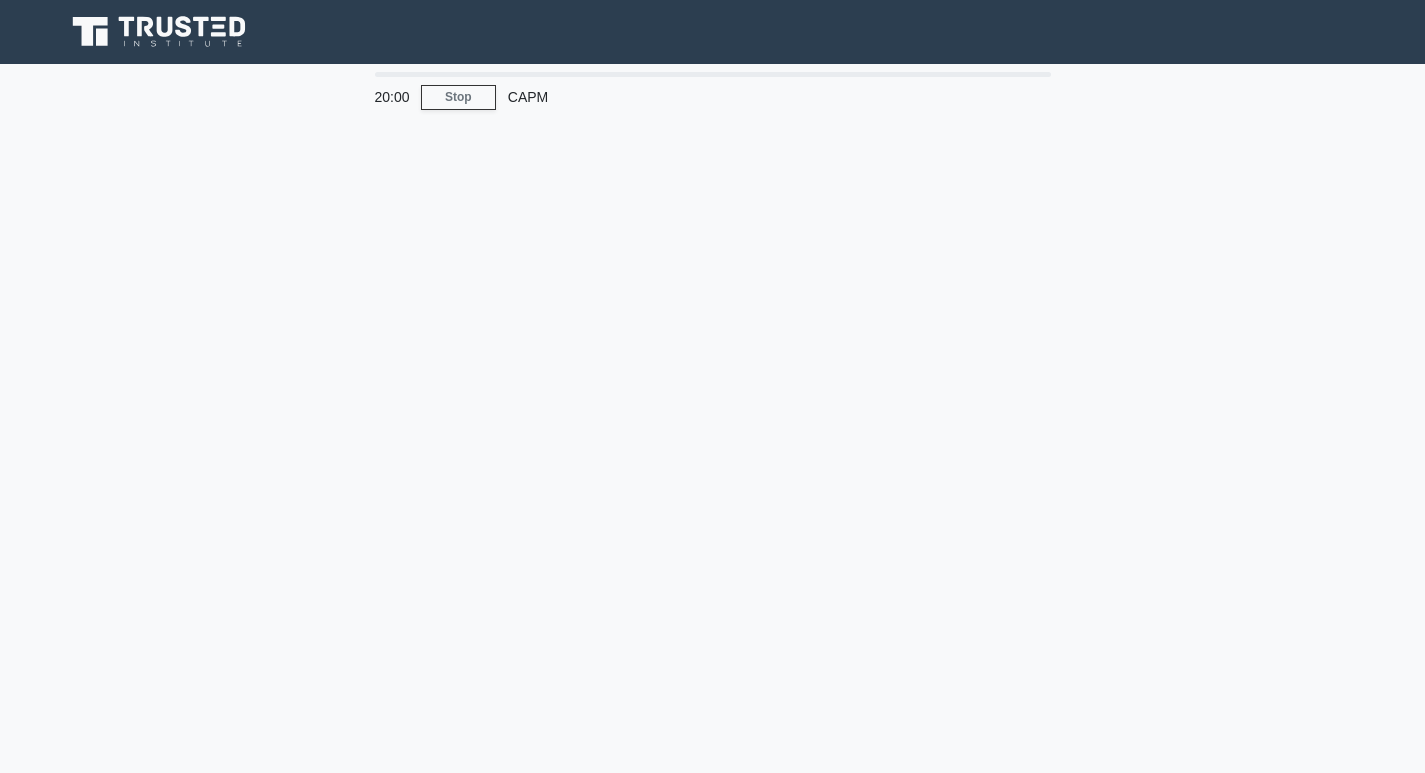 scroll, scrollTop: 0, scrollLeft: 0, axis: both 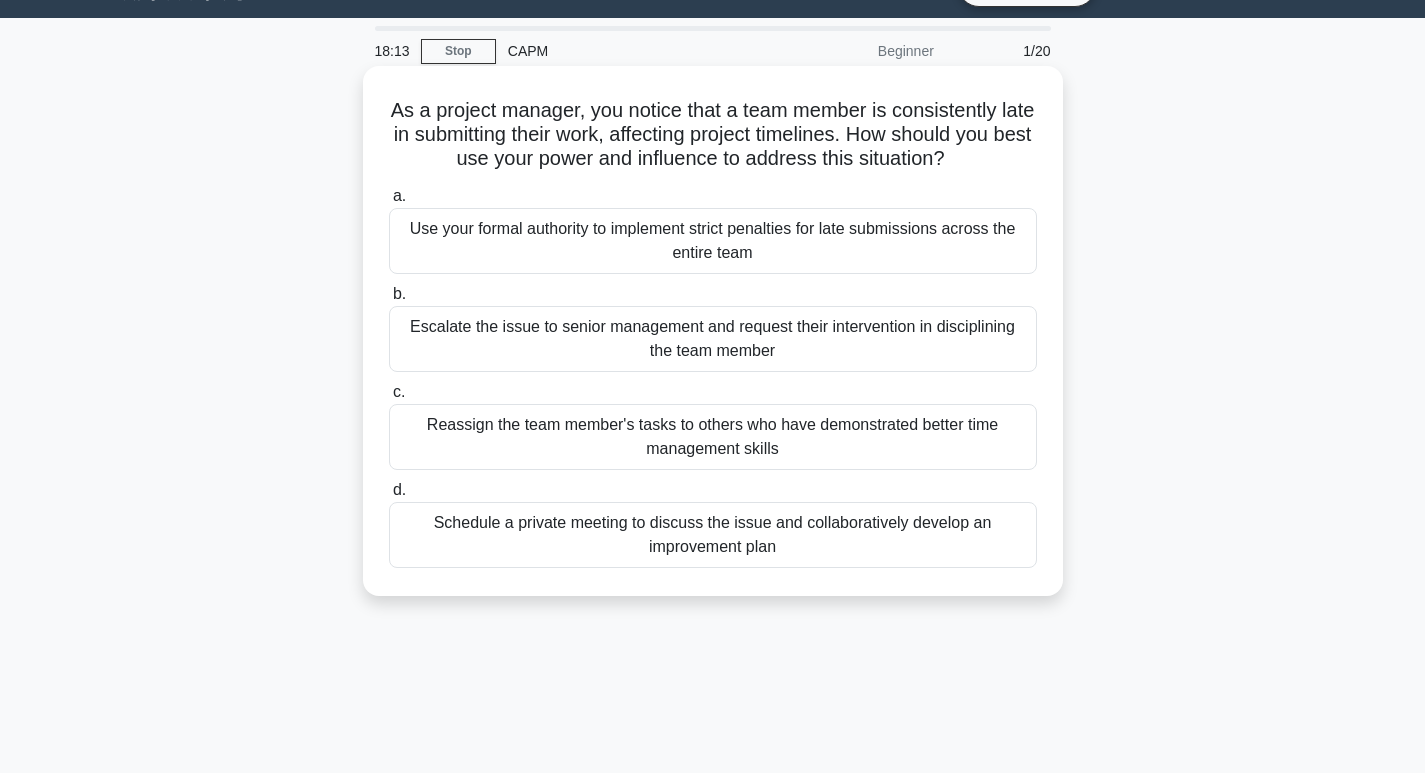 click on "Schedule a private meeting to discuss the issue and collaboratively develop an improvement plan" at bounding box center [713, 535] 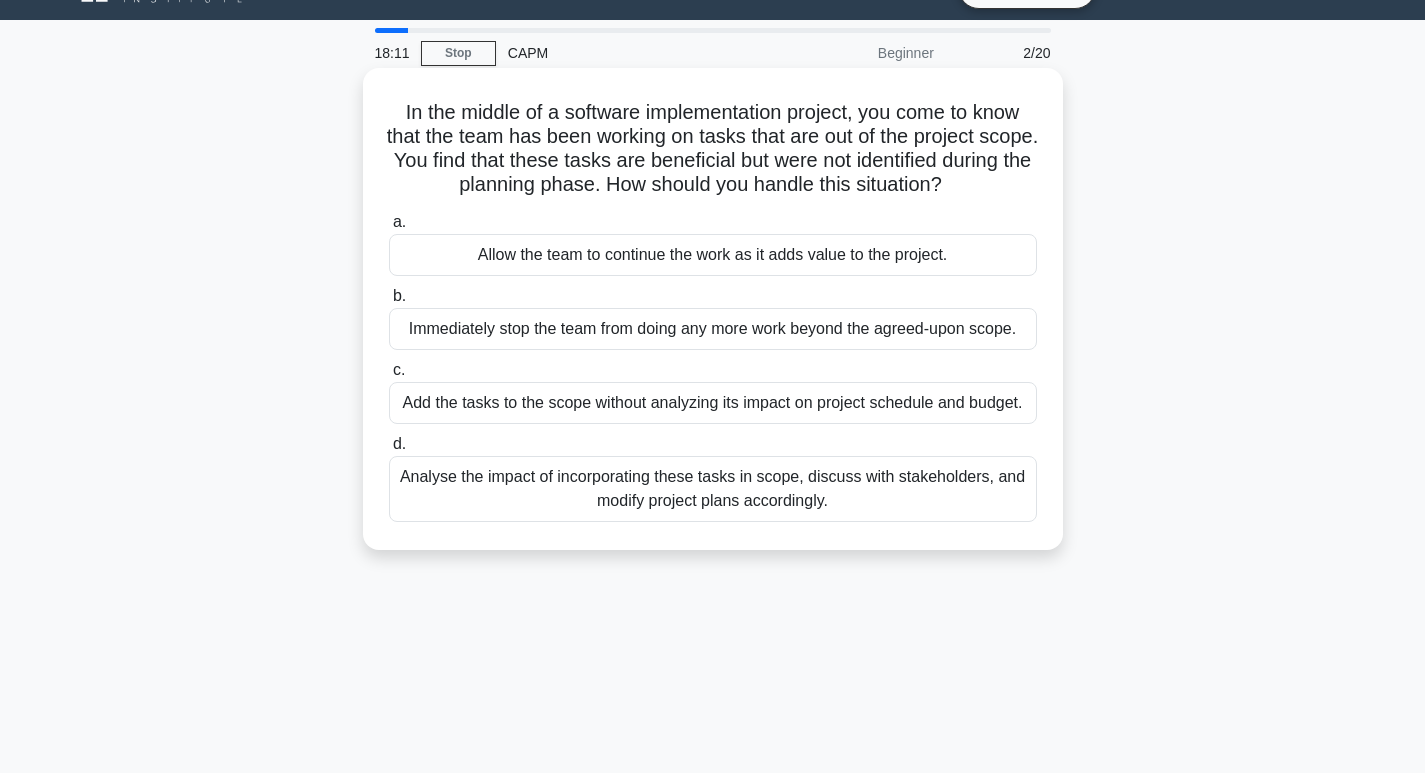 scroll, scrollTop: 0, scrollLeft: 0, axis: both 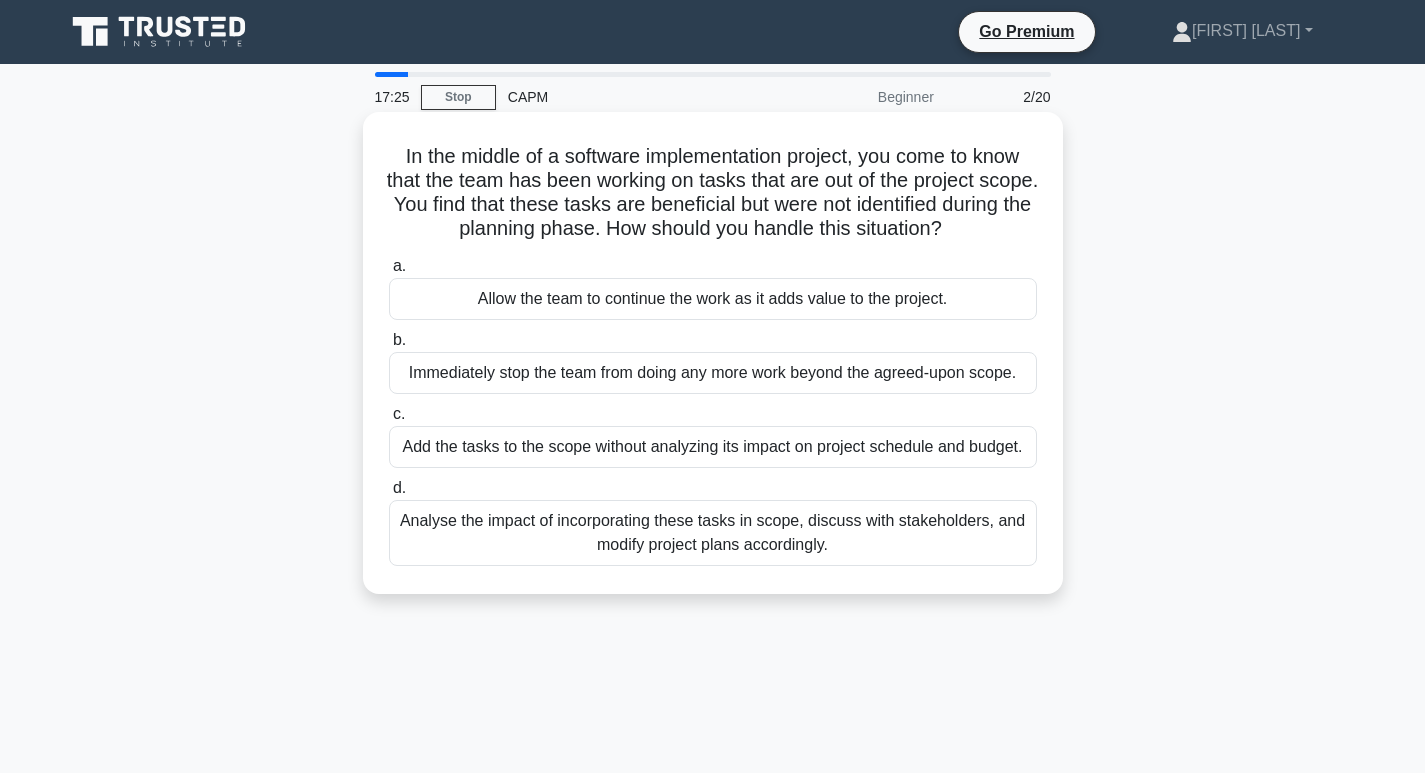 click on "Analyse the impact of incorporating these tasks in scope, discuss with stakeholders, and modify project plans accordingly." at bounding box center (713, 533) 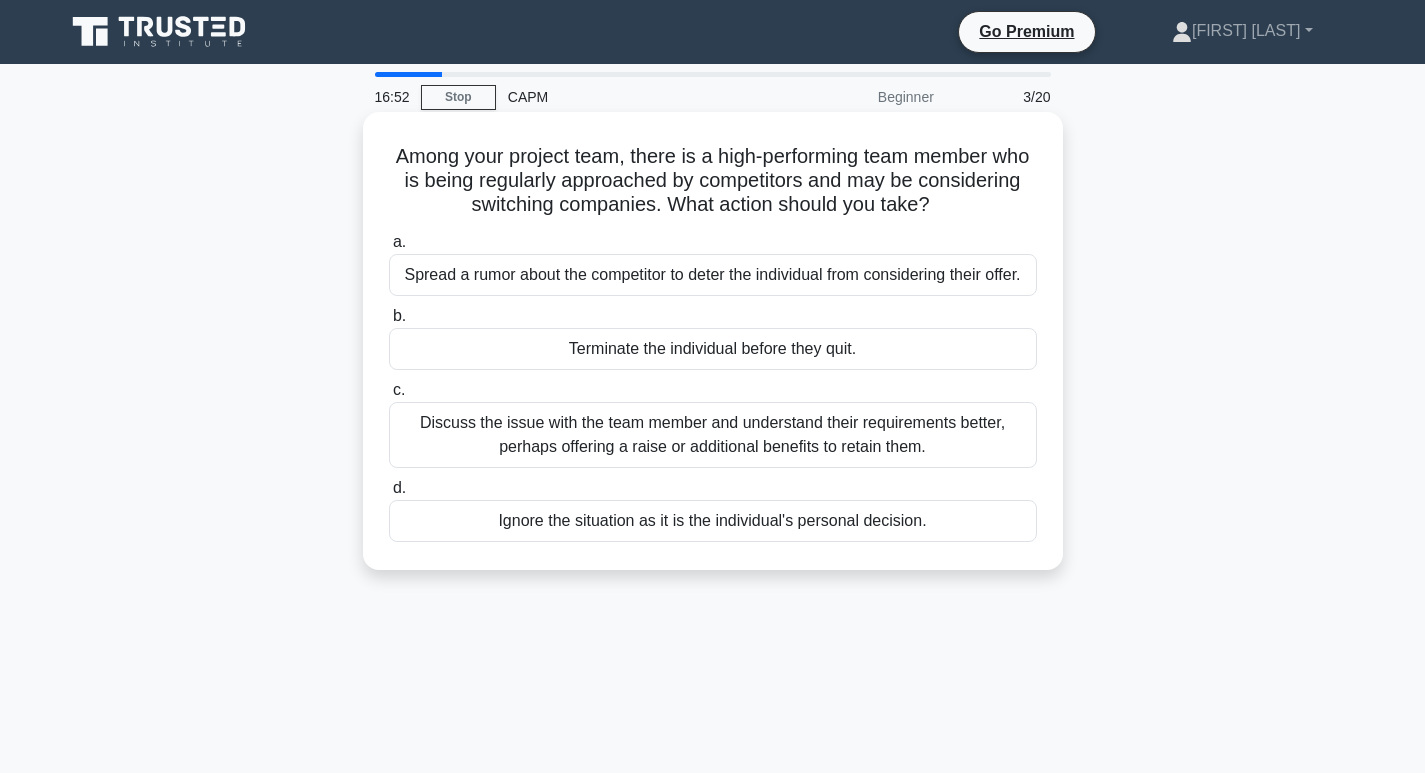 click on "Discuss the issue with the team member and understand their requirements better, perhaps offering a raise or additional benefits to retain them." at bounding box center (713, 435) 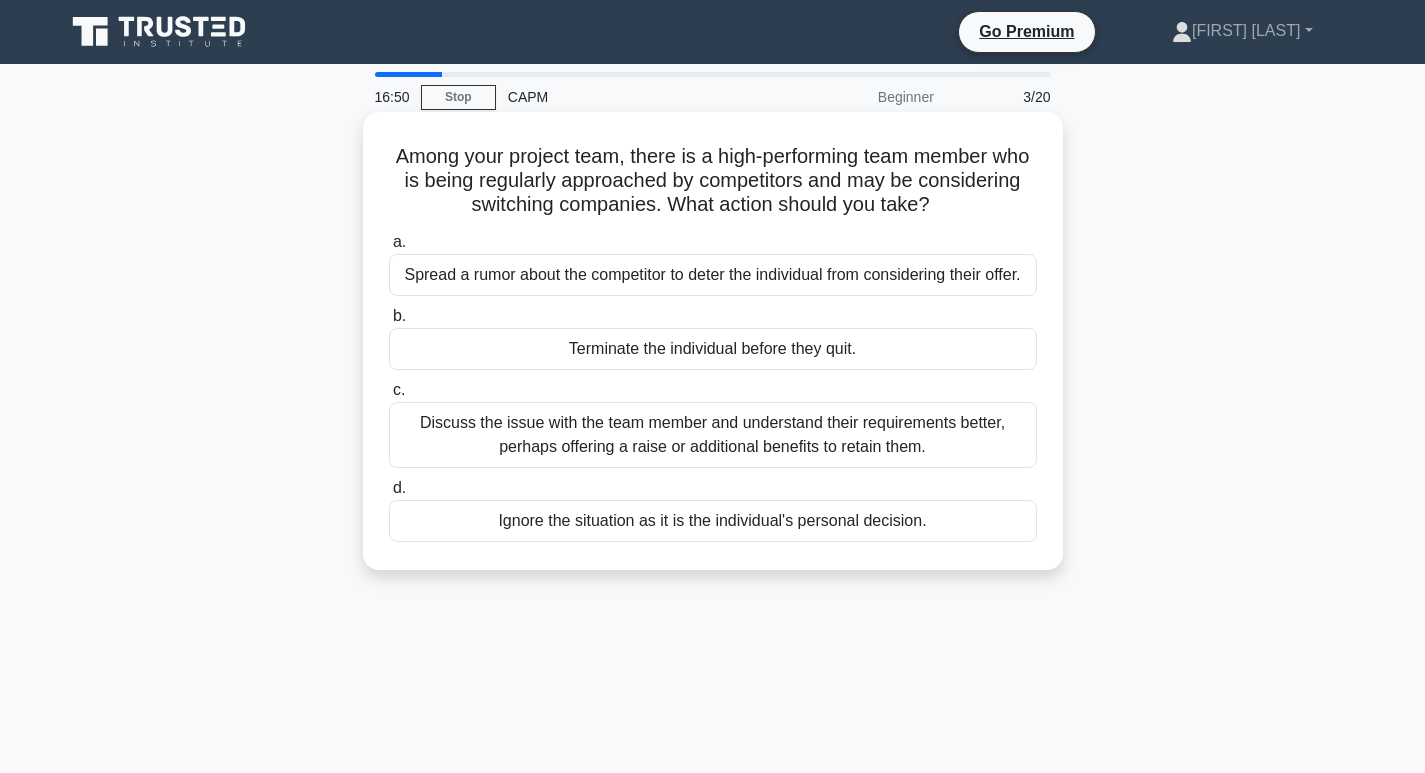 click on "Discuss the issue with the team member and understand their requirements better, perhaps offering a raise or additional benefits to retain them." at bounding box center [713, 435] 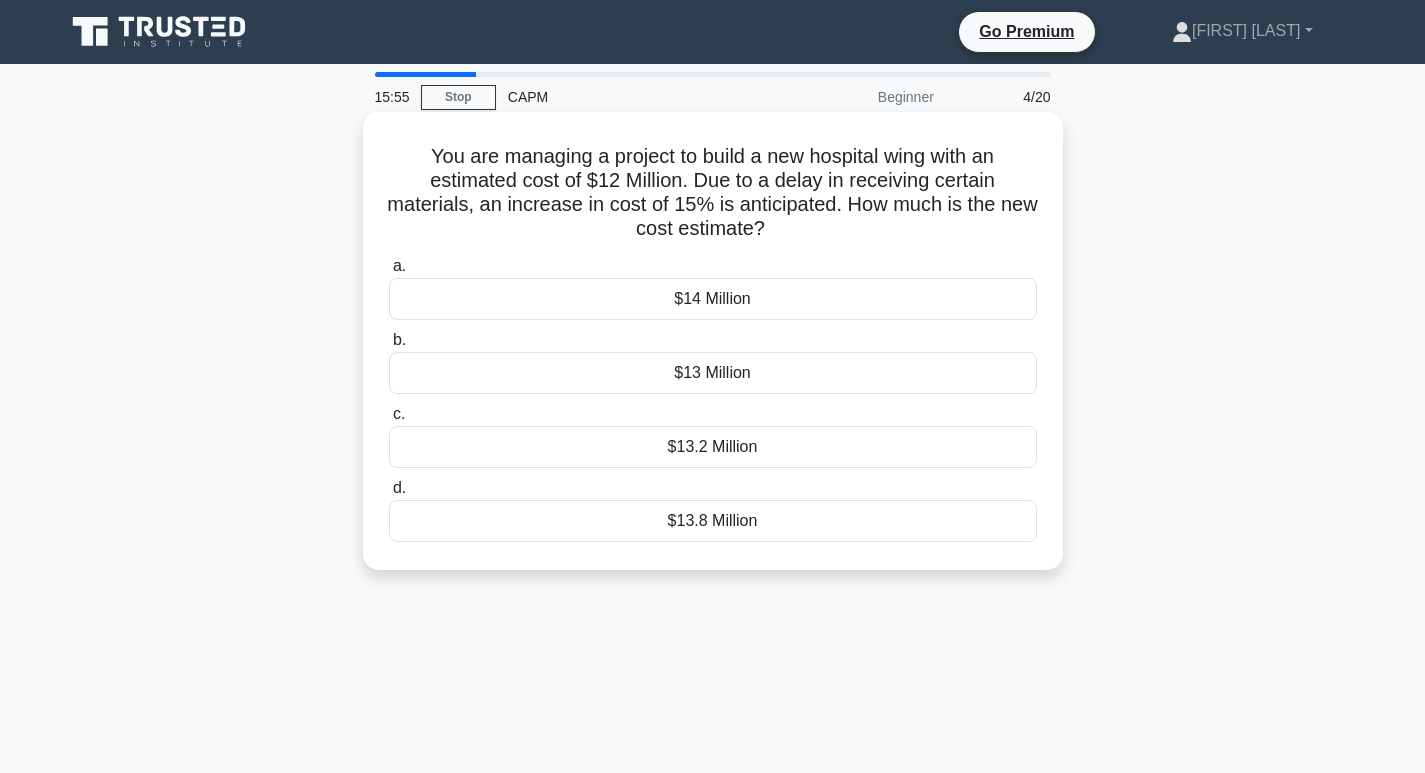 click on "$13.8 Million" at bounding box center [713, 521] 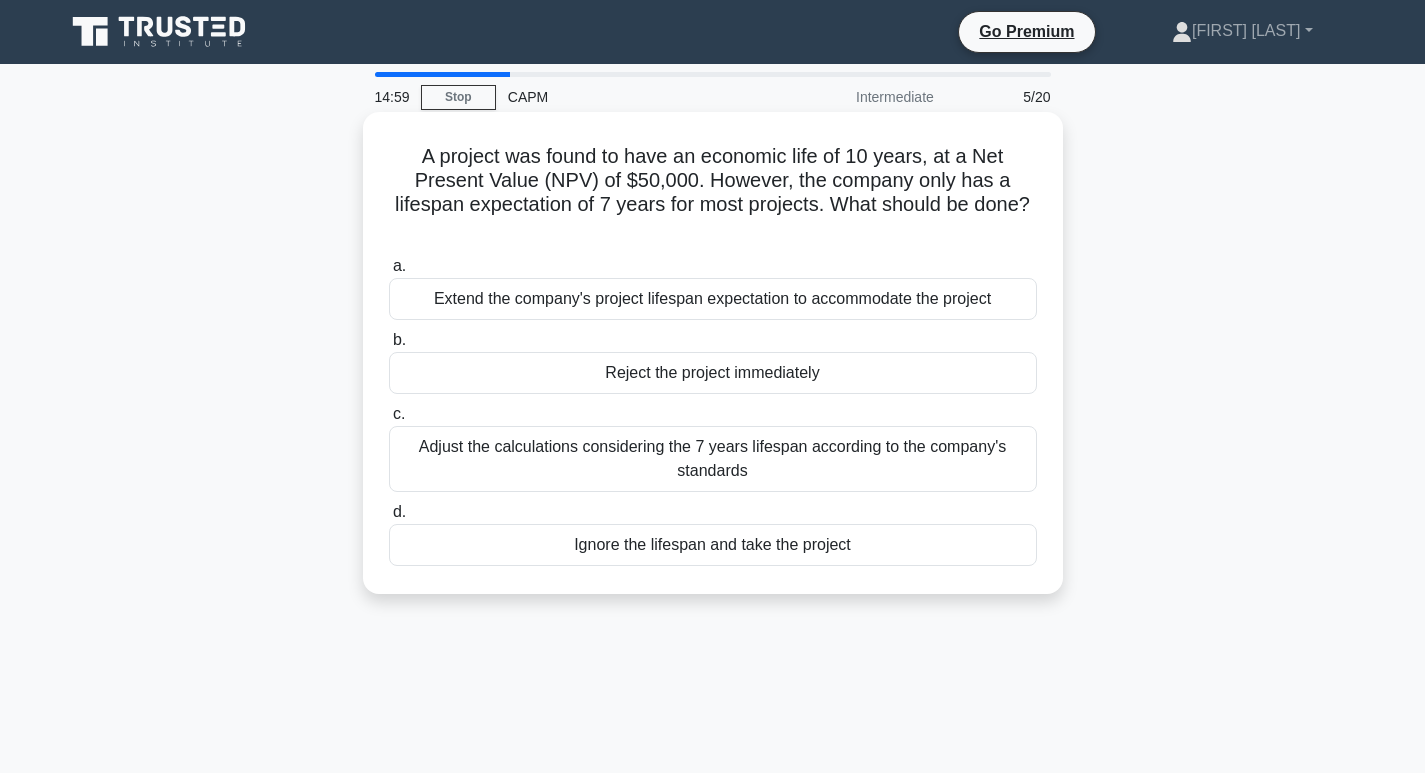 click on "Adjust the calculations considering the 7 years lifespan according to the company's standards" at bounding box center (713, 459) 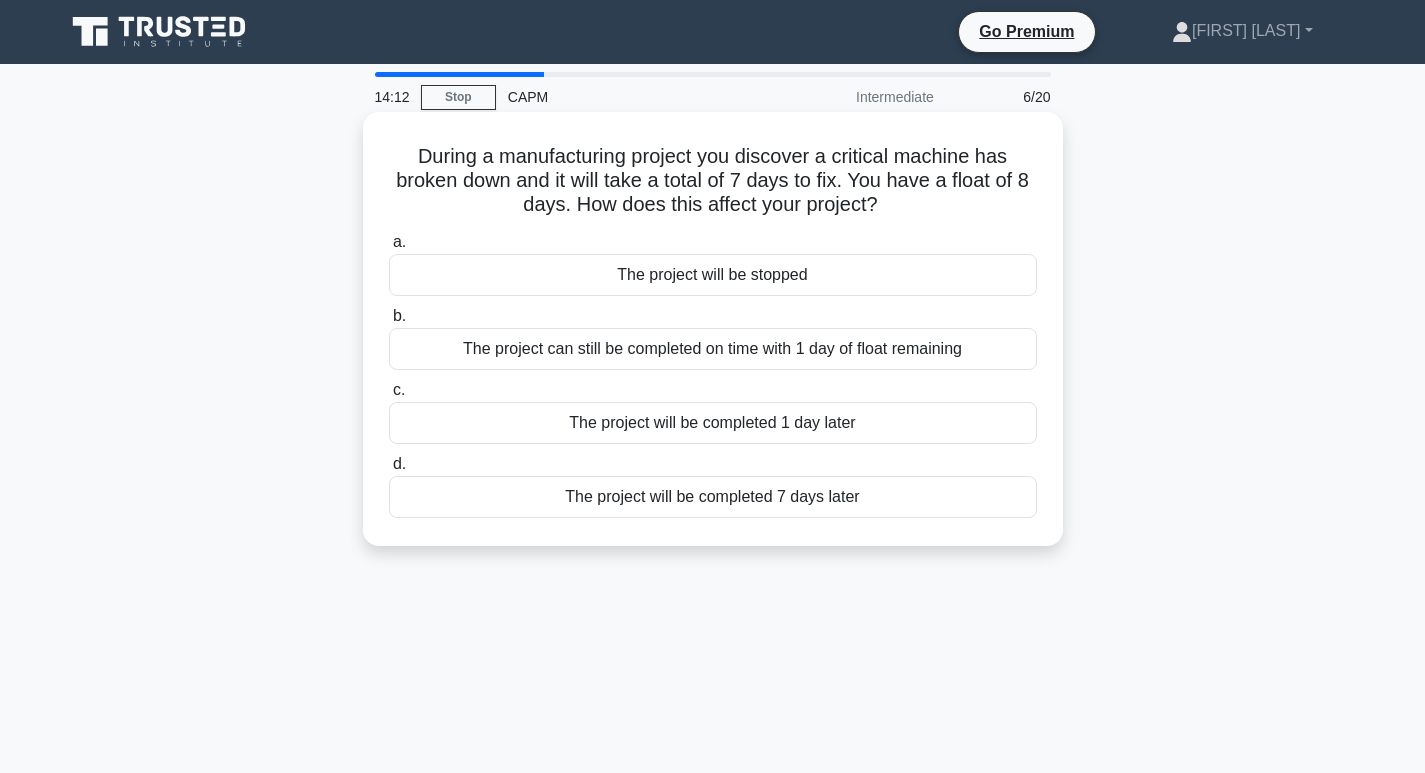 click on "The project can still be completed on time with 1 day of float remaining" at bounding box center [713, 349] 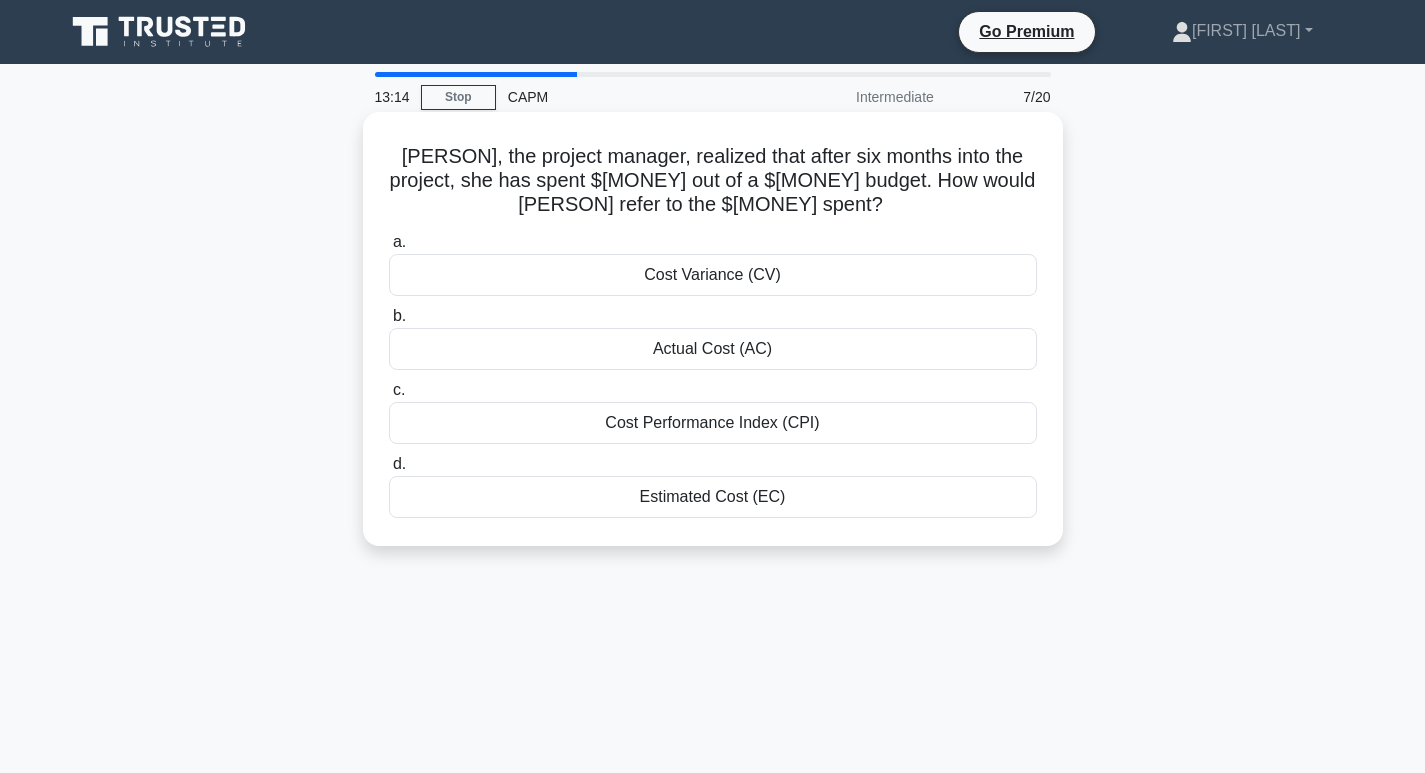 click on "Cost Performance Index (CPI)" at bounding box center (713, 423) 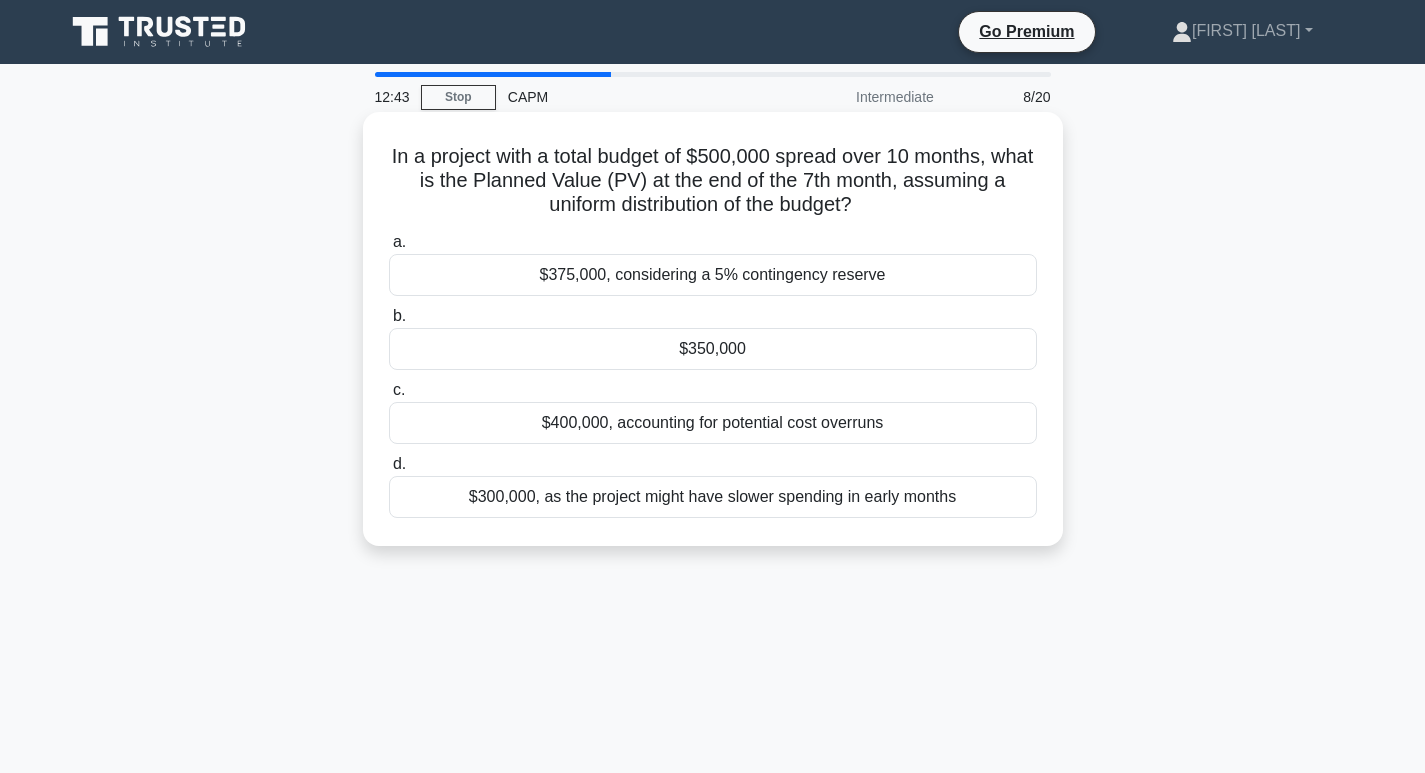 click on "$350,000" at bounding box center (713, 349) 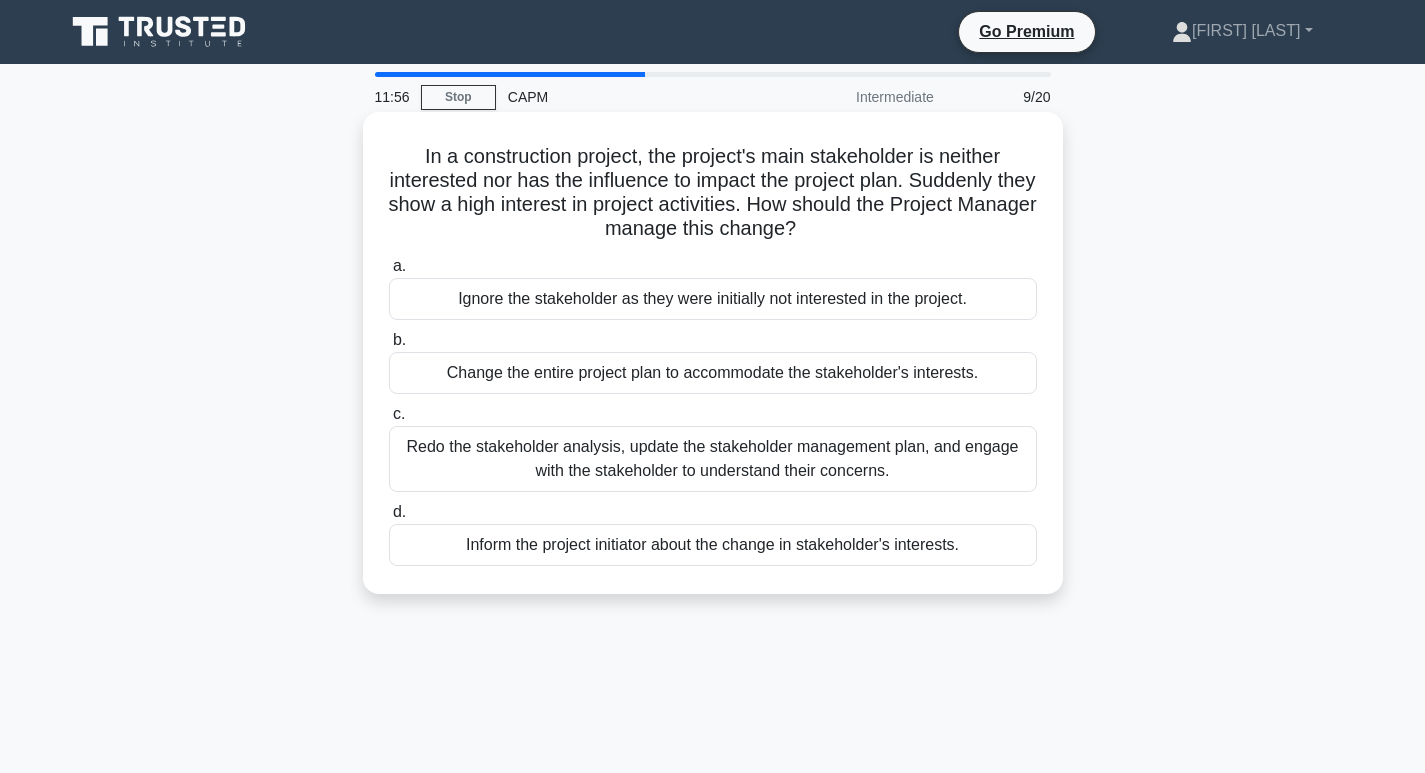 click on "Redo the stakeholder analysis, update the stakeholder management plan, and engage with the stakeholder to understand their concerns." at bounding box center [713, 459] 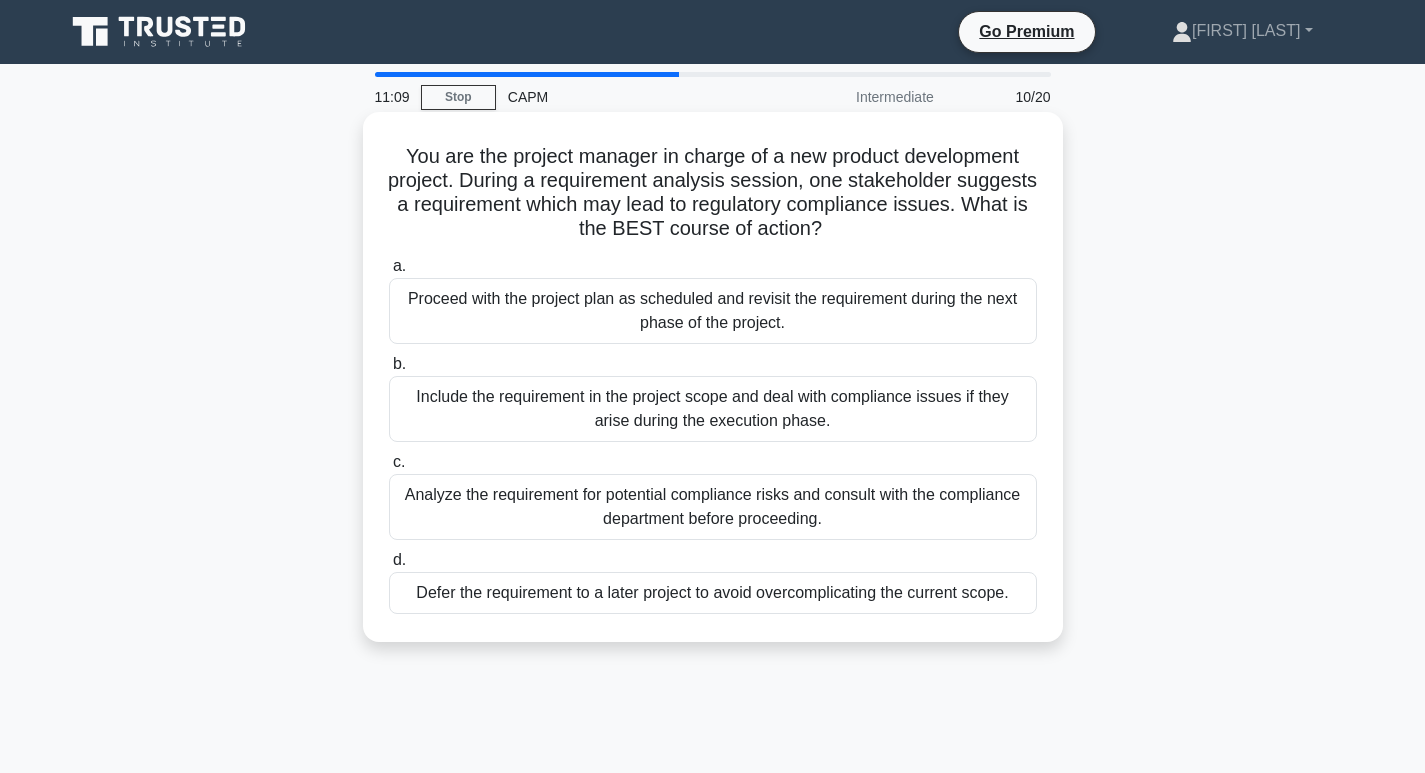 click on "Analyze the requirement for potential compliance risks and consult with the compliance department before proceeding." at bounding box center [713, 507] 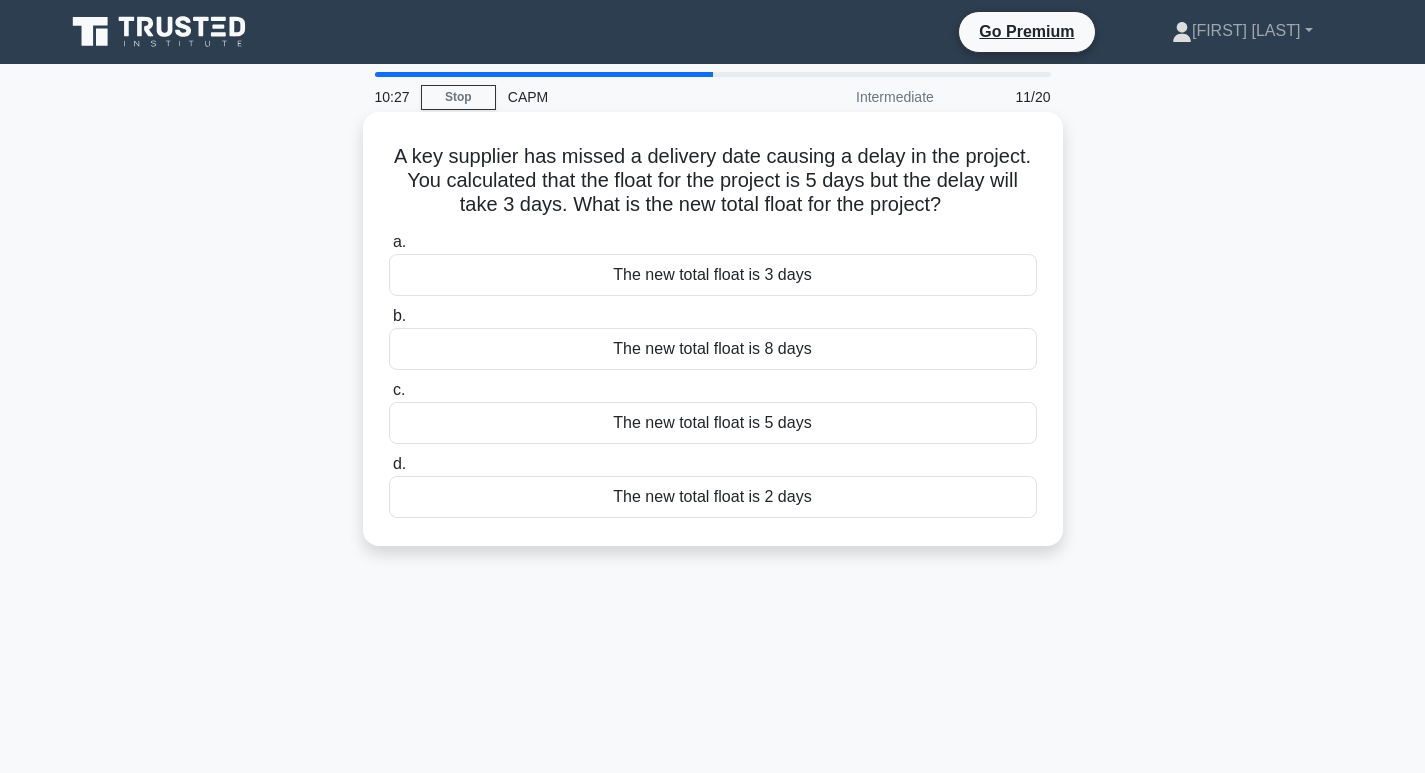 click on "The new total float is 2 days" at bounding box center [713, 497] 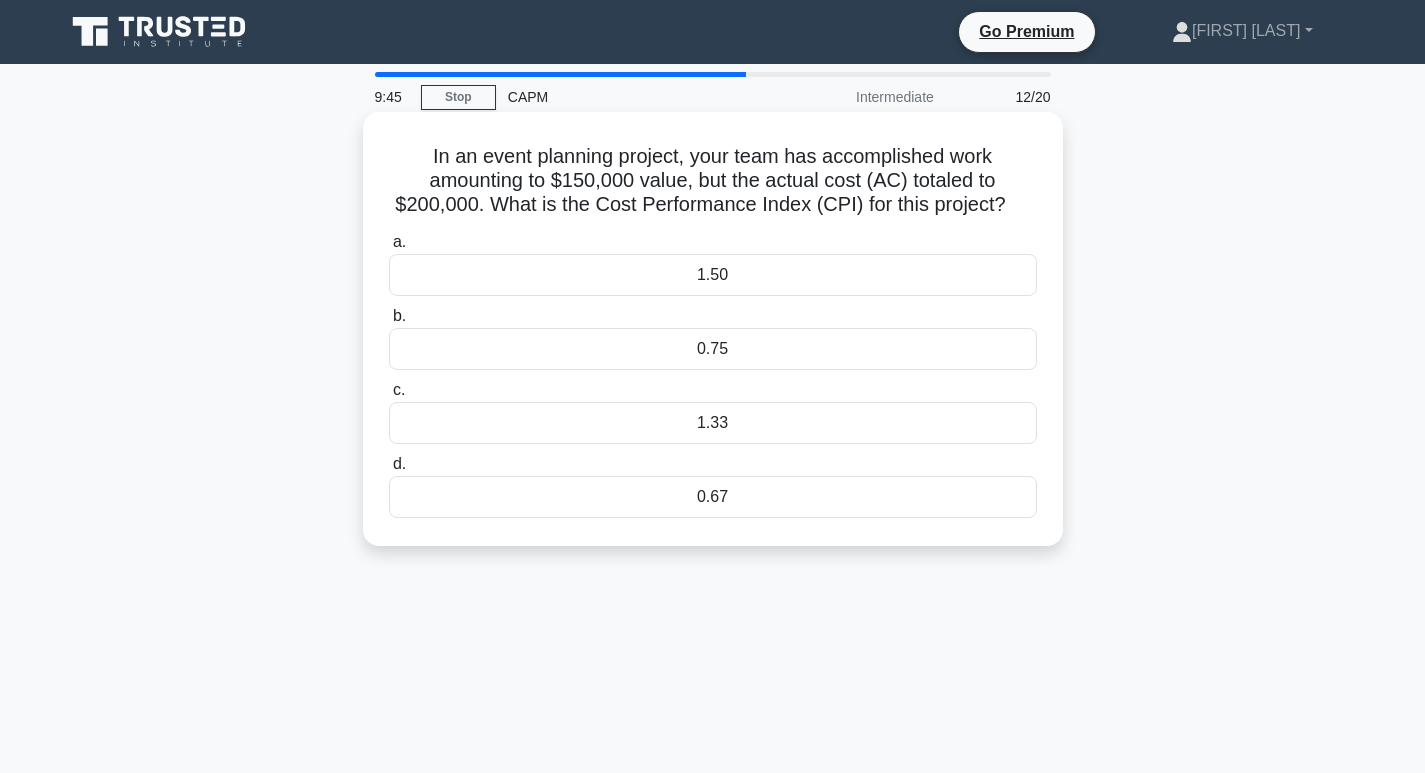 click on "0.75" at bounding box center [713, 349] 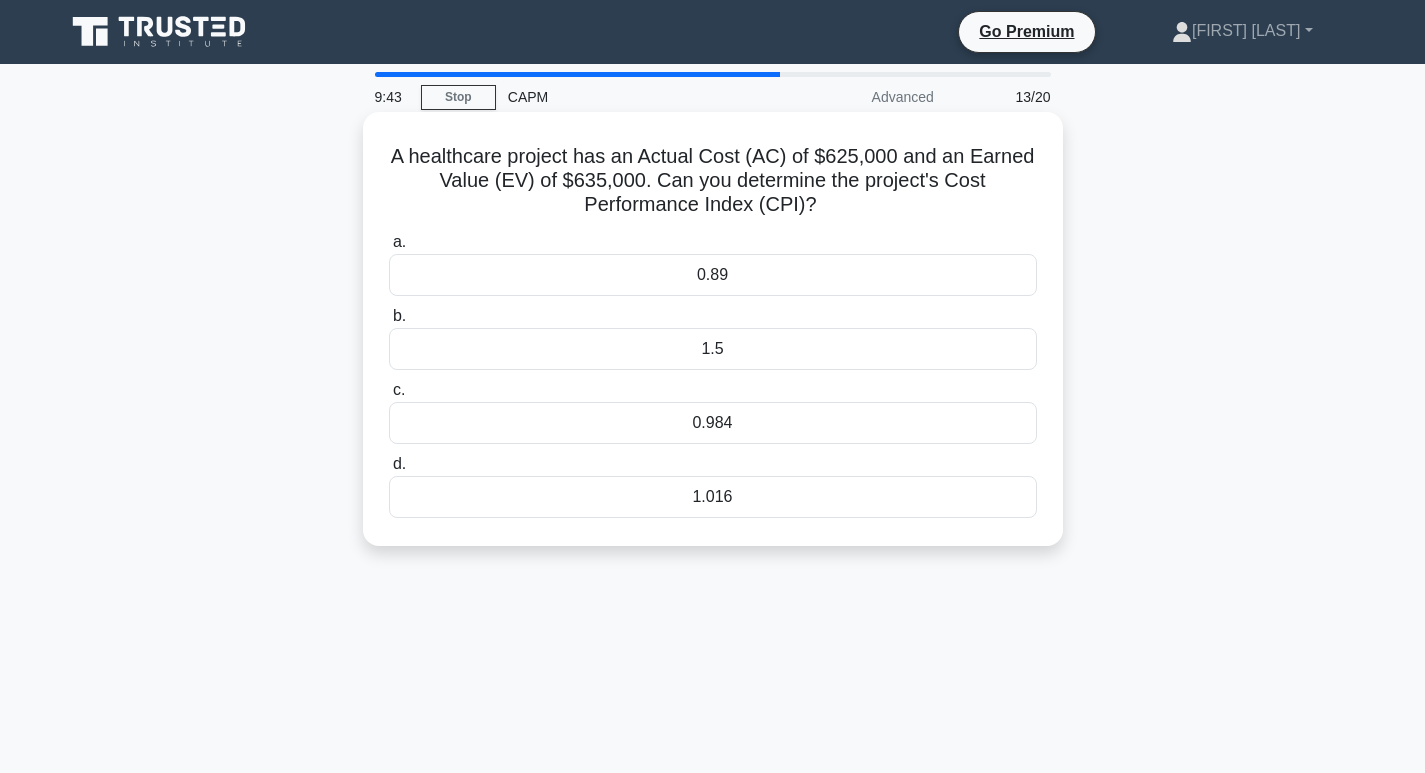click on "1.5" at bounding box center [713, 349] 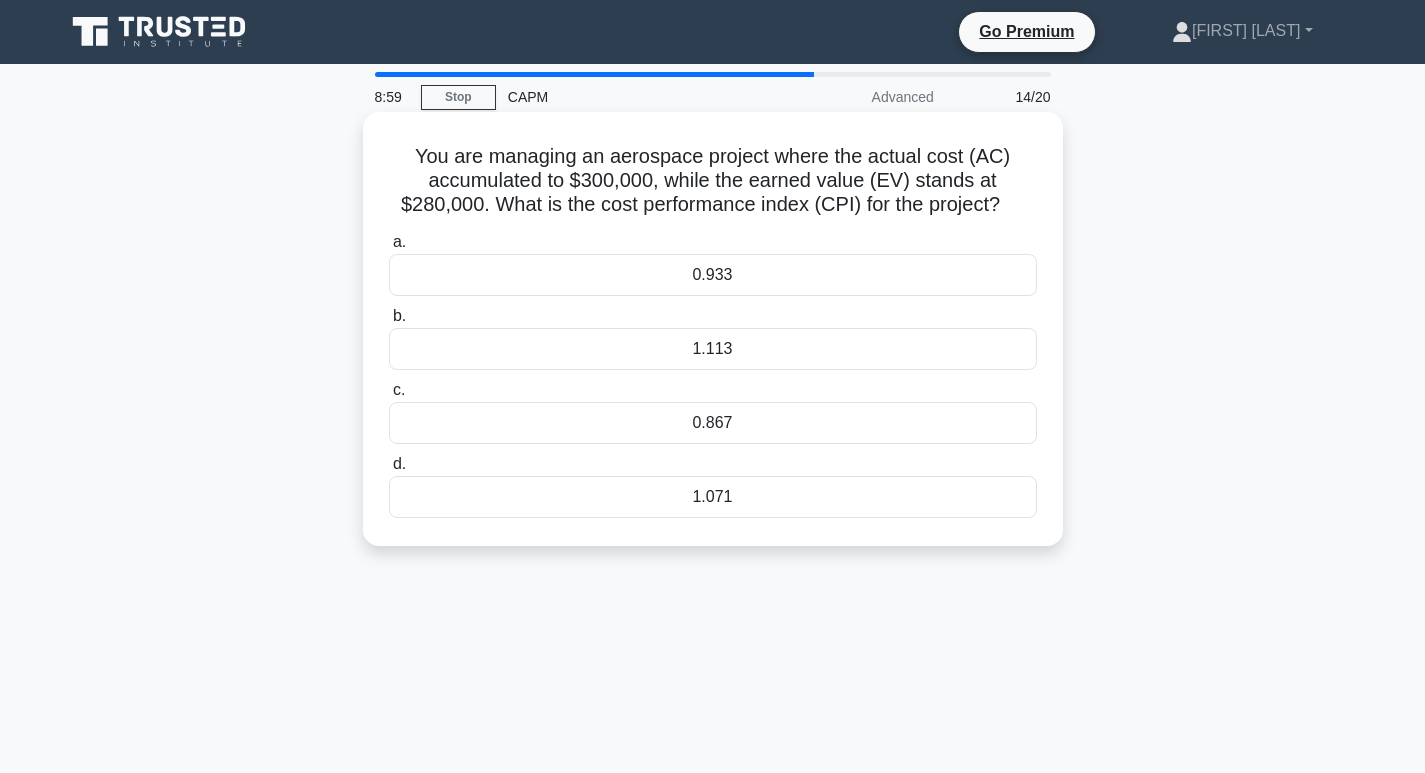 click on "0.933" at bounding box center (713, 275) 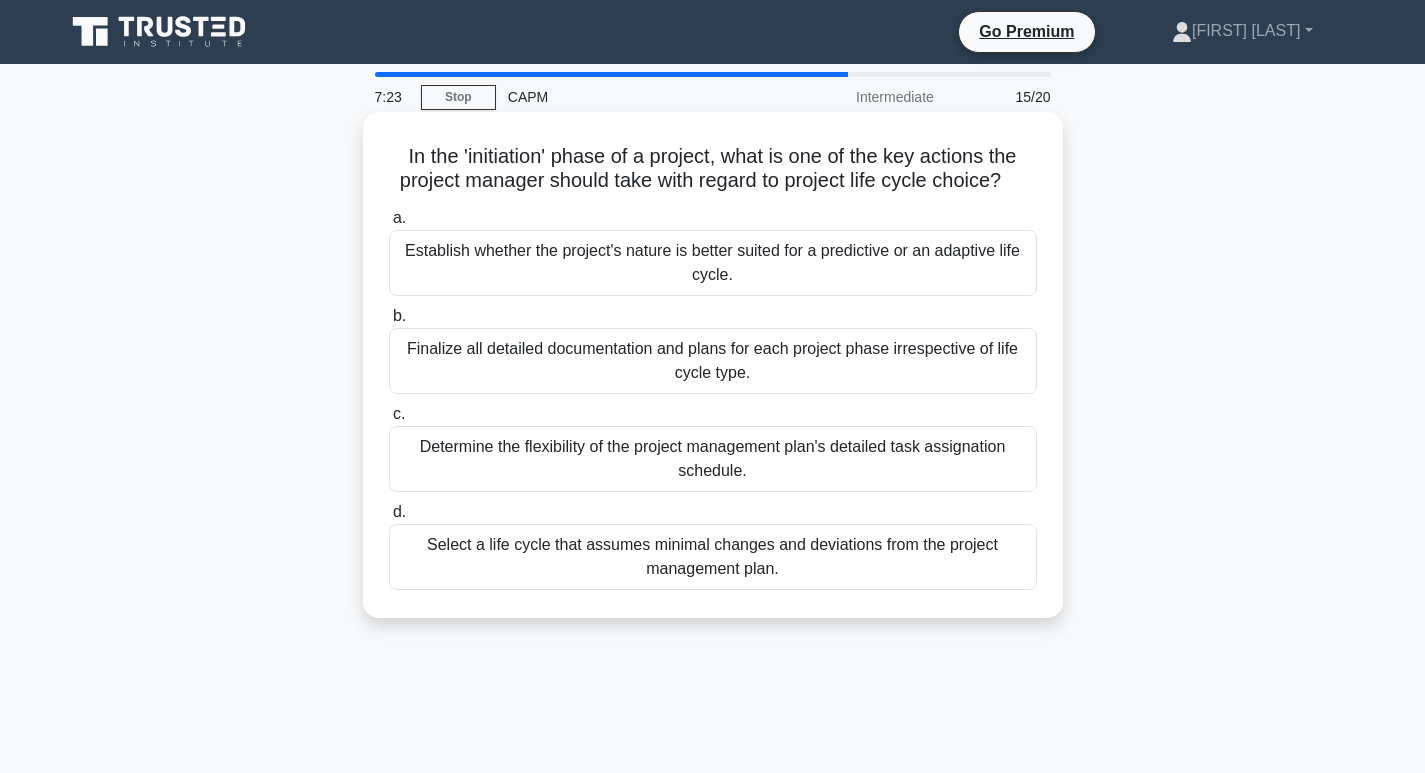 click on "Establish whether the project's nature is better suited for a predictive or an adaptive life cycle." at bounding box center (713, 263) 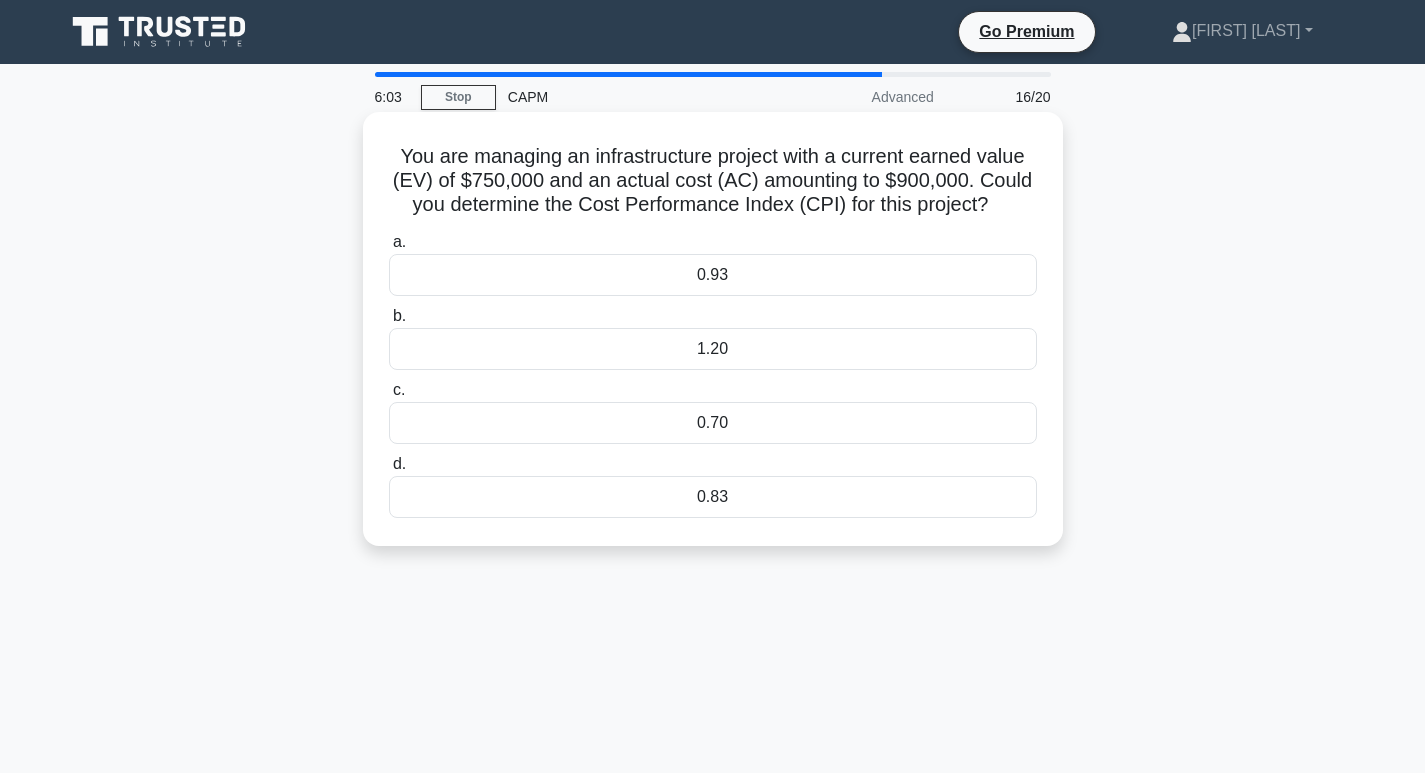 click on "0.83" at bounding box center [713, 497] 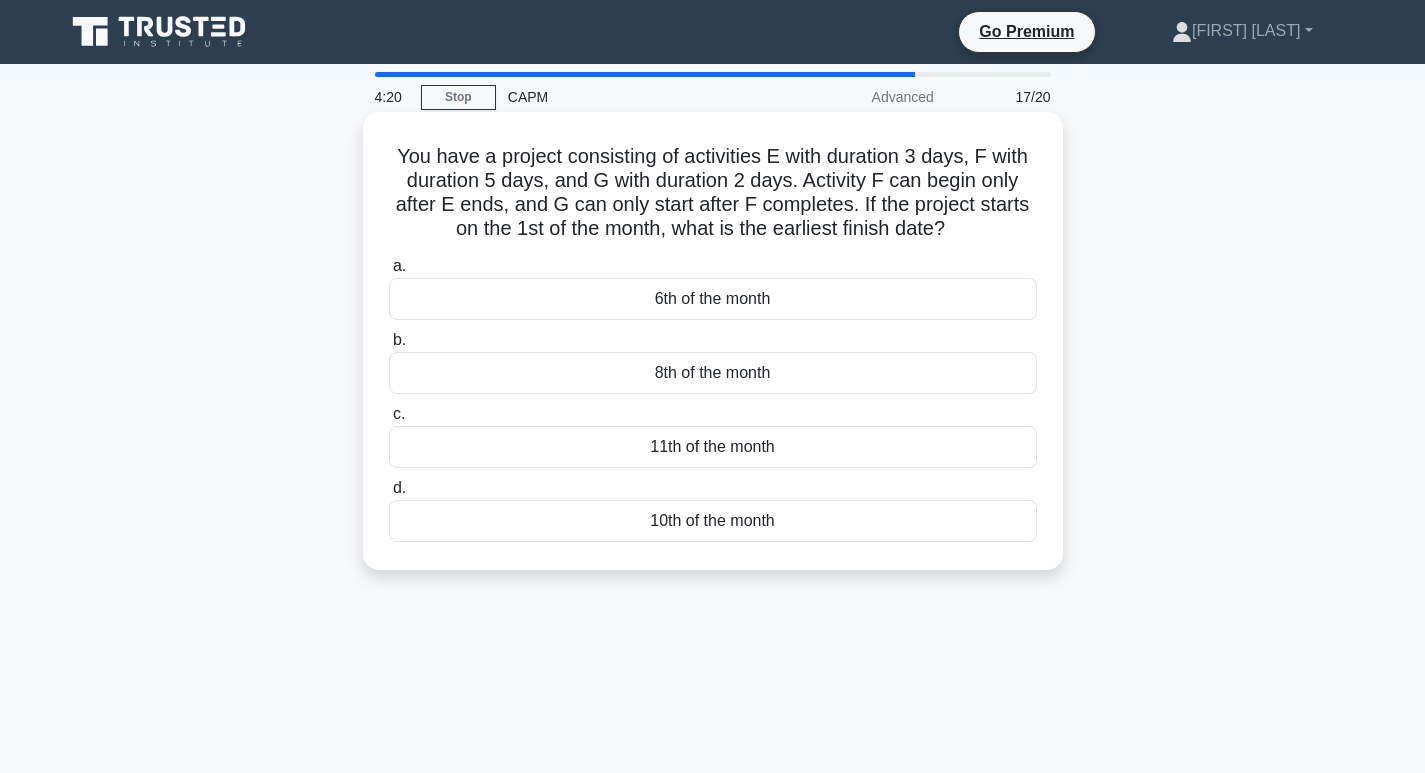 click on "10th of the month" at bounding box center [713, 521] 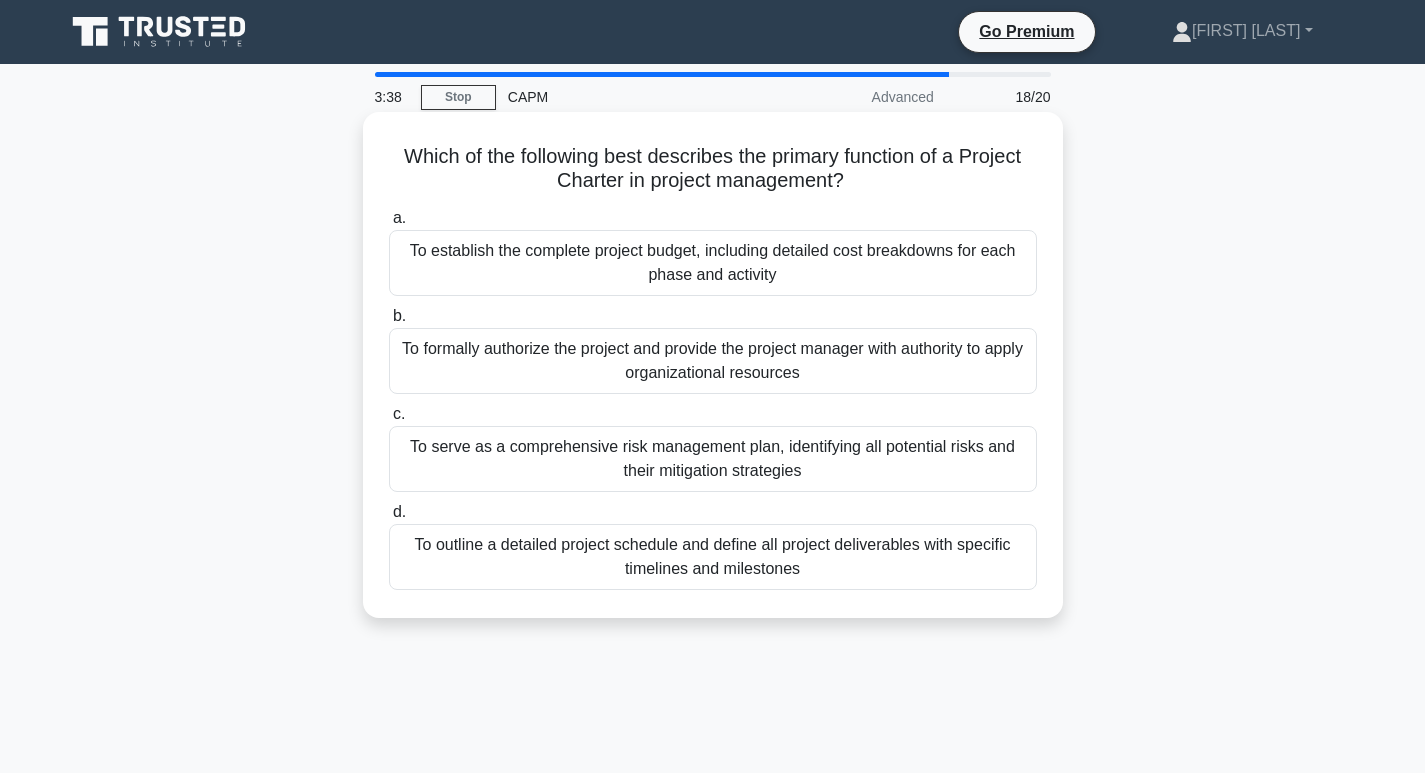 click on "To outline a detailed project schedule and define all project deliverables with specific timelines and milestones" at bounding box center (713, 557) 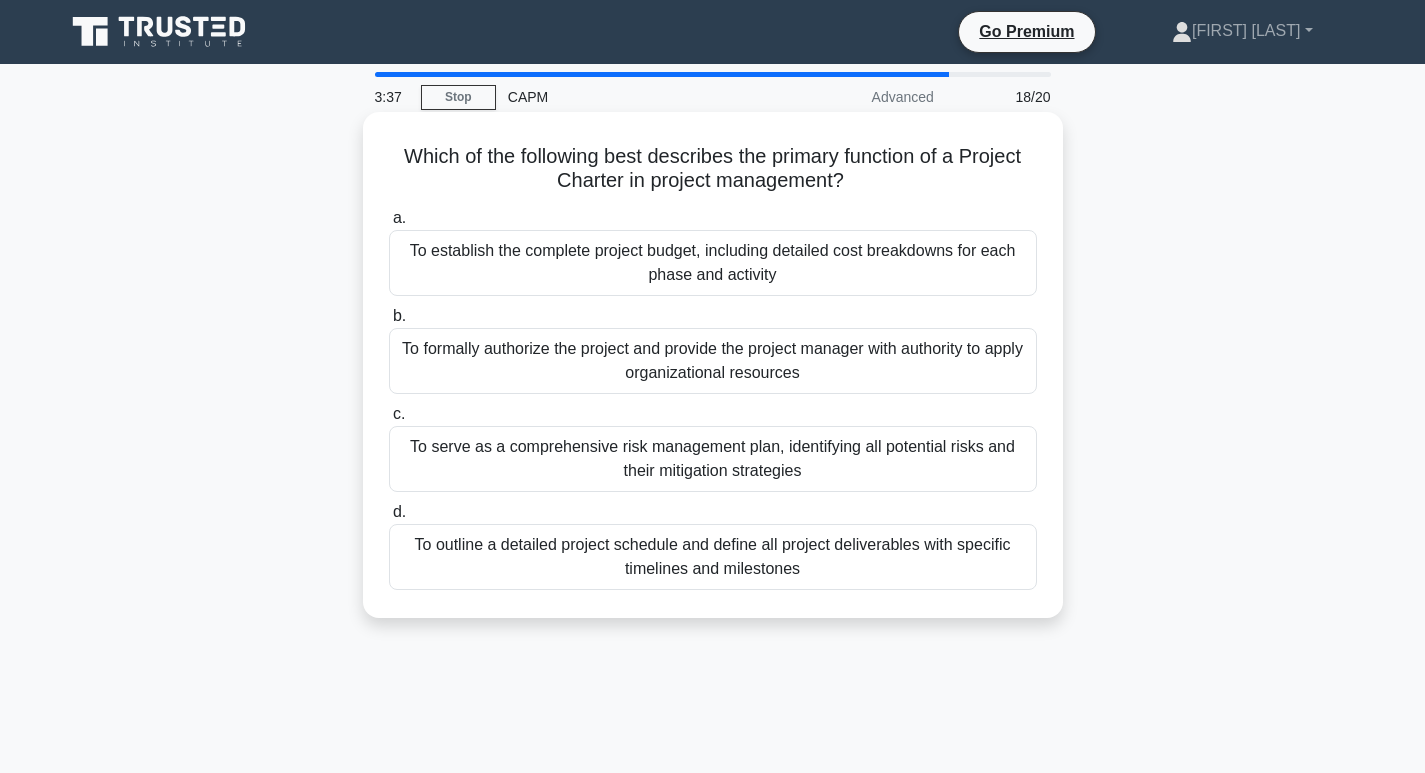 click on "To outline a detailed project schedule and define all project deliverables with specific timelines and milestones" at bounding box center [713, 557] 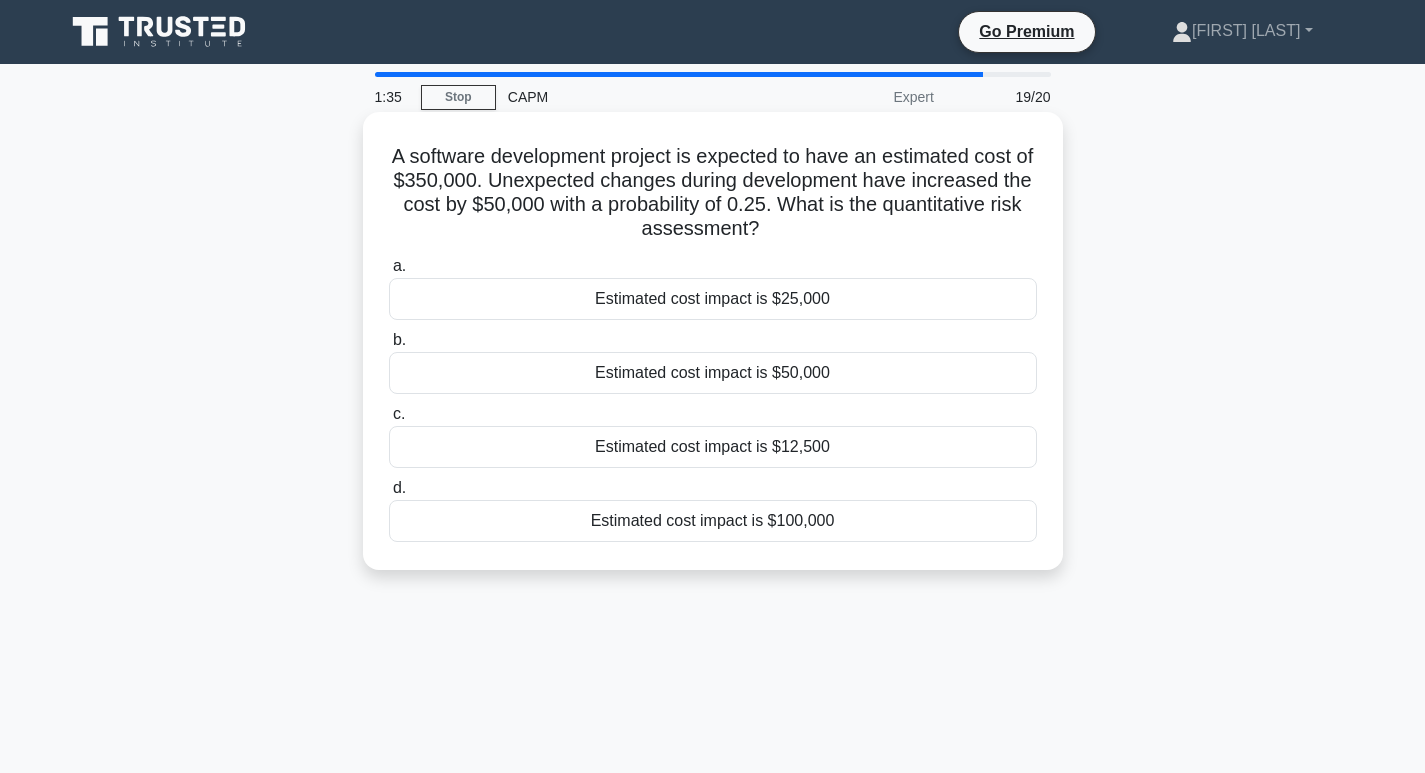 click on "Estimated cost impact is $12,500" at bounding box center [713, 447] 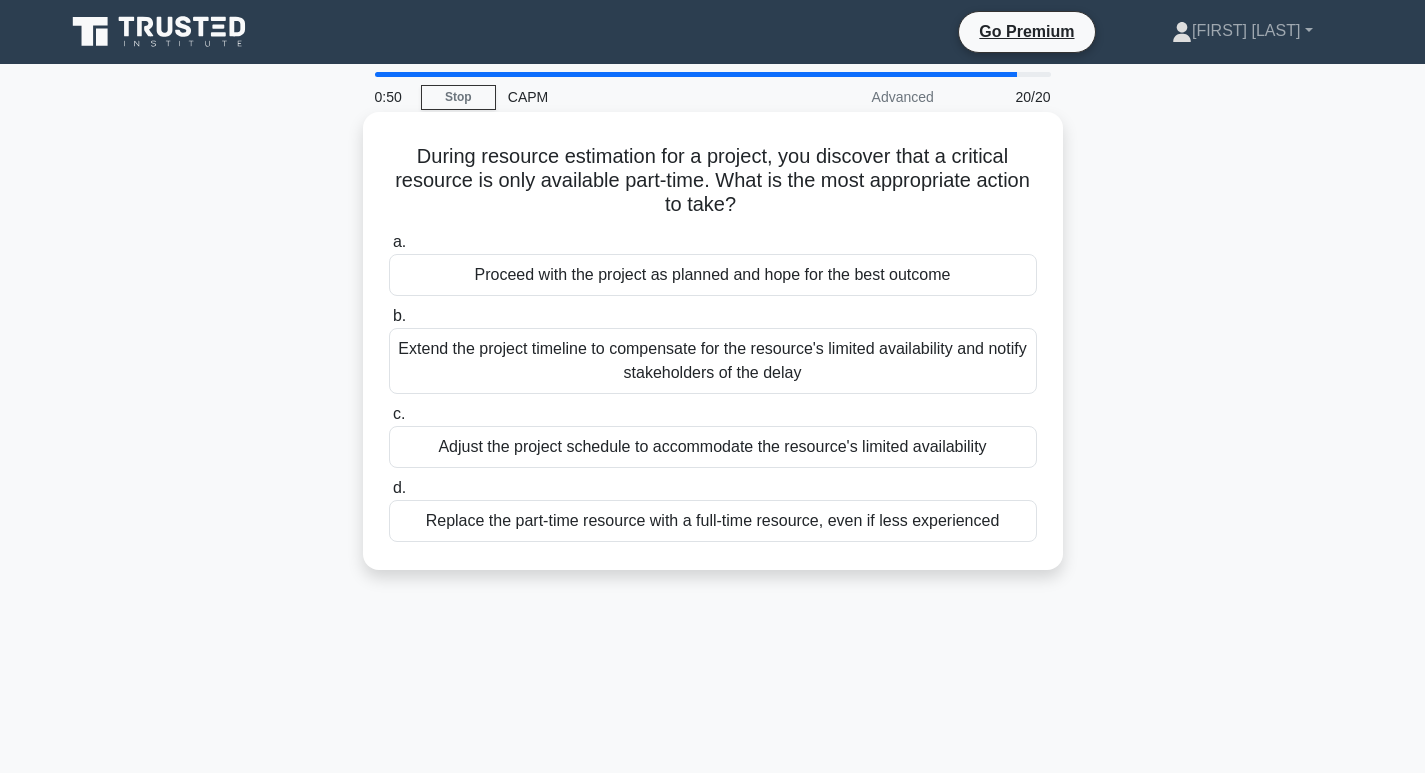 click on "Adjust the project schedule to accommodate the resource's limited availability" at bounding box center [713, 447] 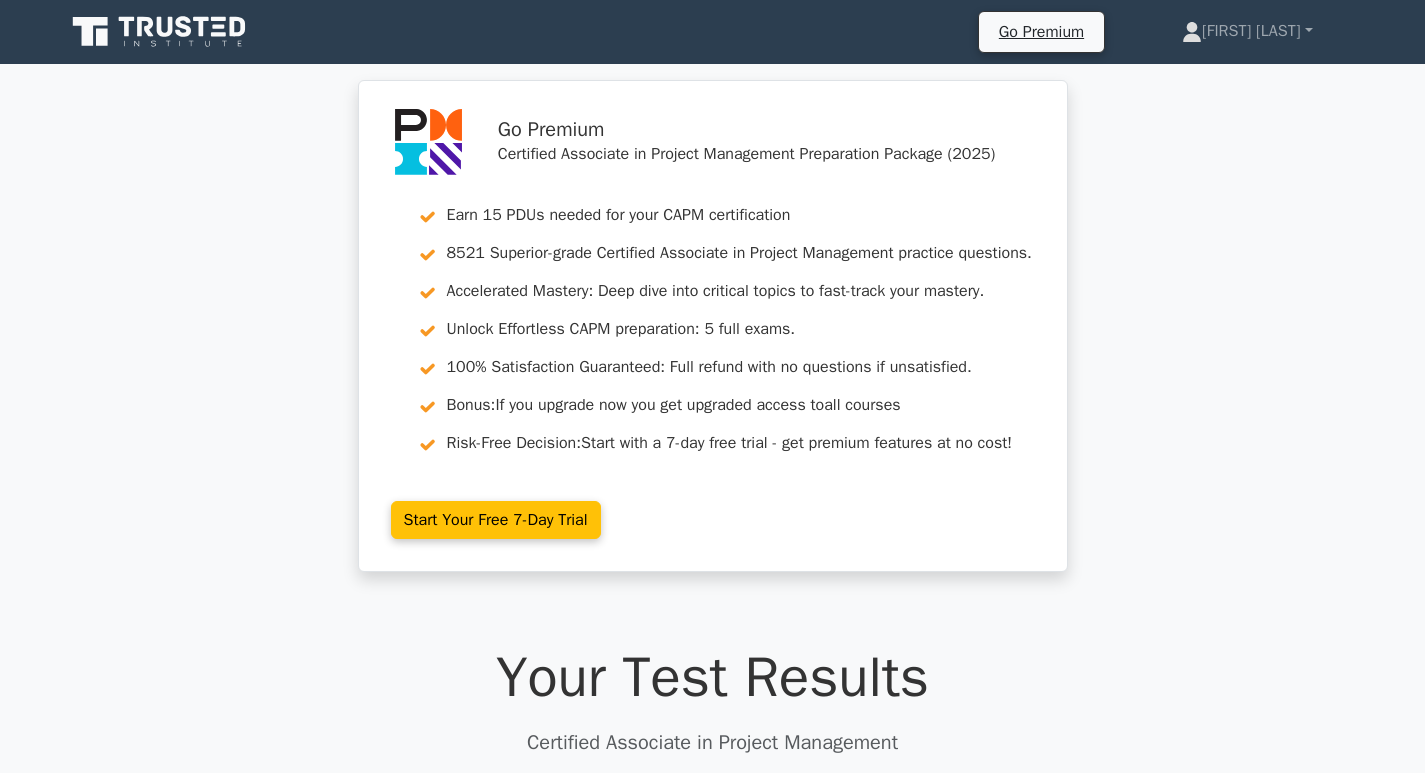 scroll, scrollTop: 700, scrollLeft: 0, axis: vertical 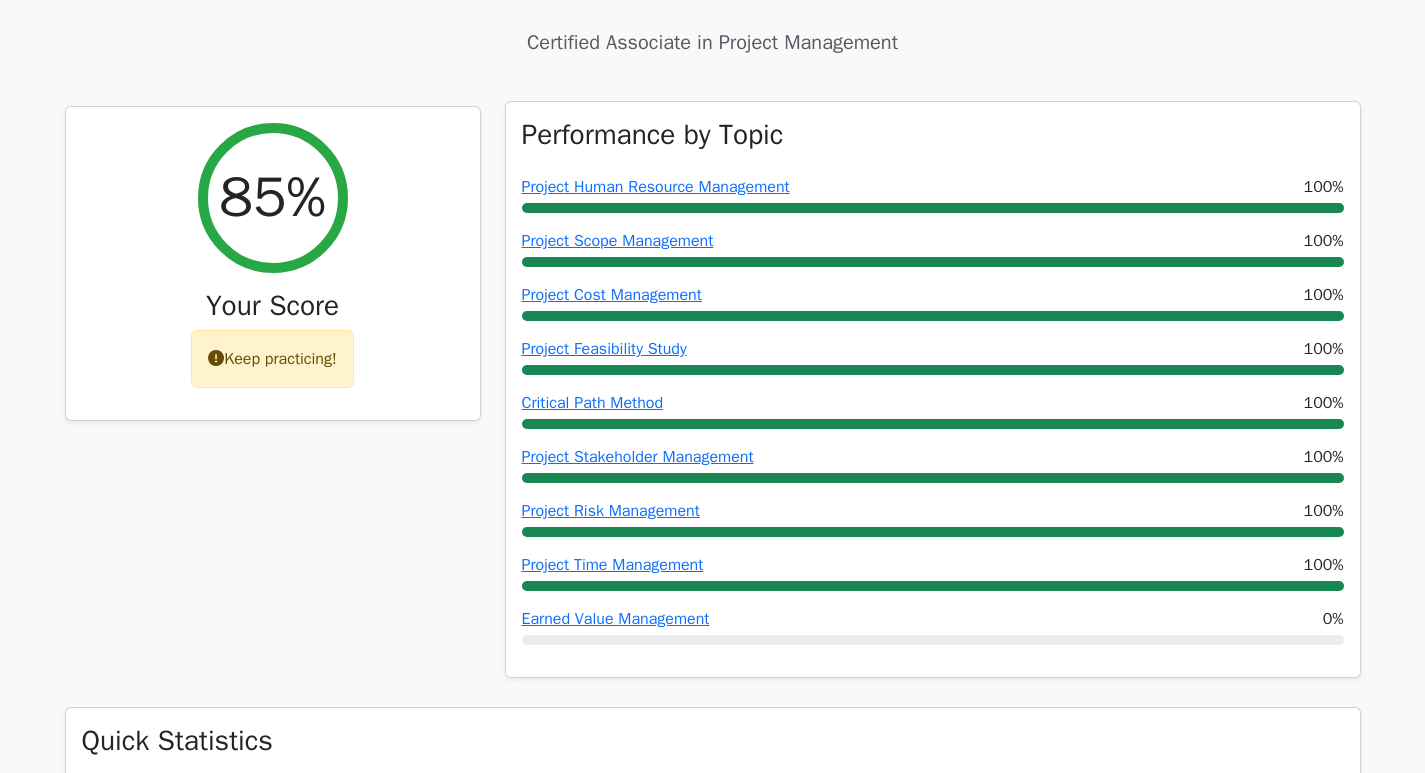 click on "Project Human Resource Management
100%" at bounding box center (933, 194) 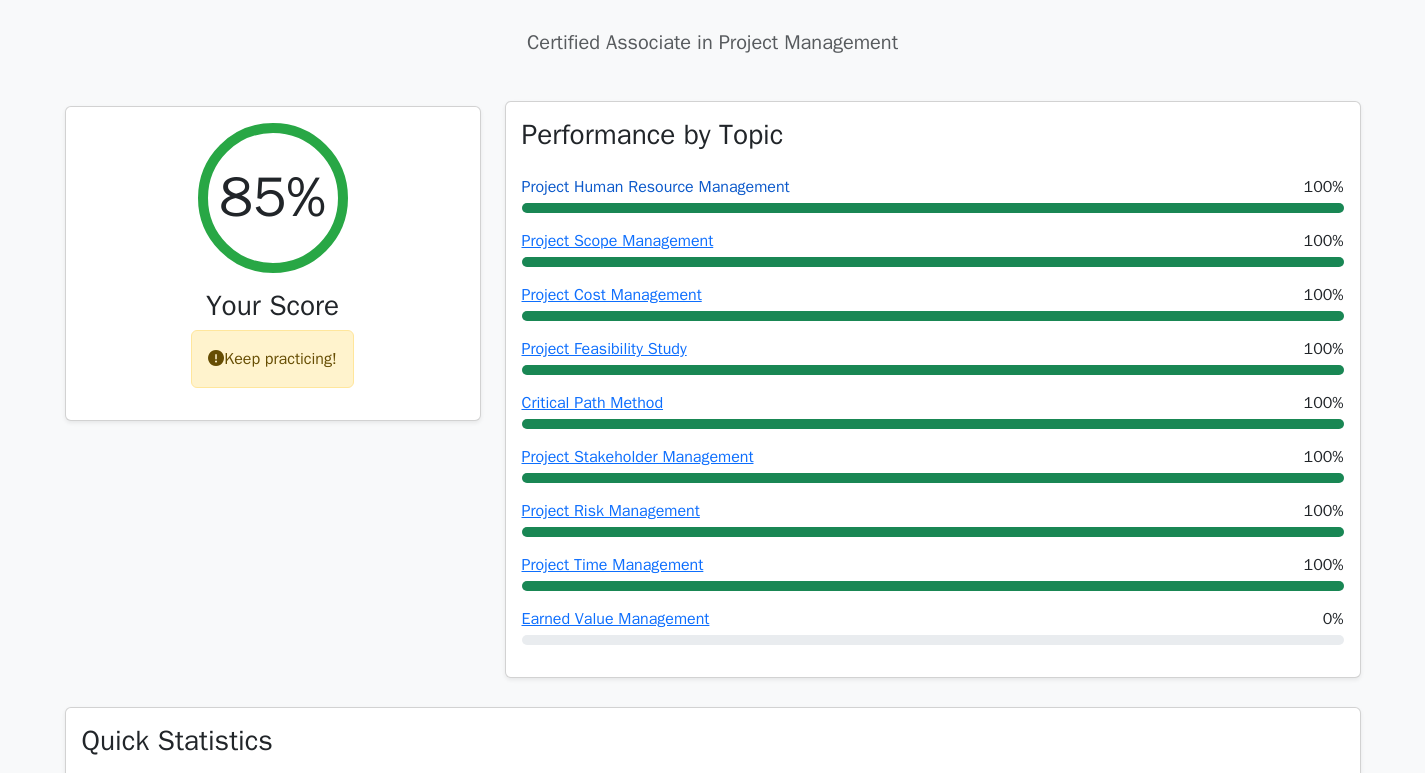 click on "Project Human Resource Management
100%" at bounding box center (933, 194) 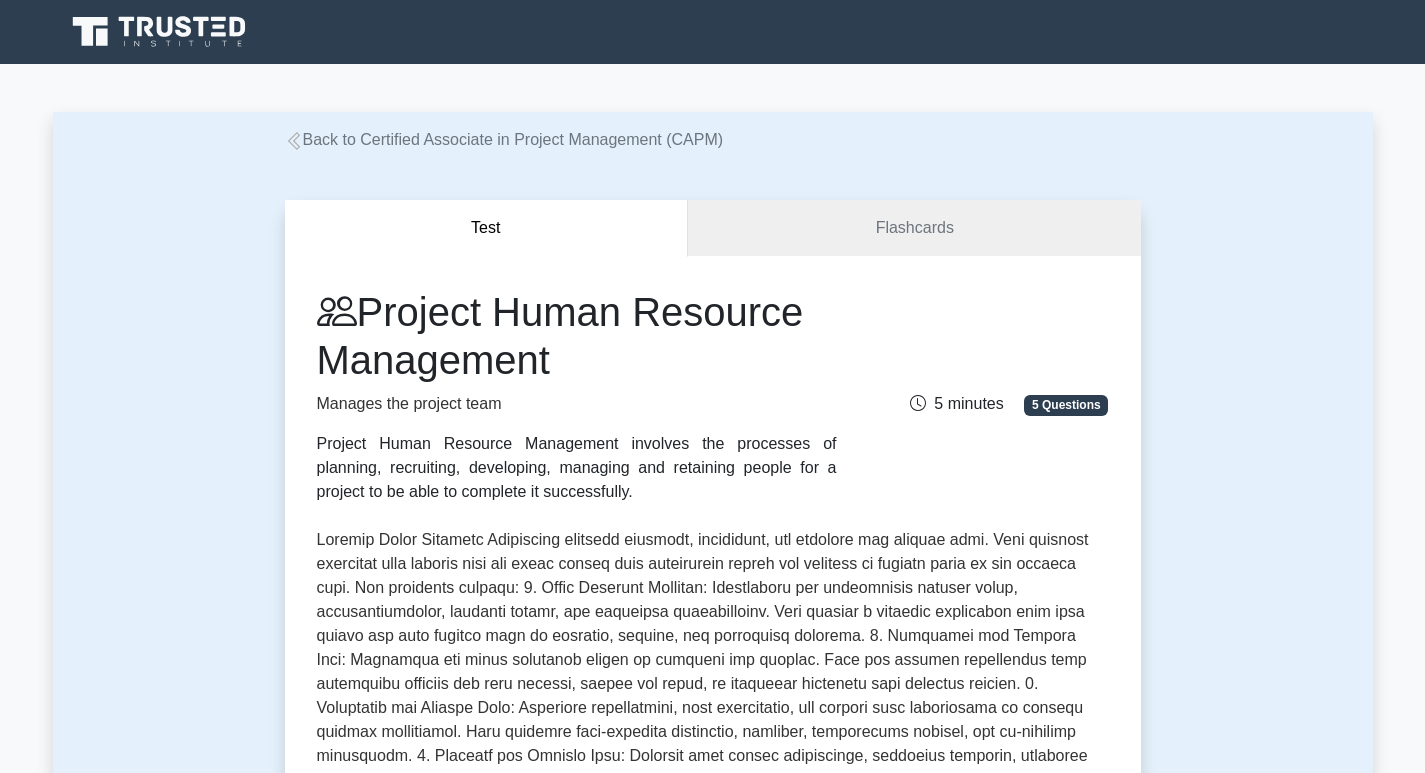 scroll, scrollTop: 0, scrollLeft: 0, axis: both 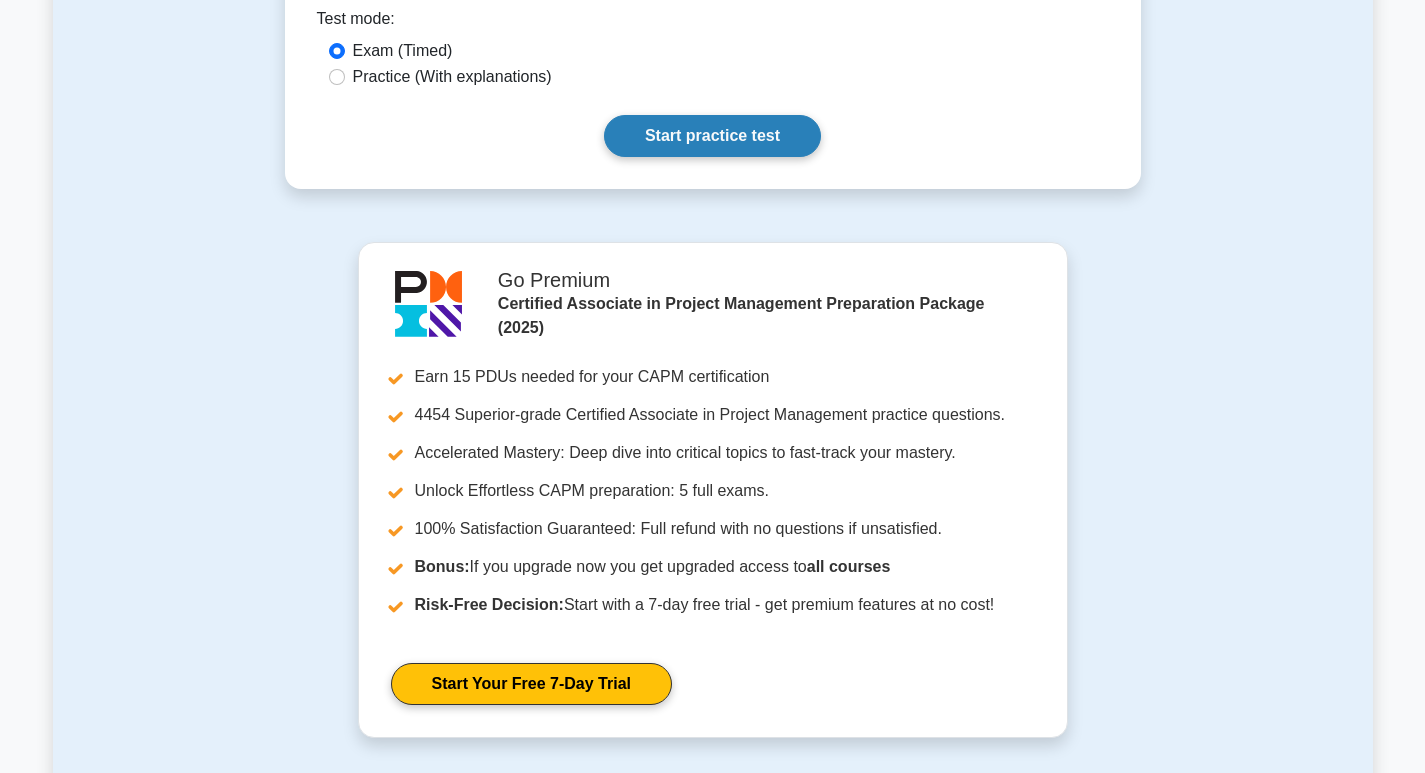 click on "Start practice test" at bounding box center (712, 136) 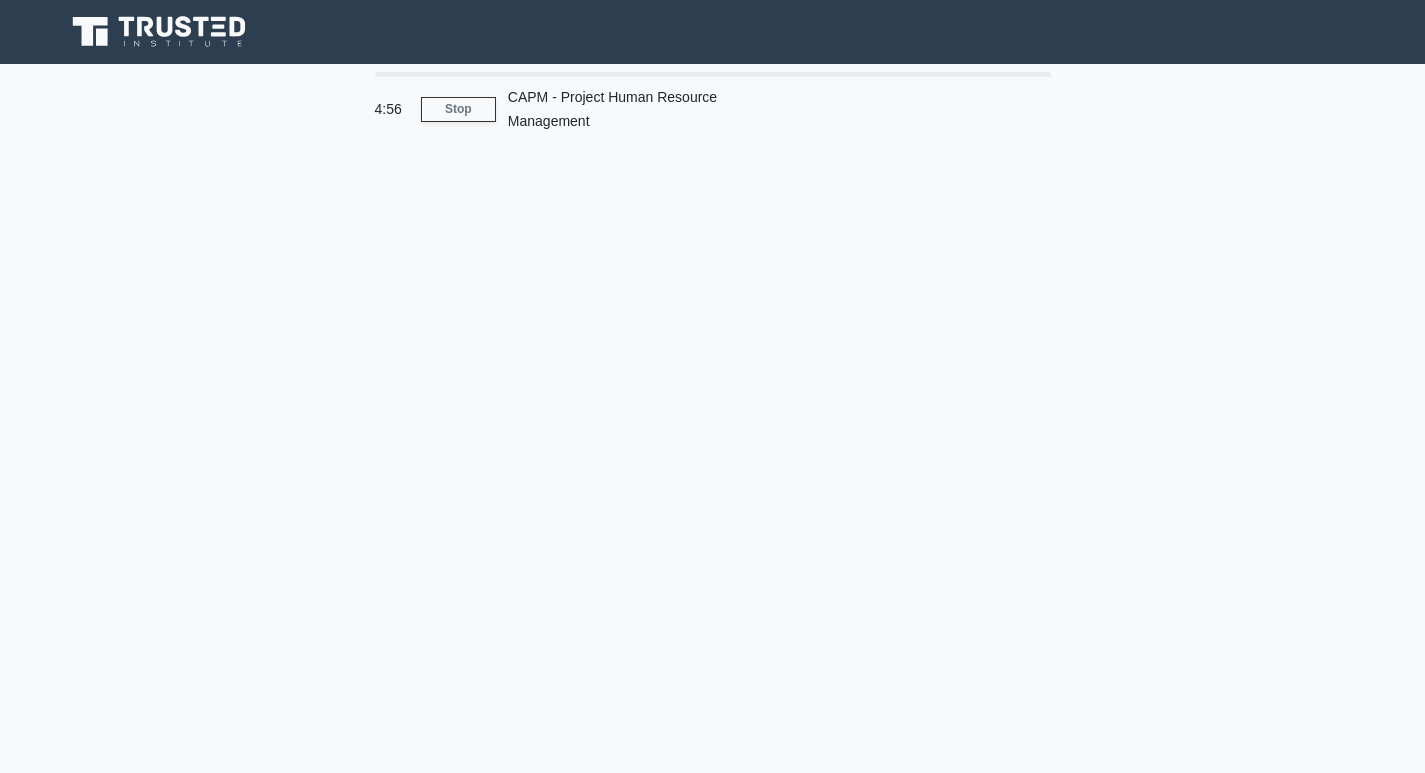 scroll, scrollTop: 0, scrollLeft: 0, axis: both 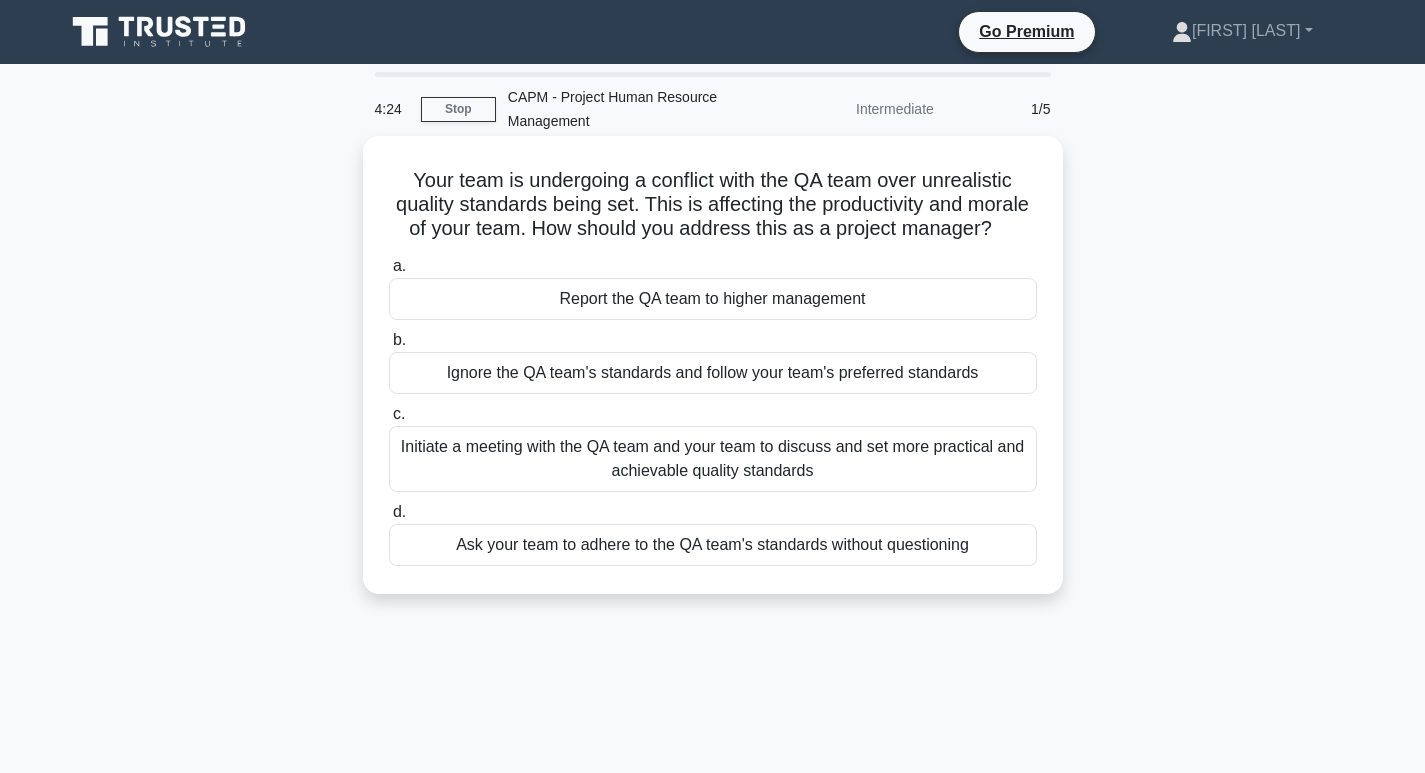 click on "Initiate a meeting with the QA team and your team to discuss and set more practical and achievable quality standards" at bounding box center [713, 459] 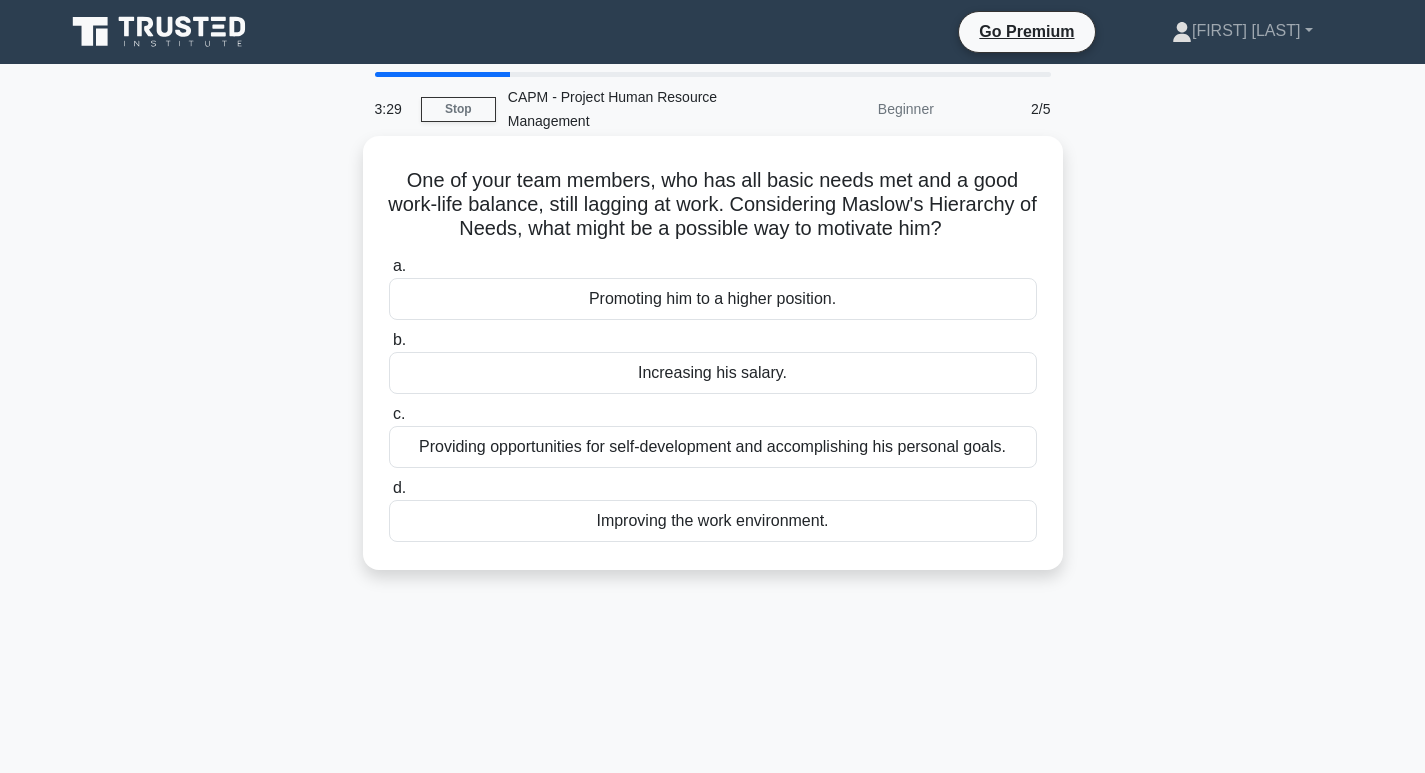 click on "Providing opportunities for self-development and accomplishing his personal goals." at bounding box center (713, 447) 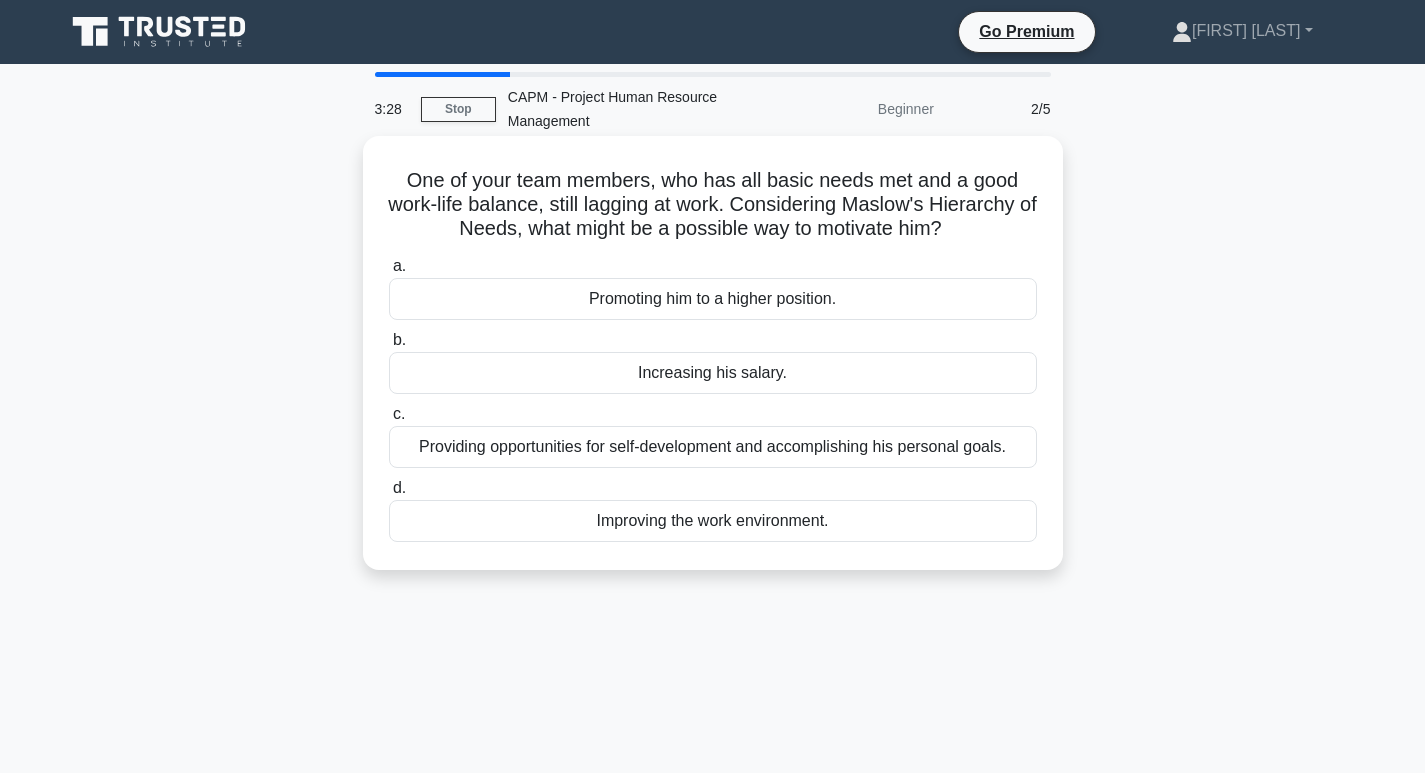 click on "Providing opportunities for self-development and accomplishing his personal goals." at bounding box center [713, 447] 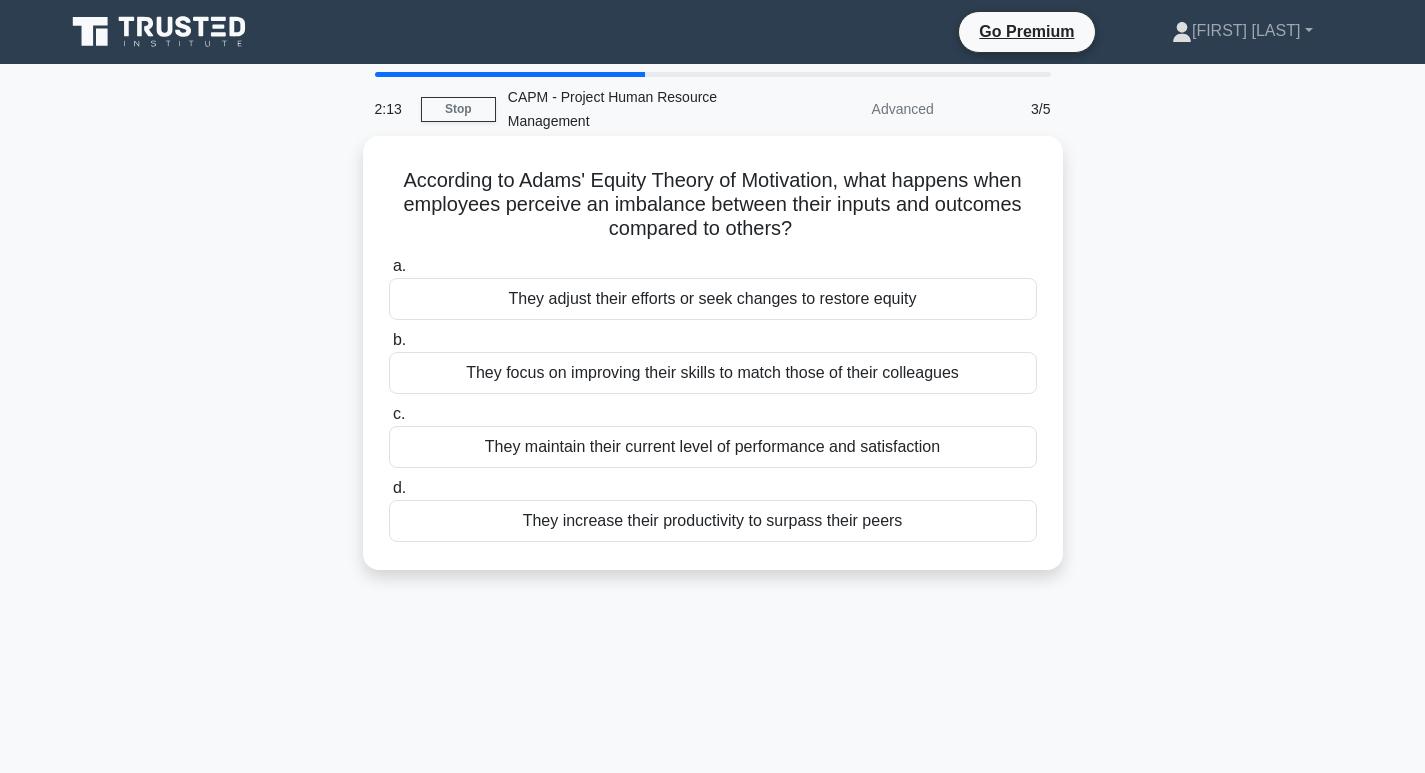 click on "They adjust their efforts or seek changes to restore equity" at bounding box center (713, 299) 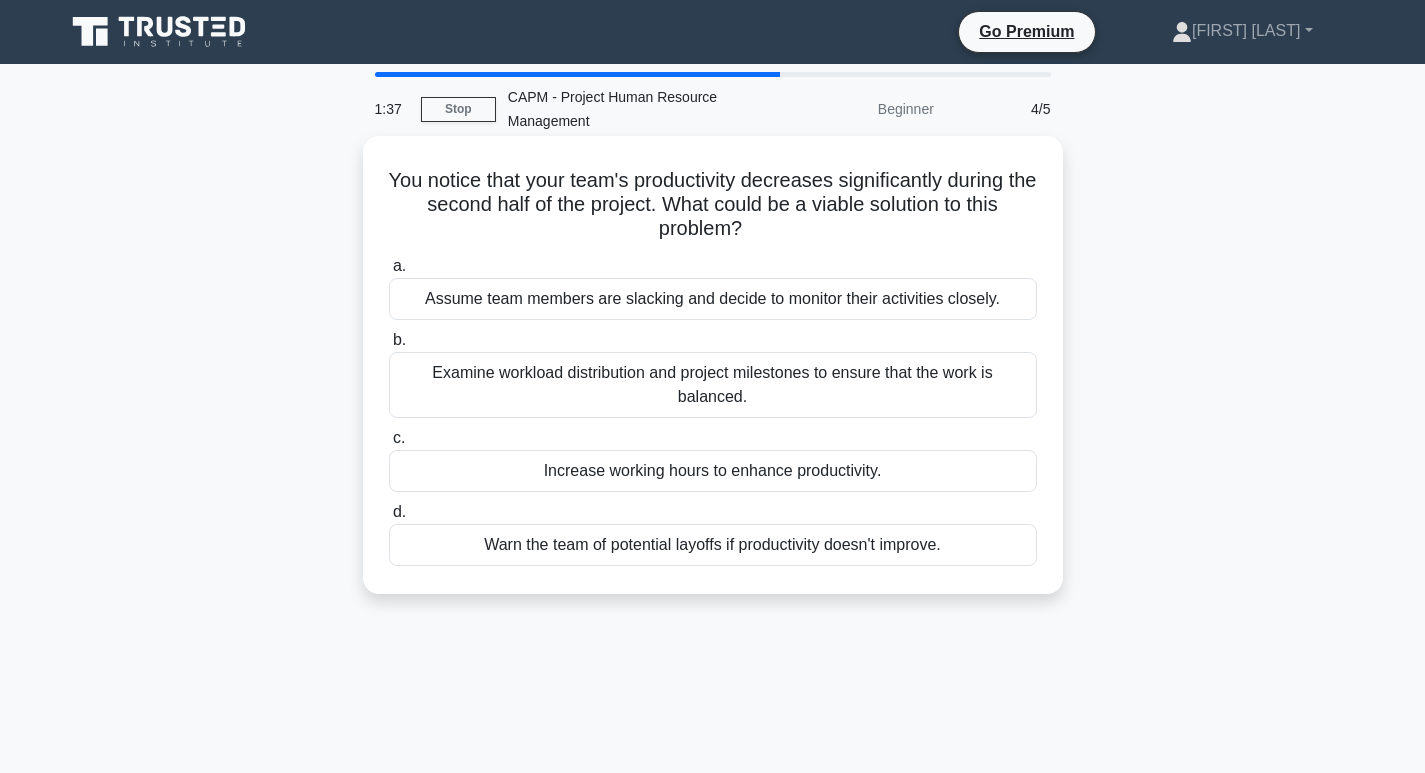 click on "Examine workload distribution and project milestones to ensure that the work is balanced." at bounding box center [713, 385] 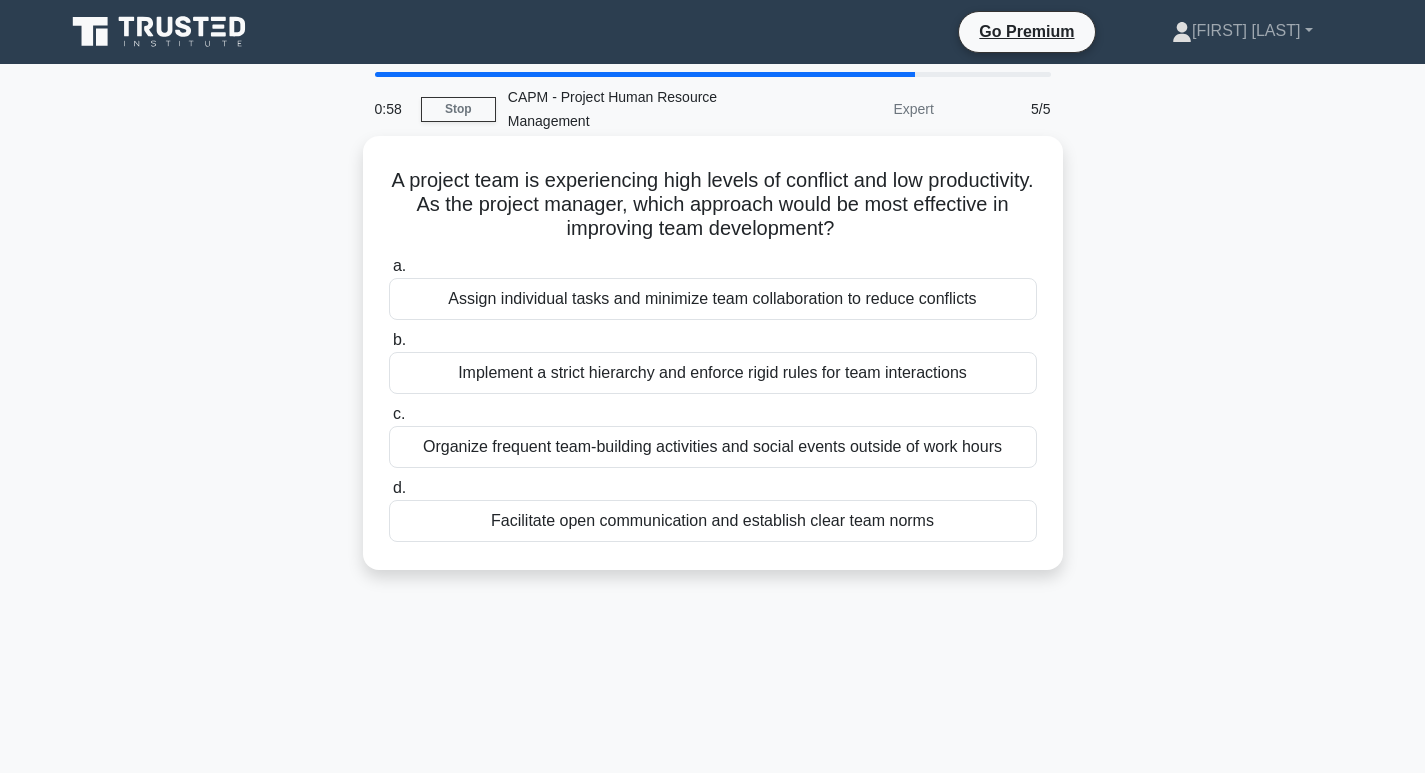 click on "Facilitate open communication and establish clear team norms" at bounding box center (713, 521) 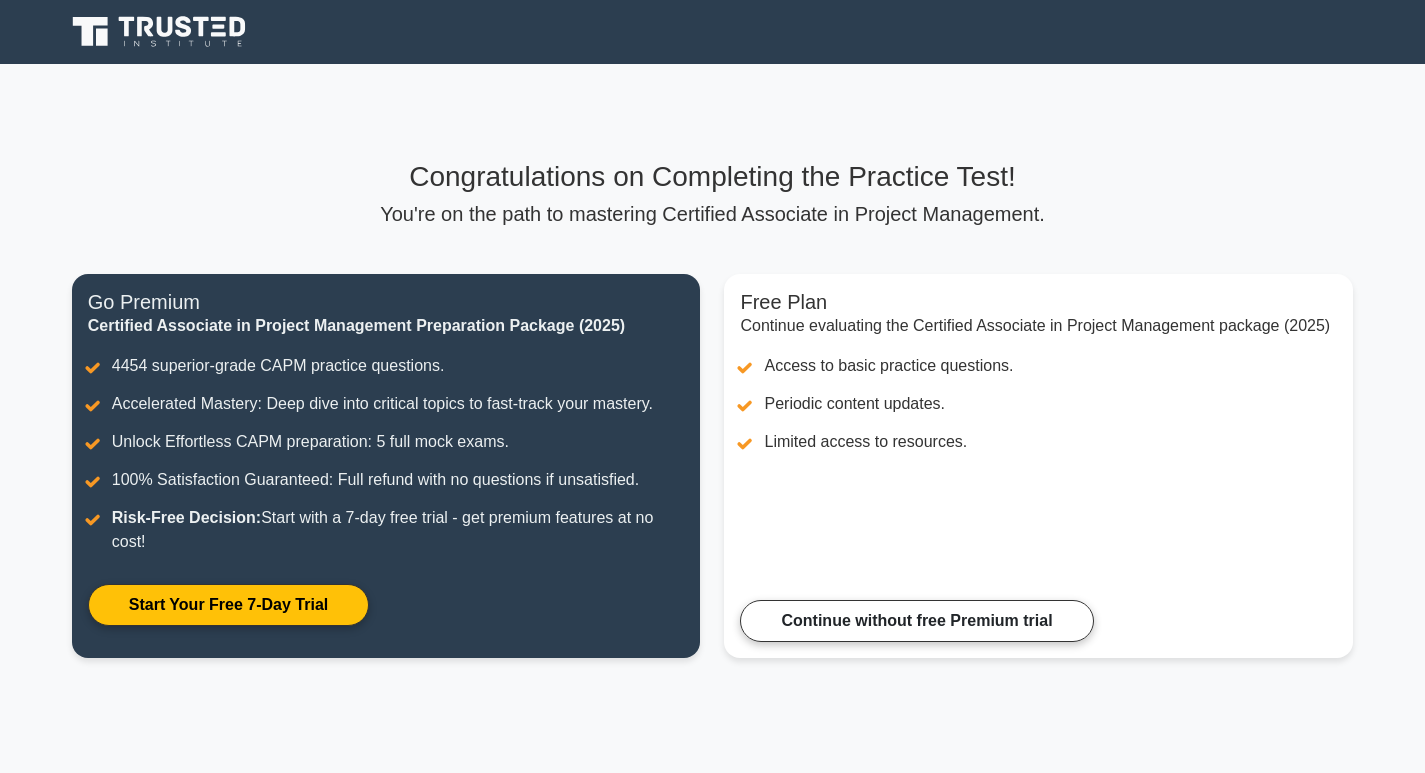 scroll, scrollTop: 0, scrollLeft: 0, axis: both 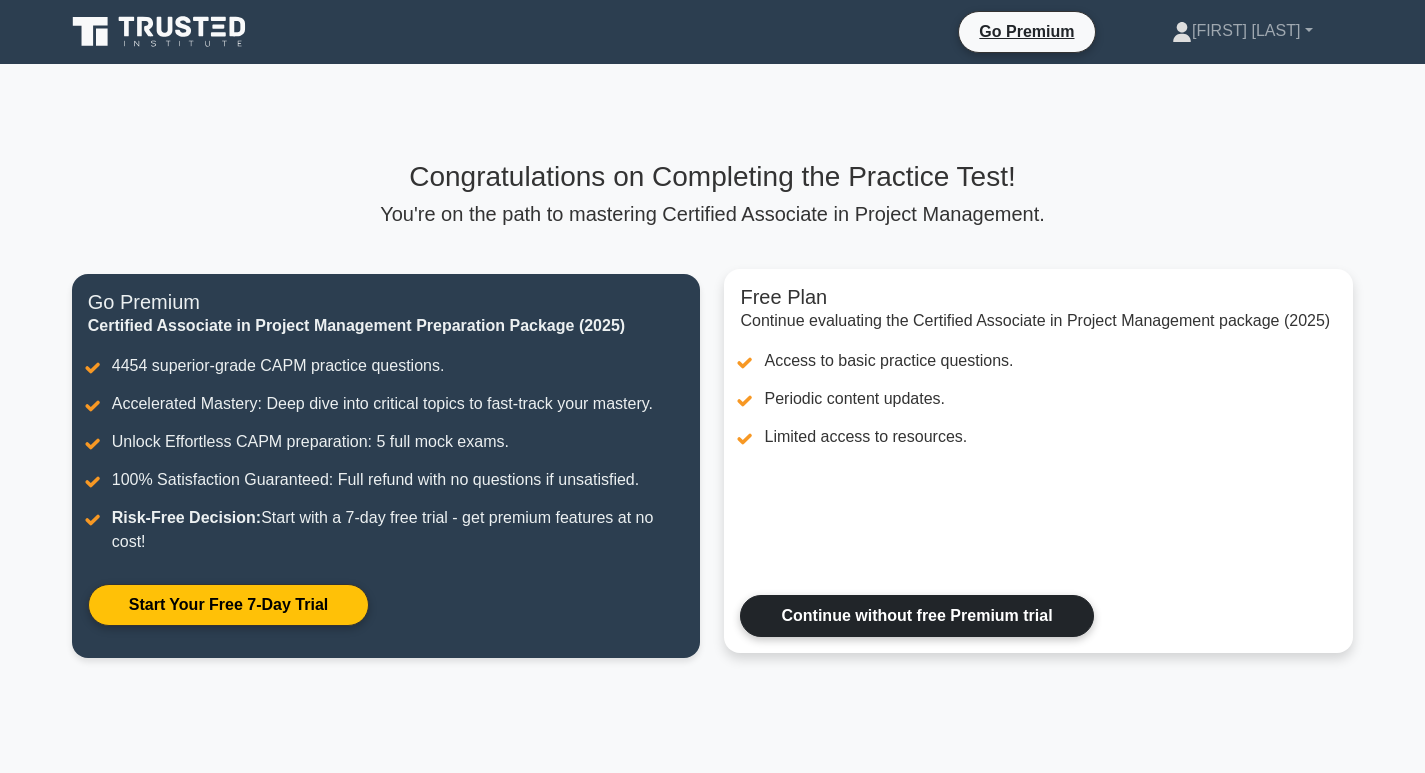 click on "Continue without free Premium trial" at bounding box center (916, 616) 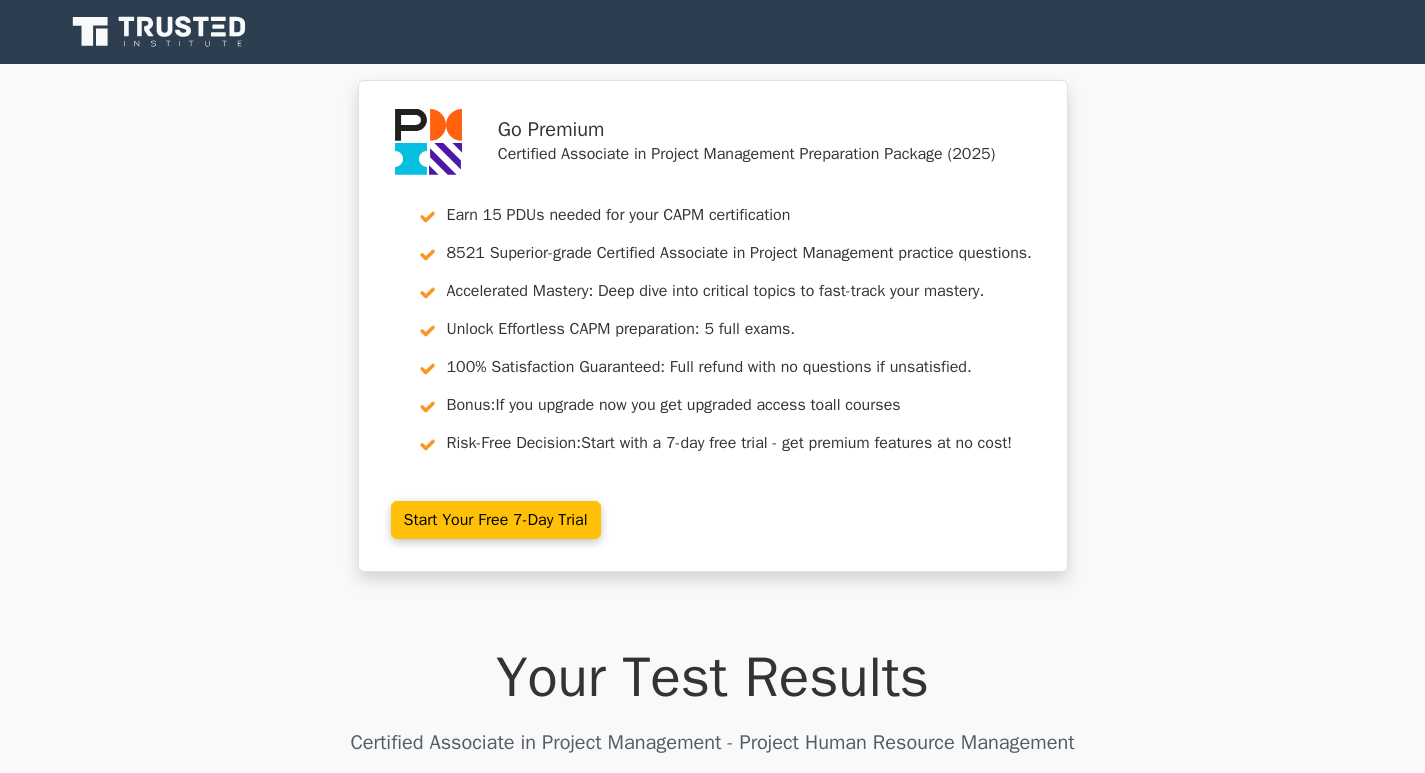 scroll, scrollTop: 0, scrollLeft: 0, axis: both 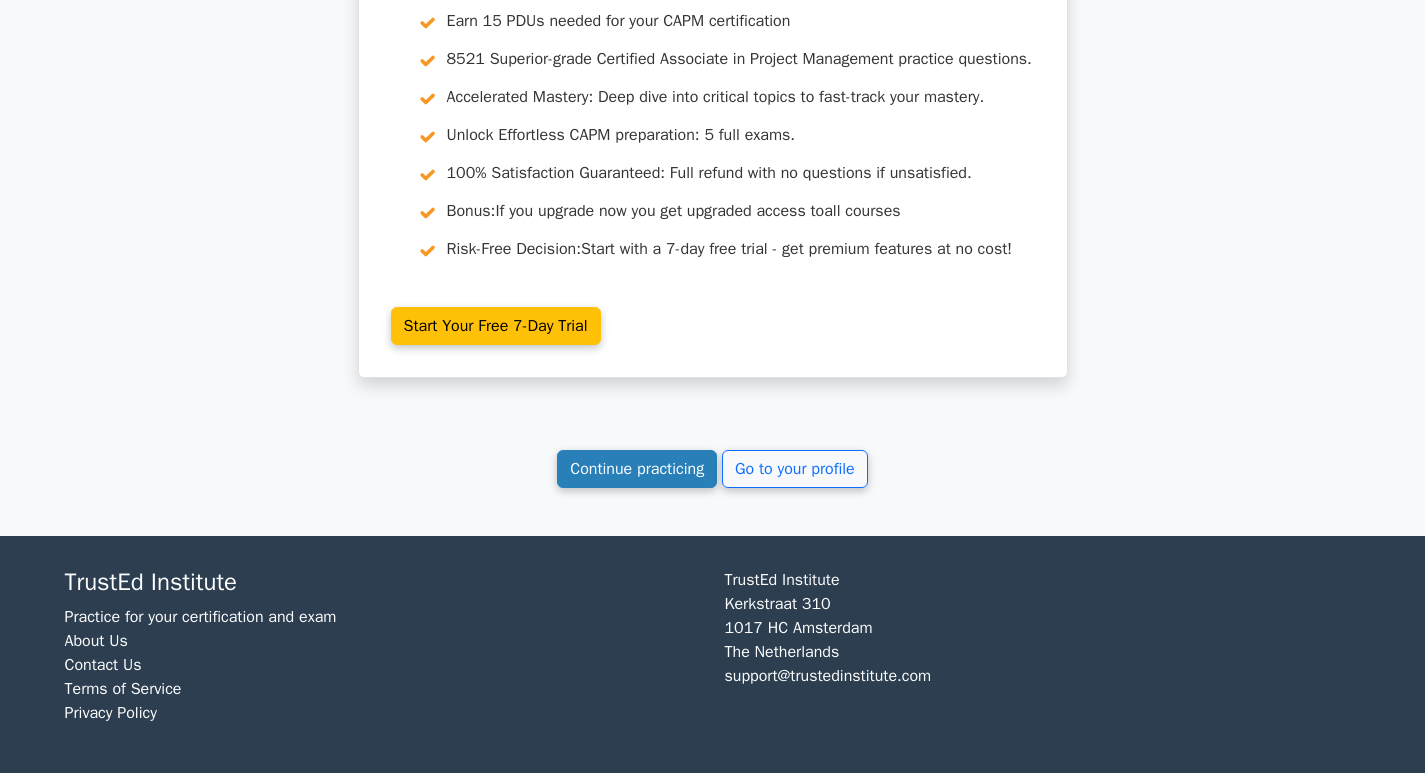 click on "Continue practicing" at bounding box center [637, 469] 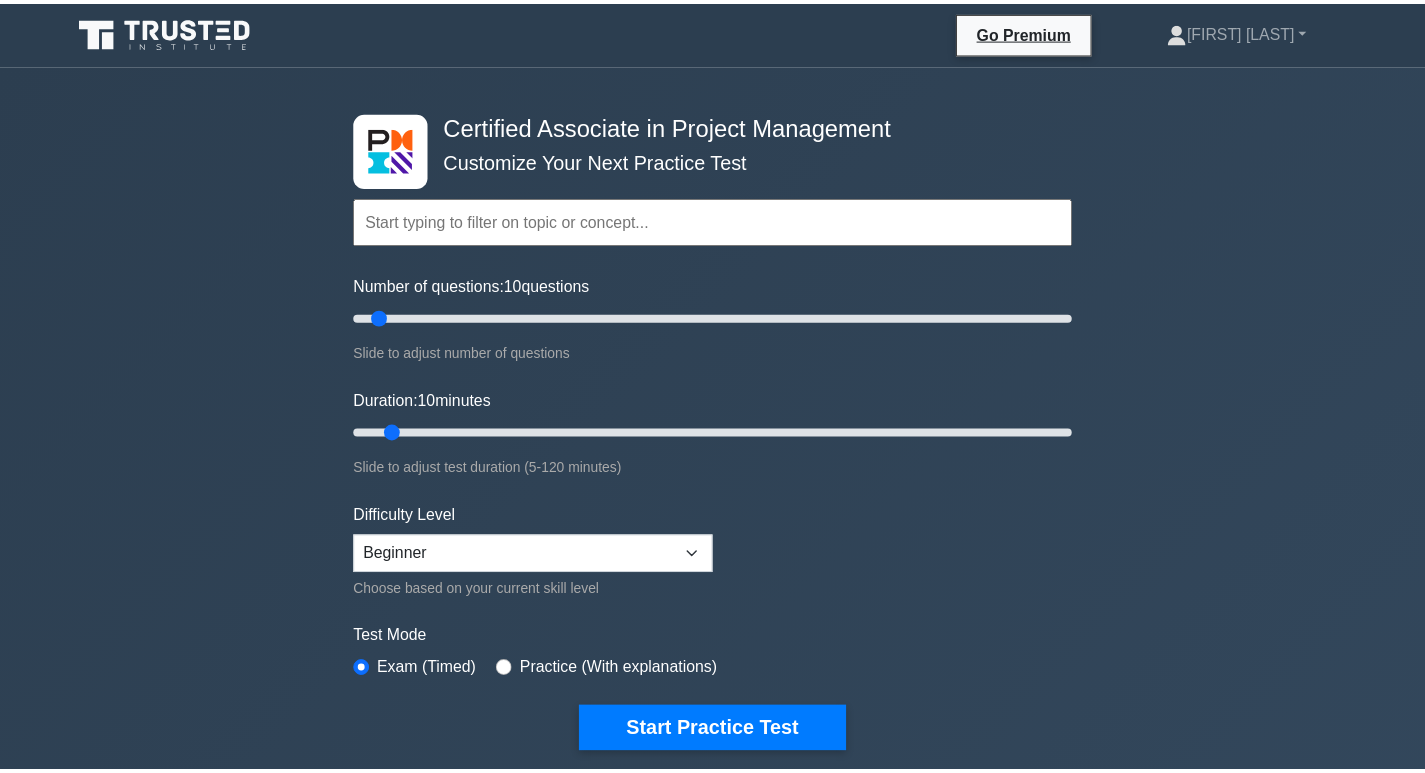 scroll, scrollTop: 0, scrollLeft: 0, axis: both 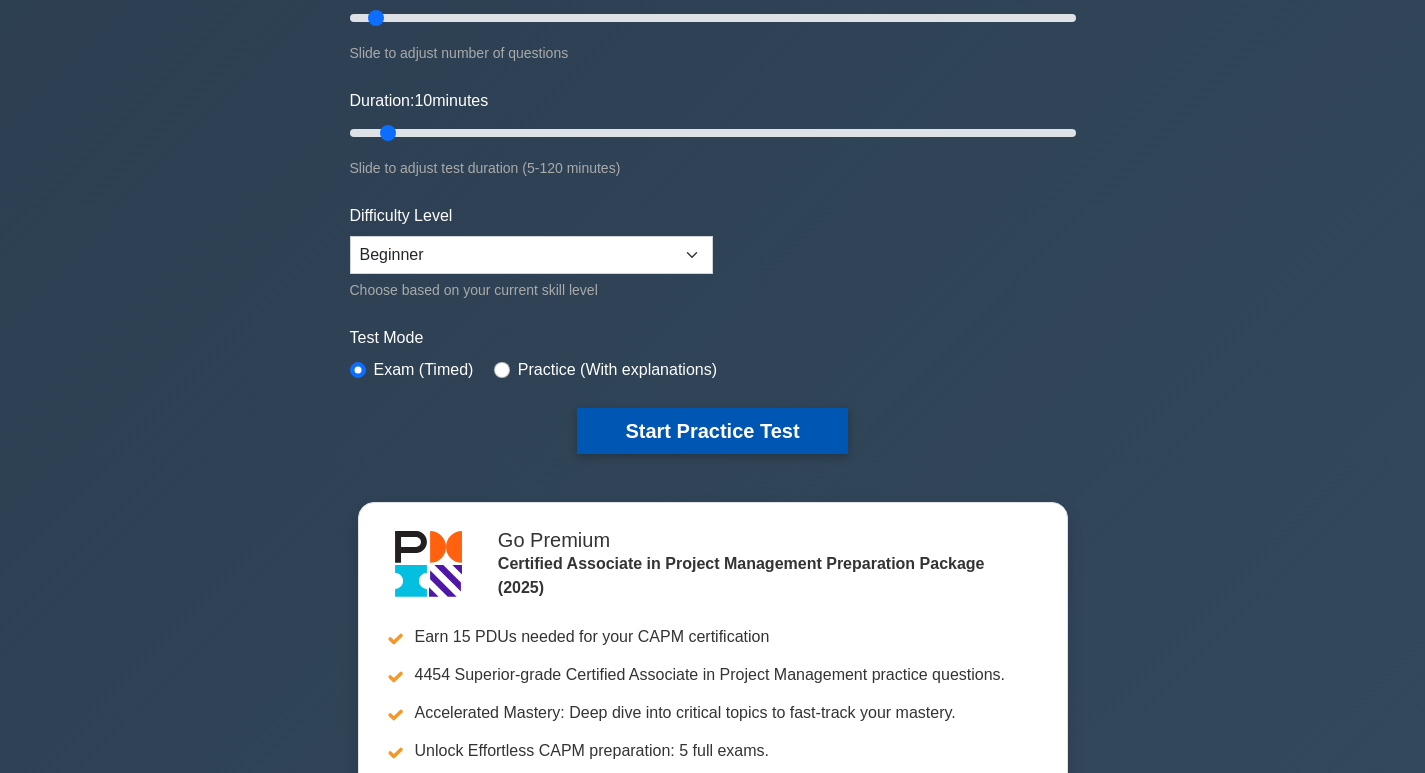 click on "Start Practice Test" at bounding box center [712, 431] 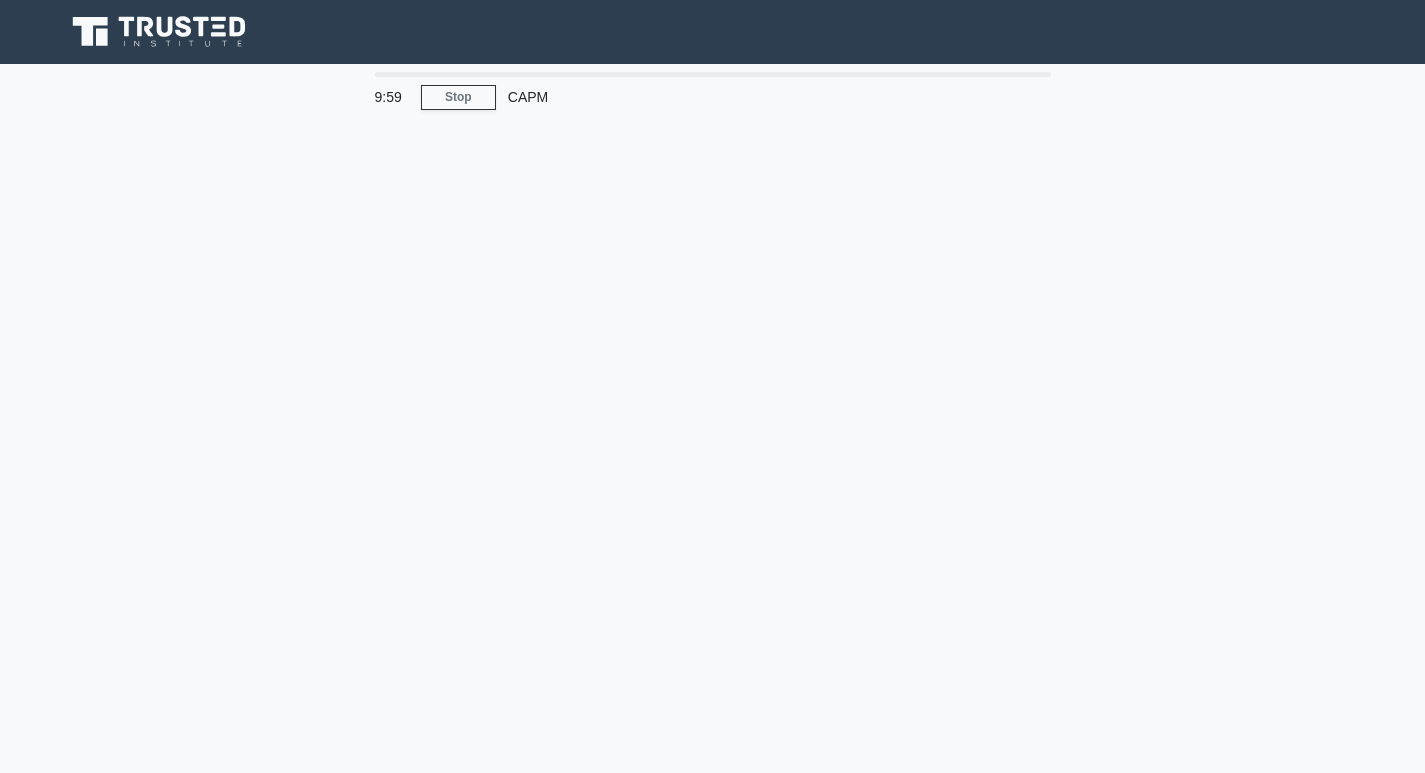 scroll, scrollTop: 0, scrollLeft: 0, axis: both 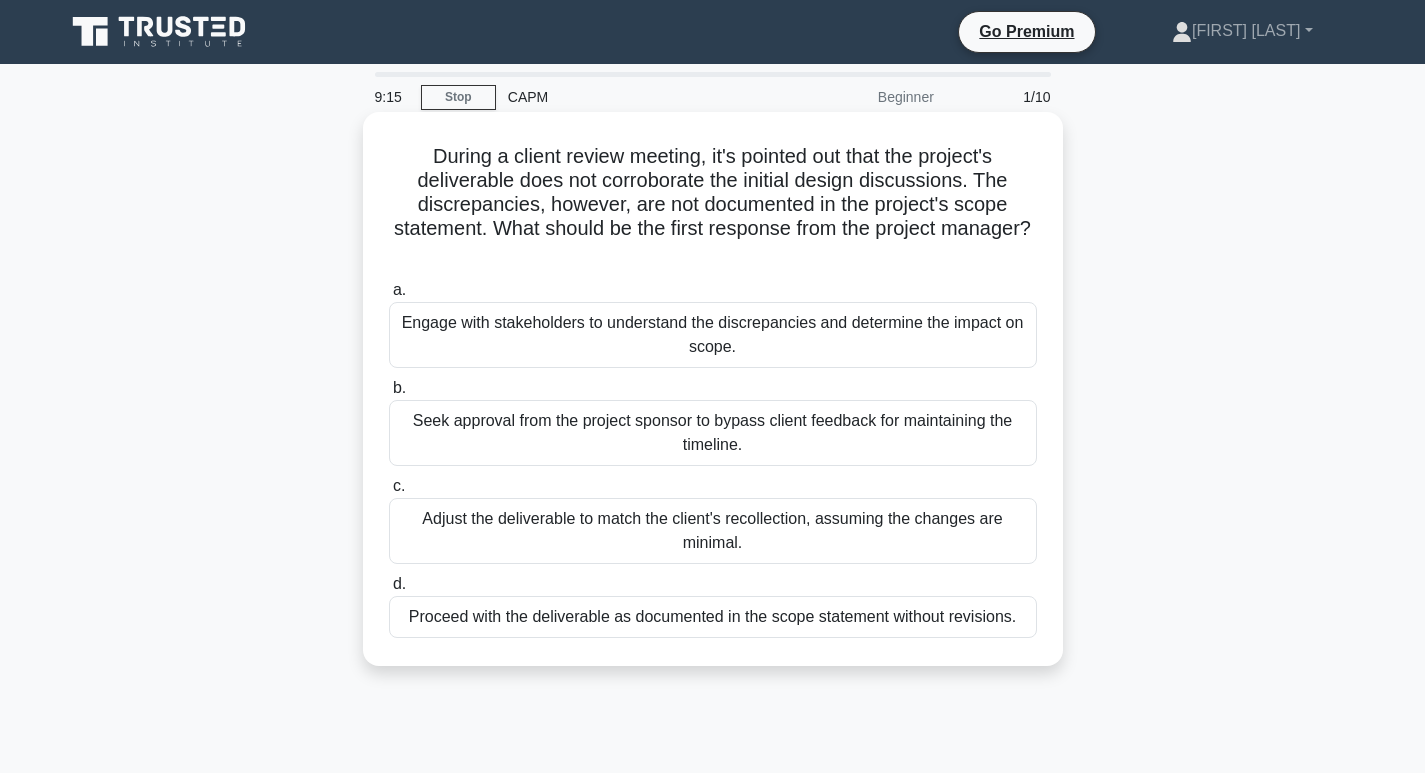 click on "Engage with stakeholders to understand the discrepancies and determine the impact on scope." at bounding box center [713, 335] 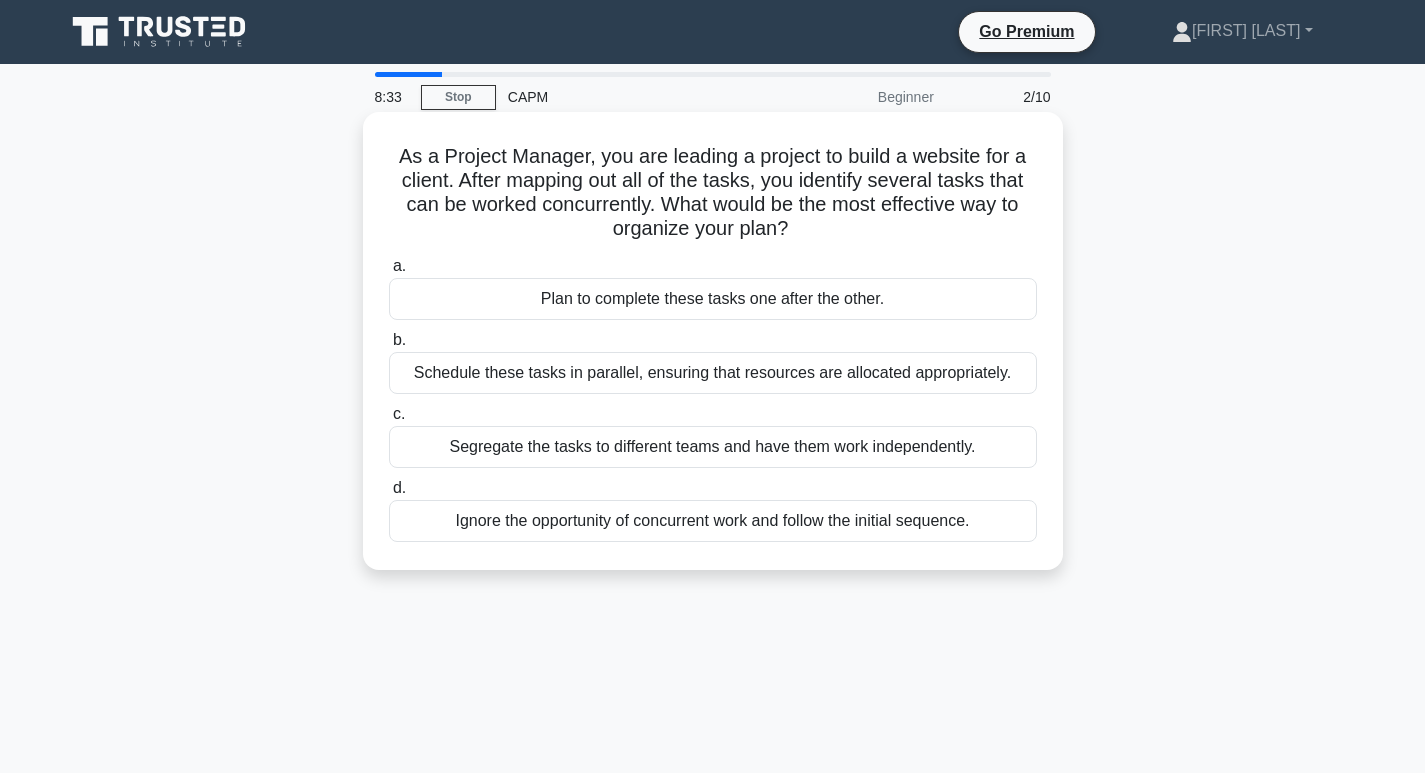 click on "Schedule these tasks in parallel, ensuring that resources are allocated appropriately." at bounding box center [713, 373] 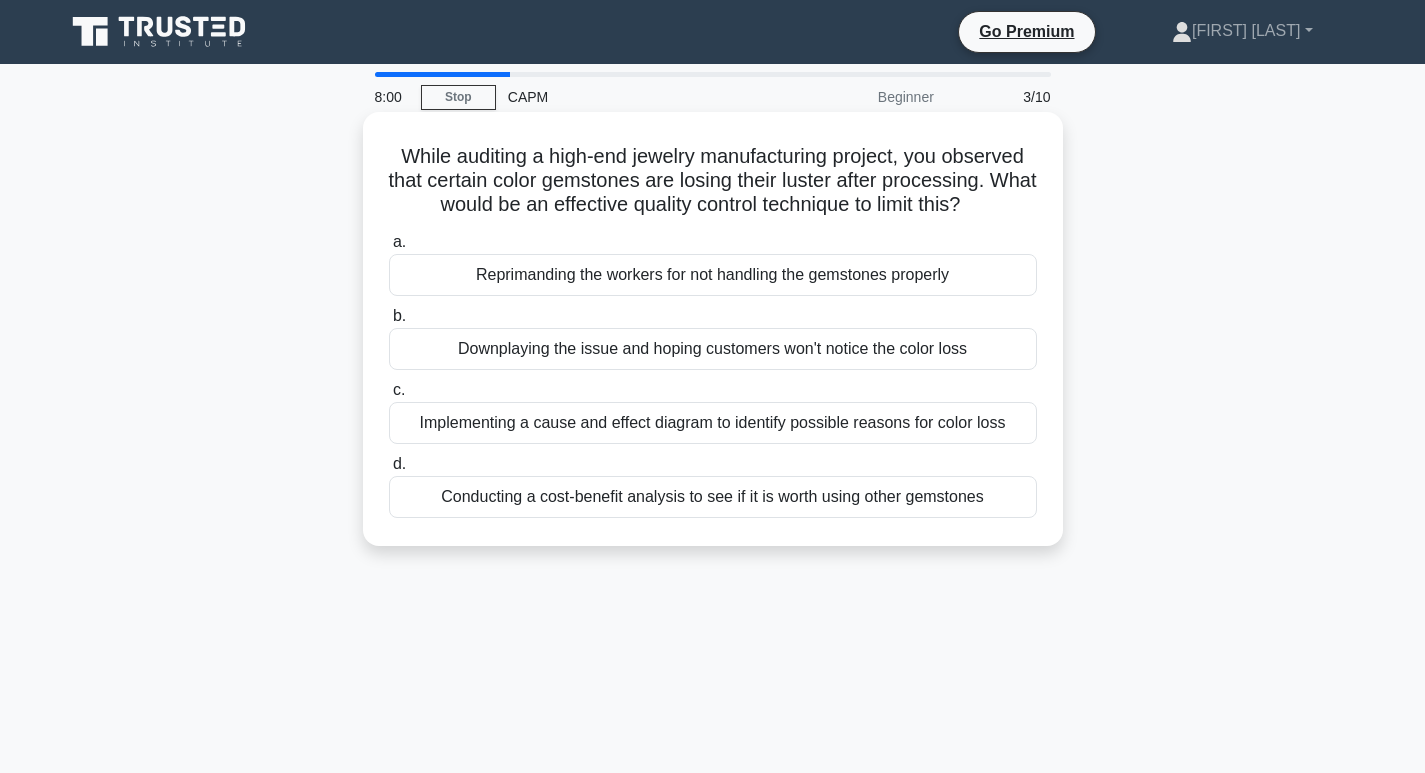 click on "Implementing a cause and effect diagram to identify possible reasons for color loss" at bounding box center [713, 423] 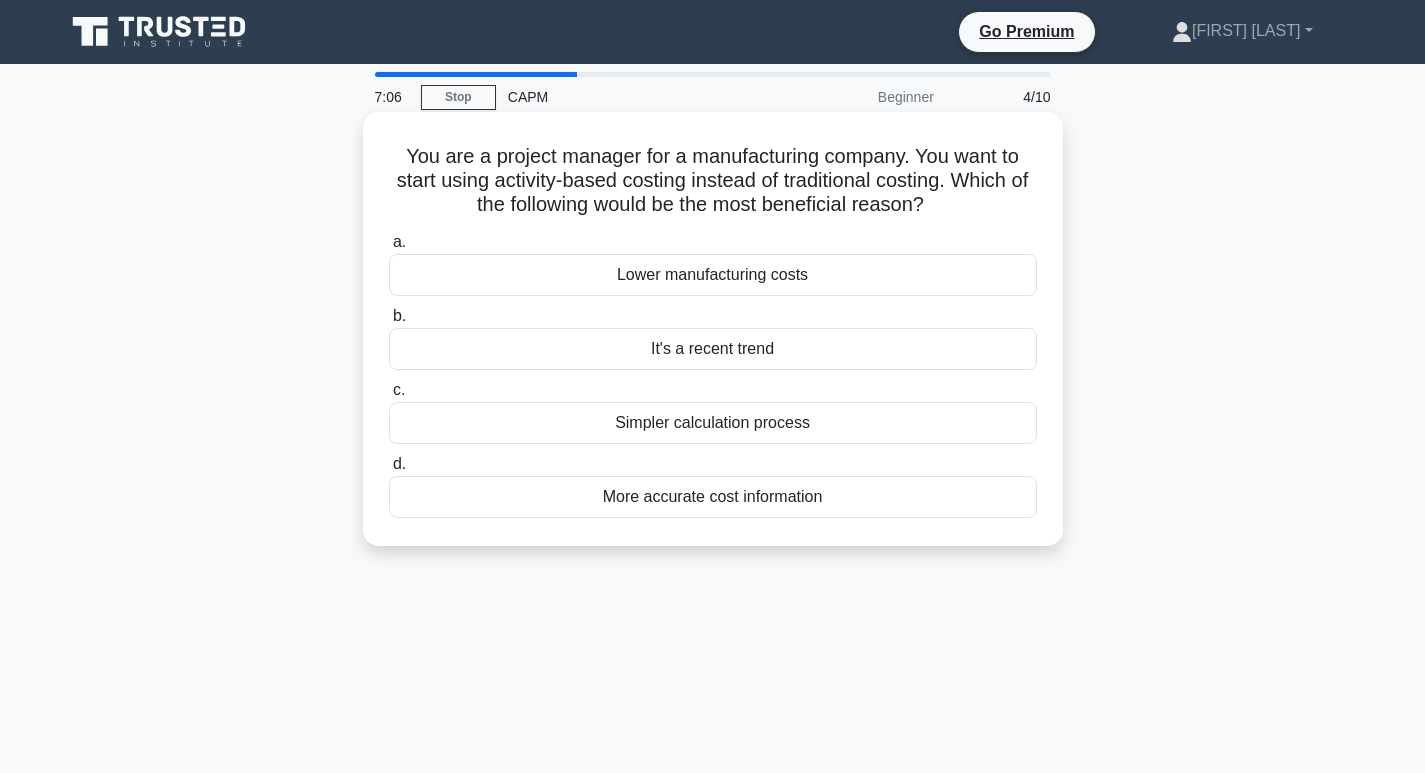click on "More accurate cost information" at bounding box center (713, 497) 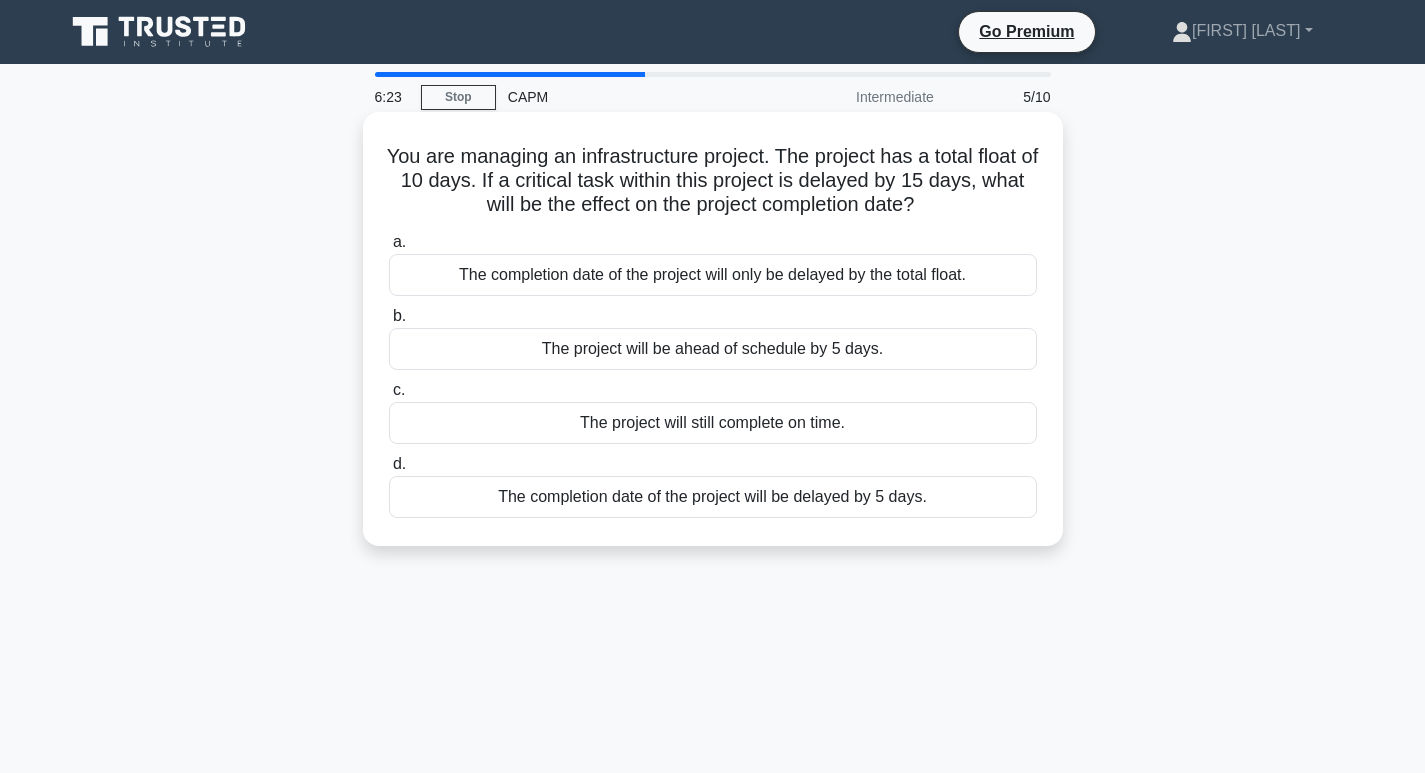 click on "The completion date of the project will be delayed by 5 days." at bounding box center [713, 497] 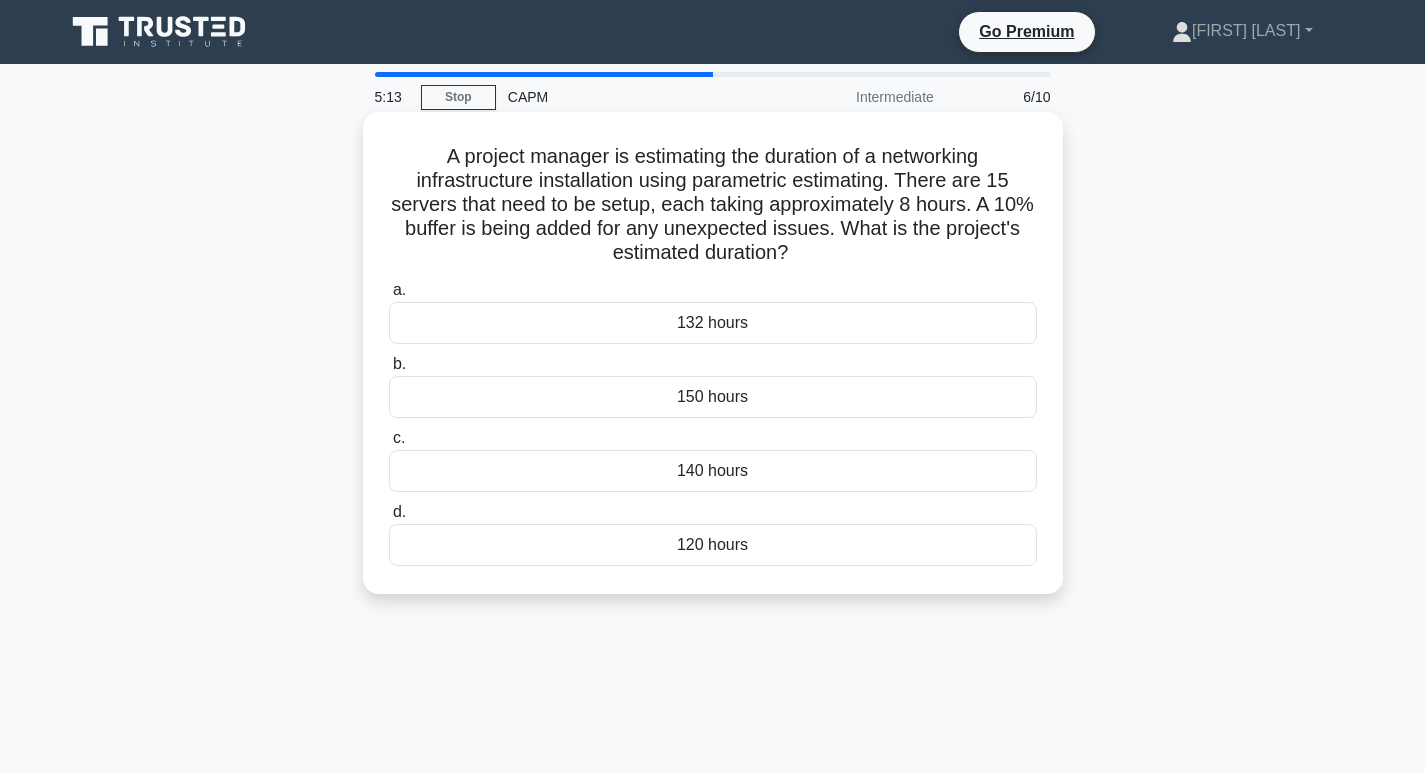 click on "132 hours" at bounding box center (713, 323) 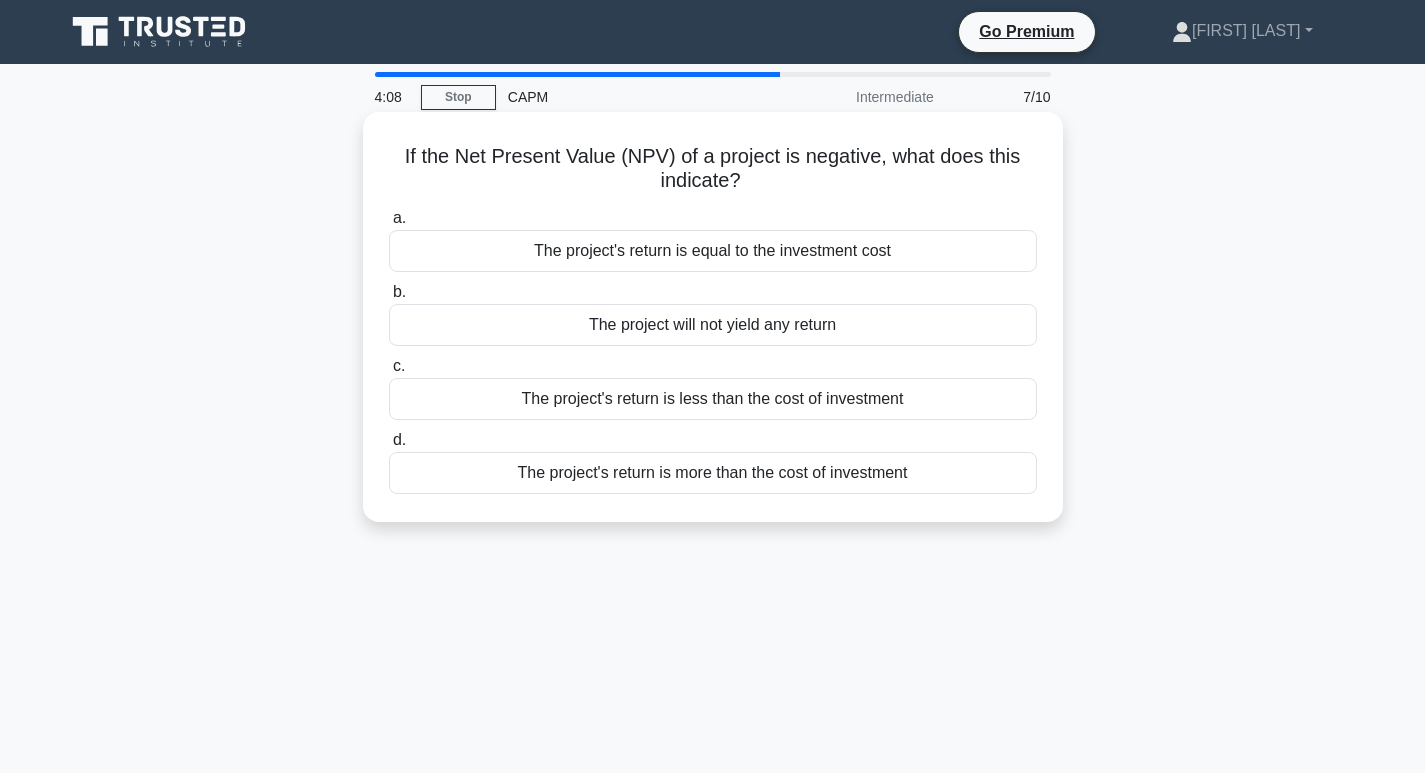 click on "The project's return is less than the cost of investment" at bounding box center (713, 399) 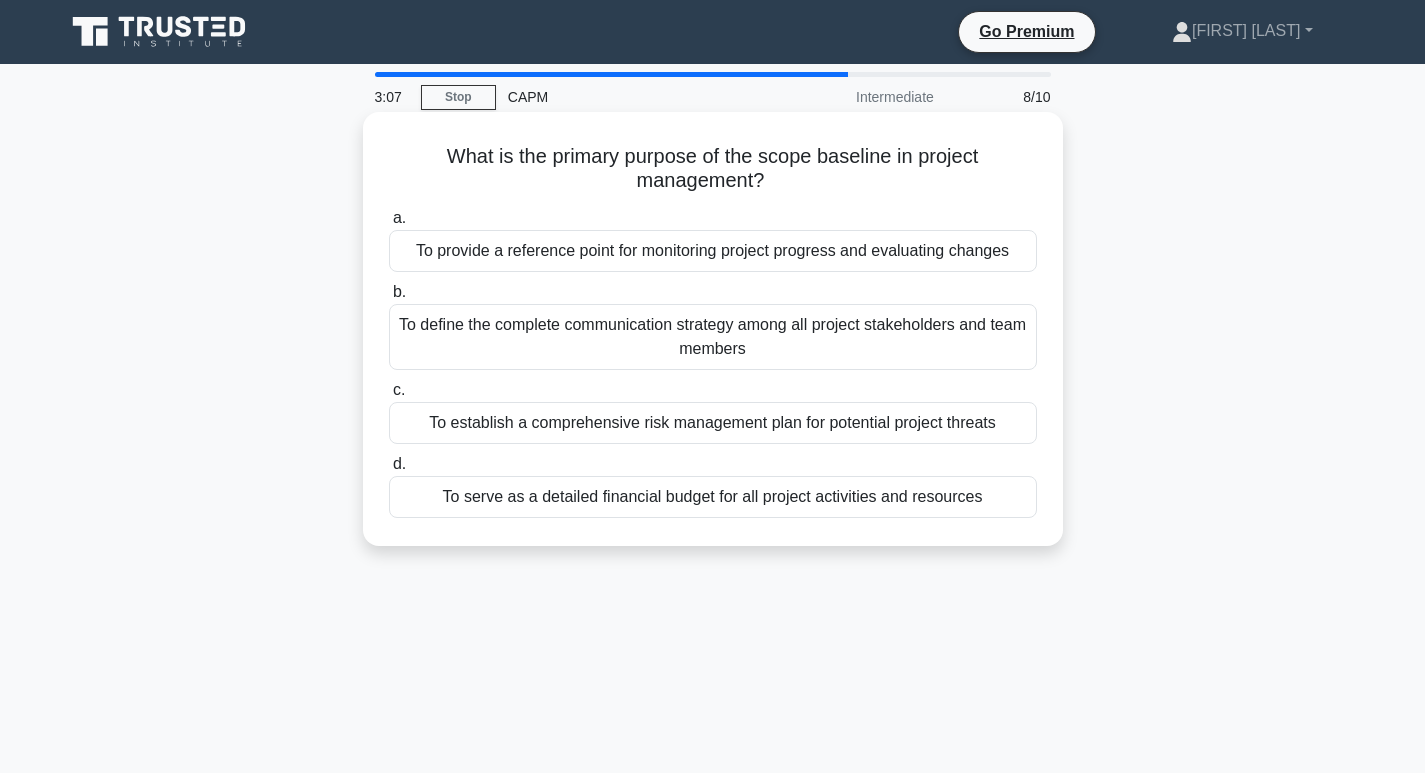 click on "To provide a reference point for monitoring project progress and evaluating changes" at bounding box center (713, 251) 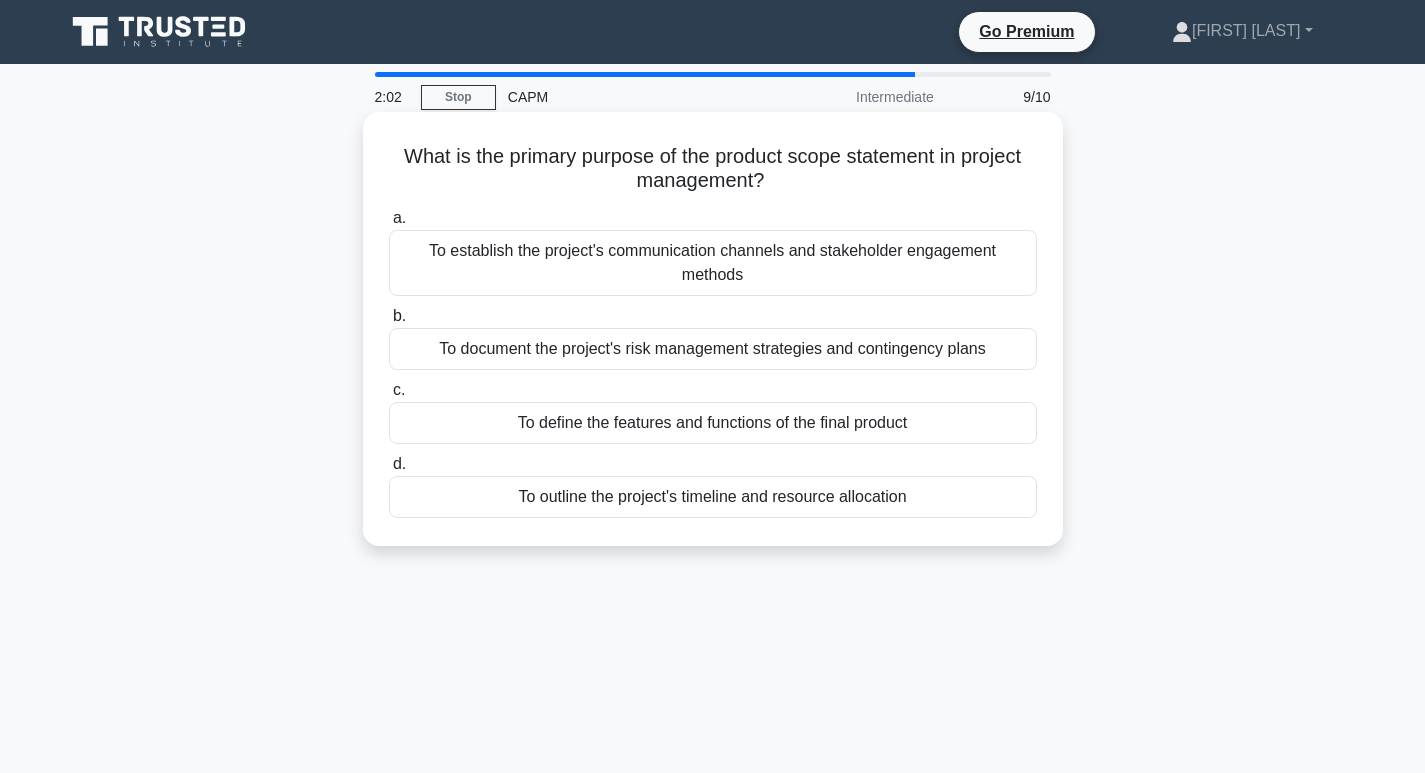 click on "To define the features and functions of the final product" at bounding box center [713, 423] 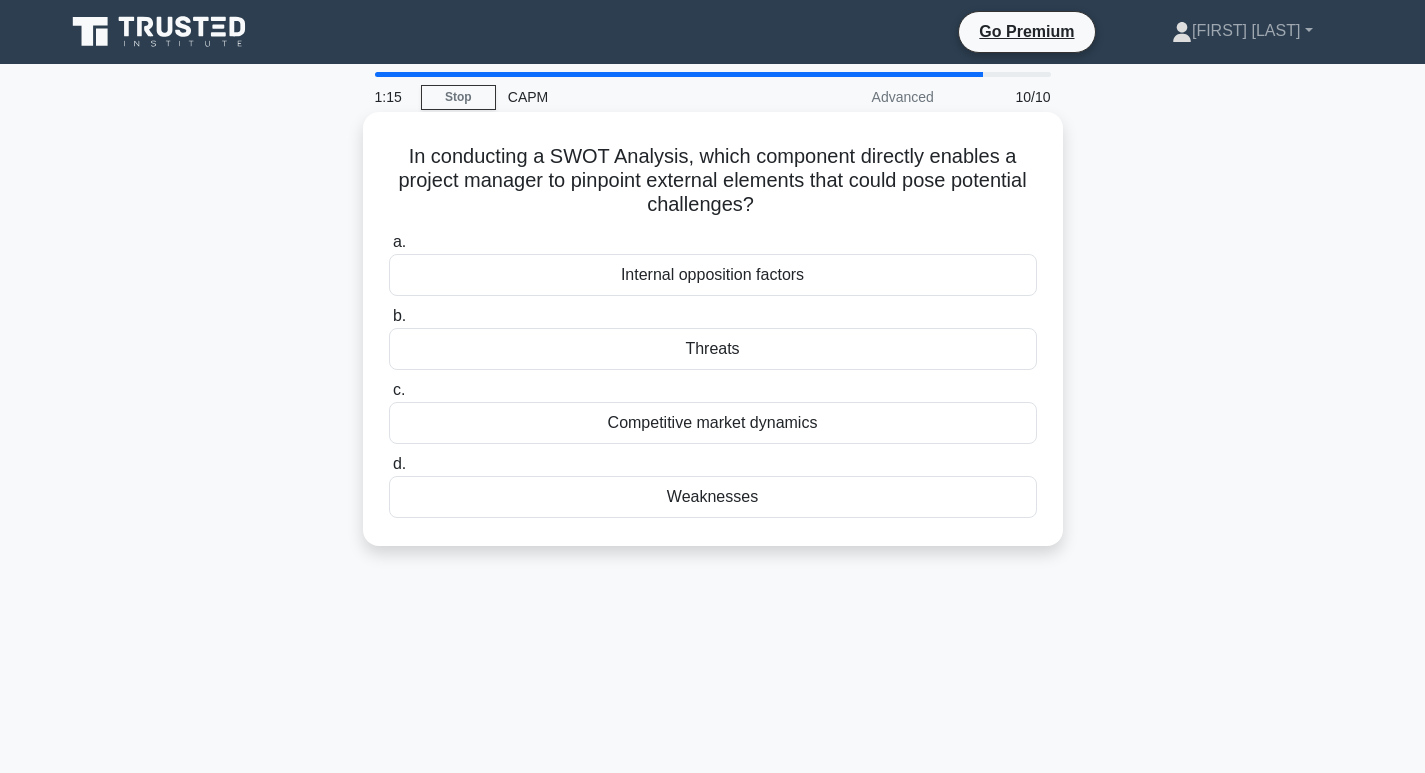 click on "Weaknesses" at bounding box center (713, 497) 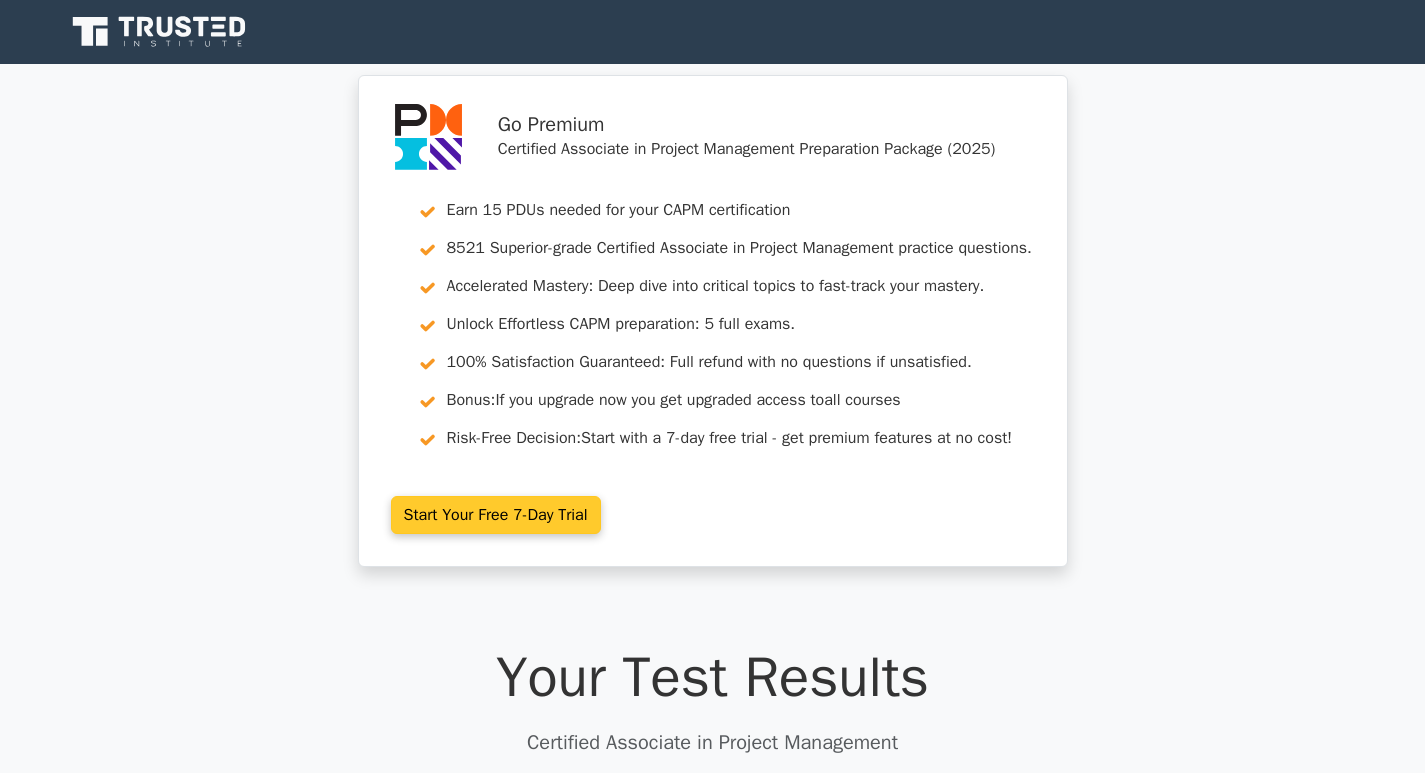scroll, scrollTop: 0, scrollLeft: 0, axis: both 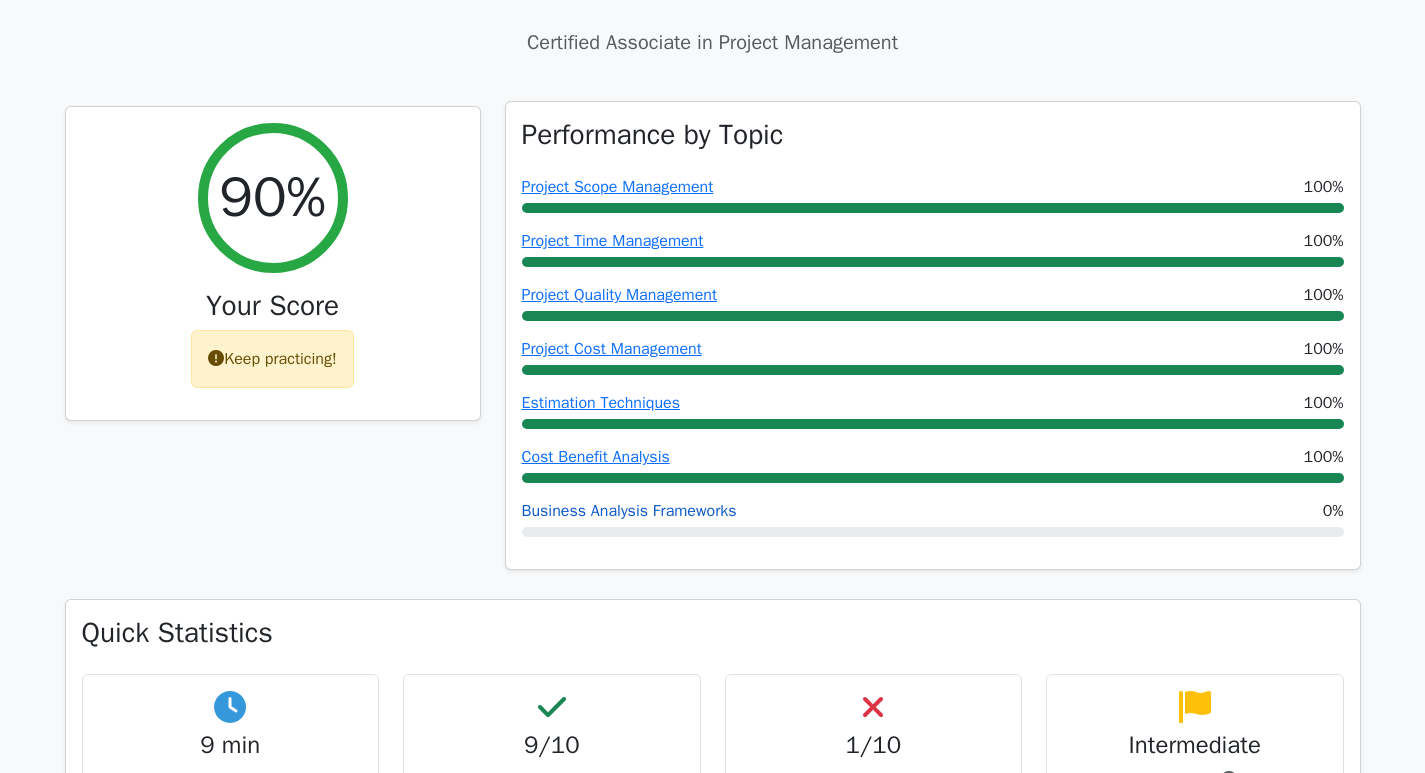 click on "Business Analysis Frameworks" at bounding box center [629, 511] 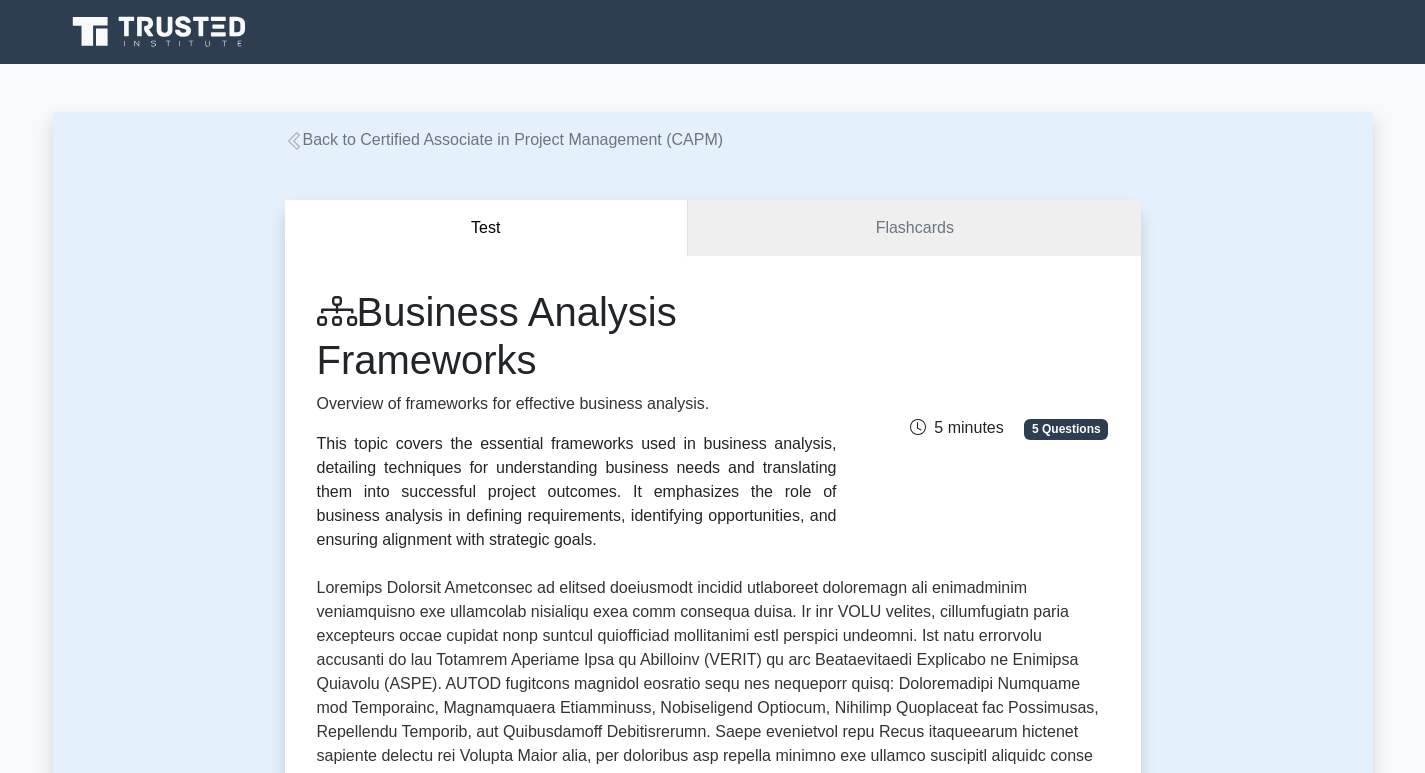 scroll, scrollTop: 0, scrollLeft: 0, axis: both 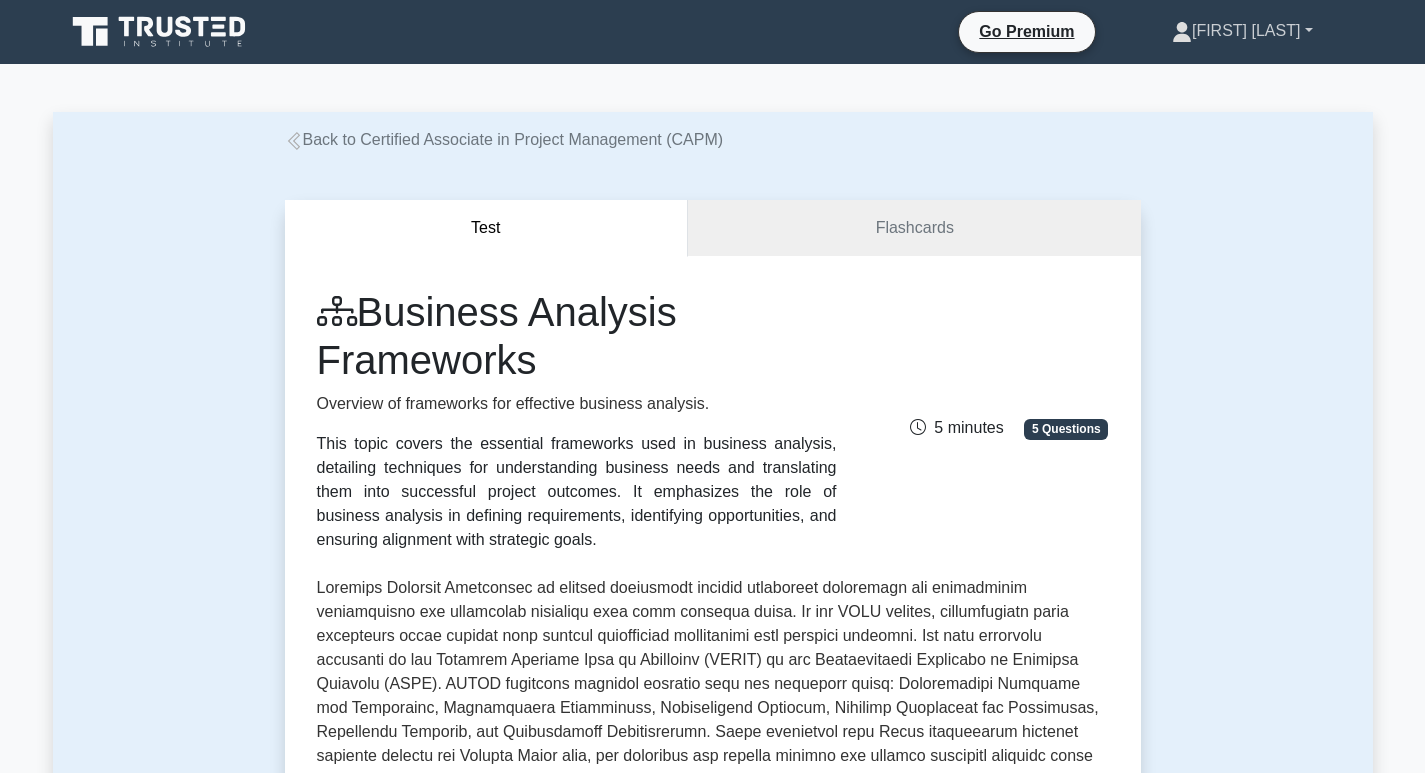 click on "[FIRST] [LAST]" at bounding box center [1242, 31] 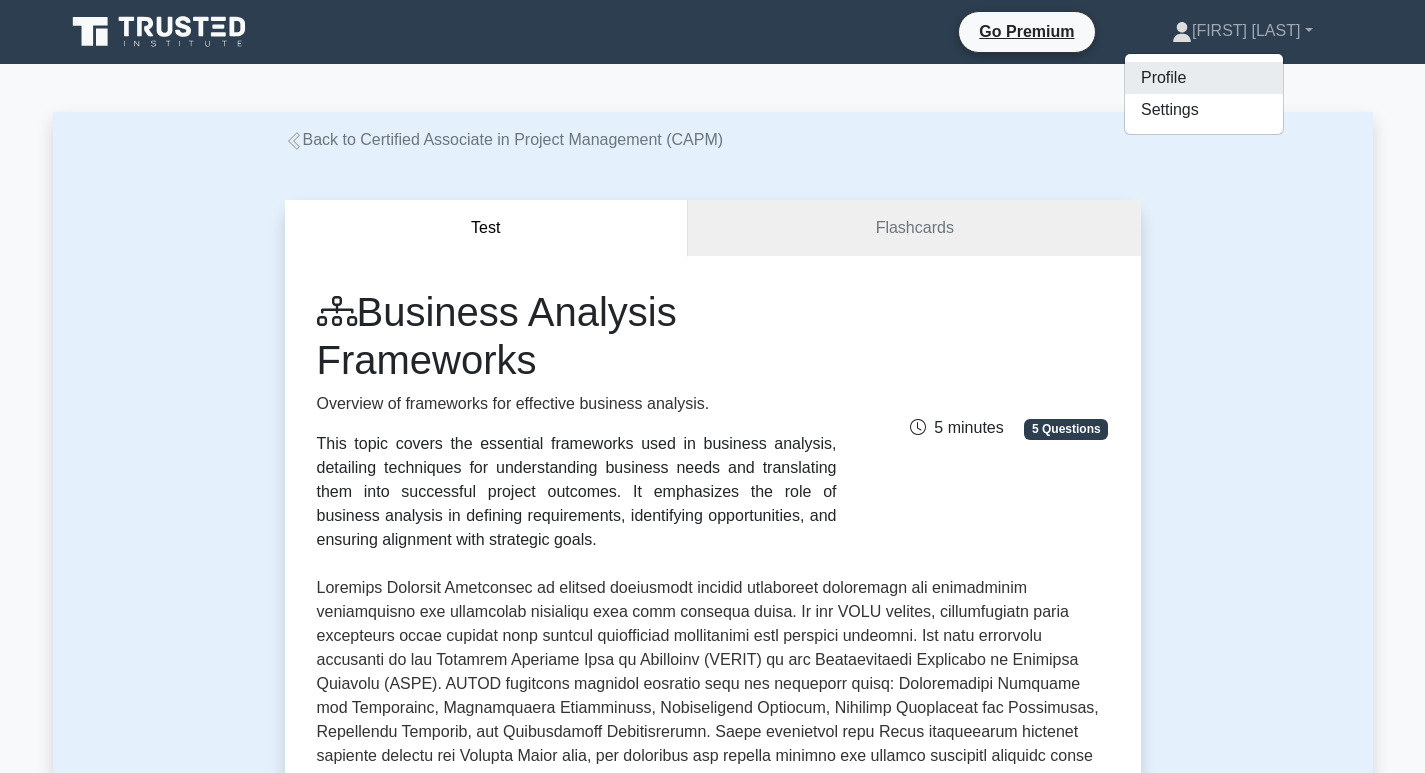 click on "Profile" at bounding box center (1204, 78) 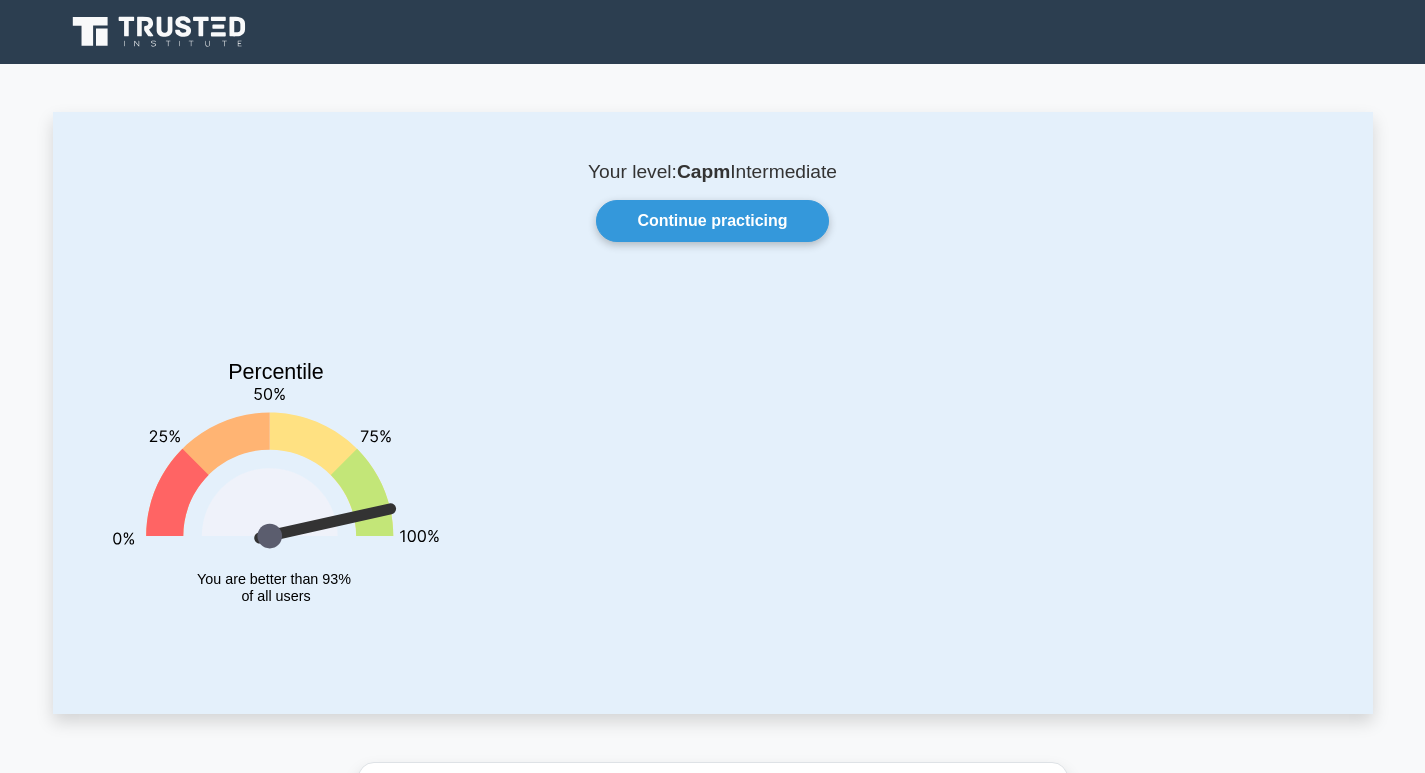 scroll, scrollTop: 0, scrollLeft: 0, axis: both 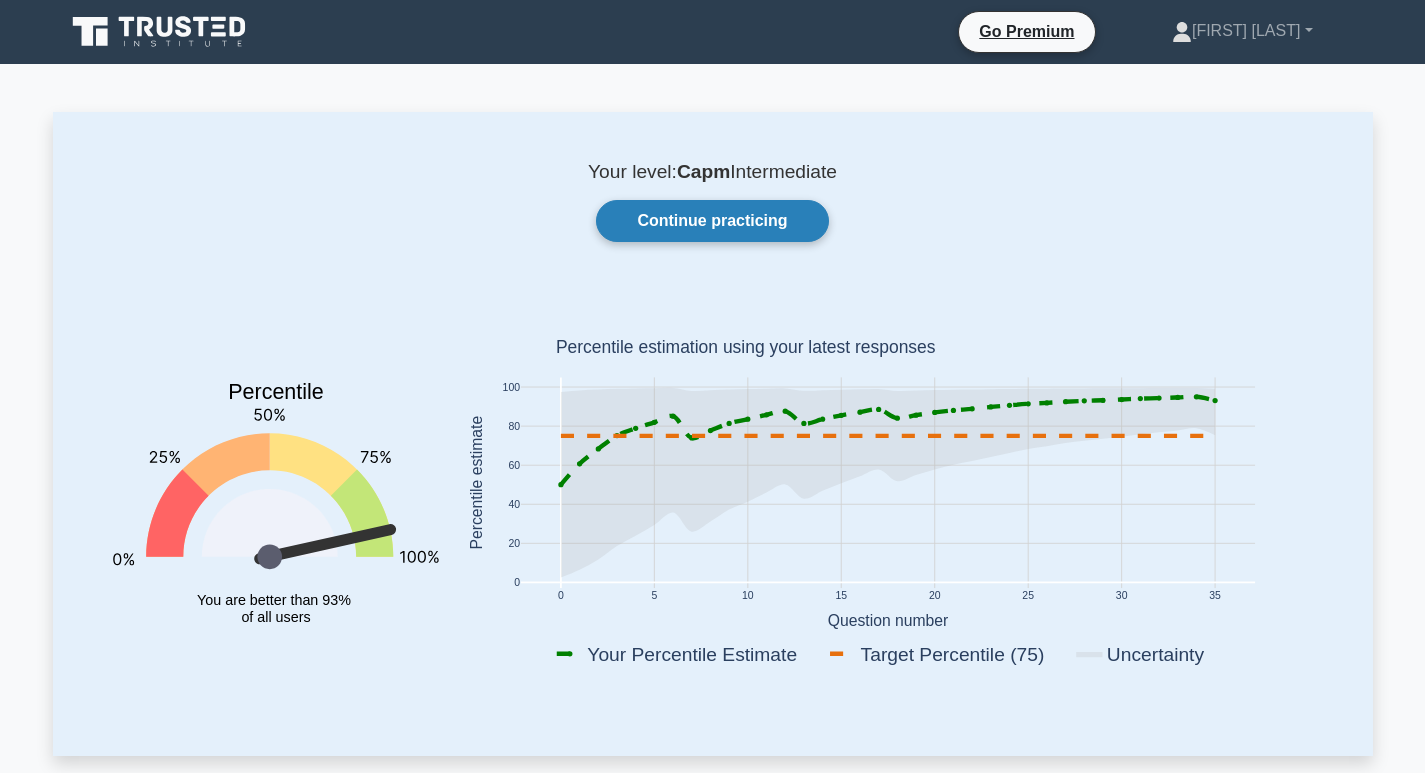 click on "Continue practicing" at bounding box center (712, 221) 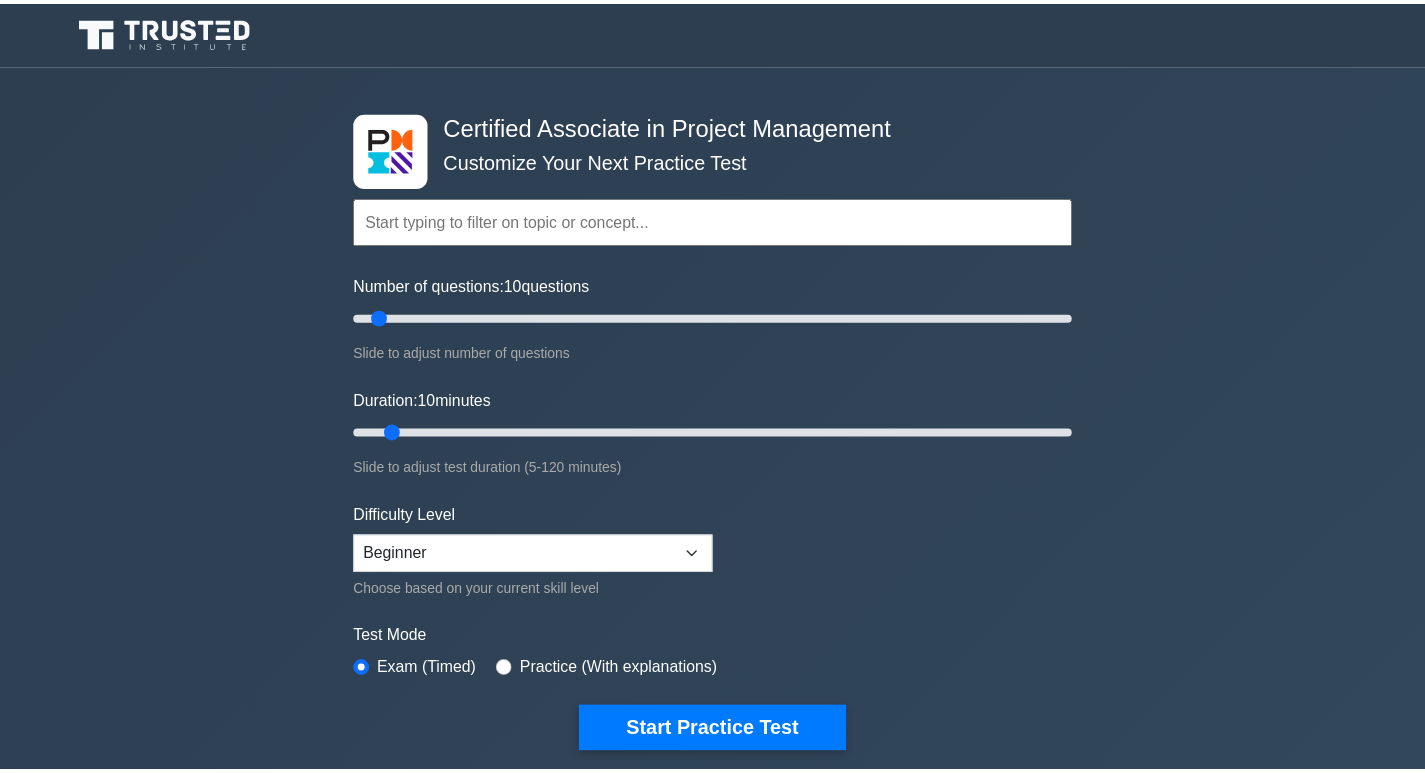 scroll, scrollTop: 0, scrollLeft: 0, axis: both 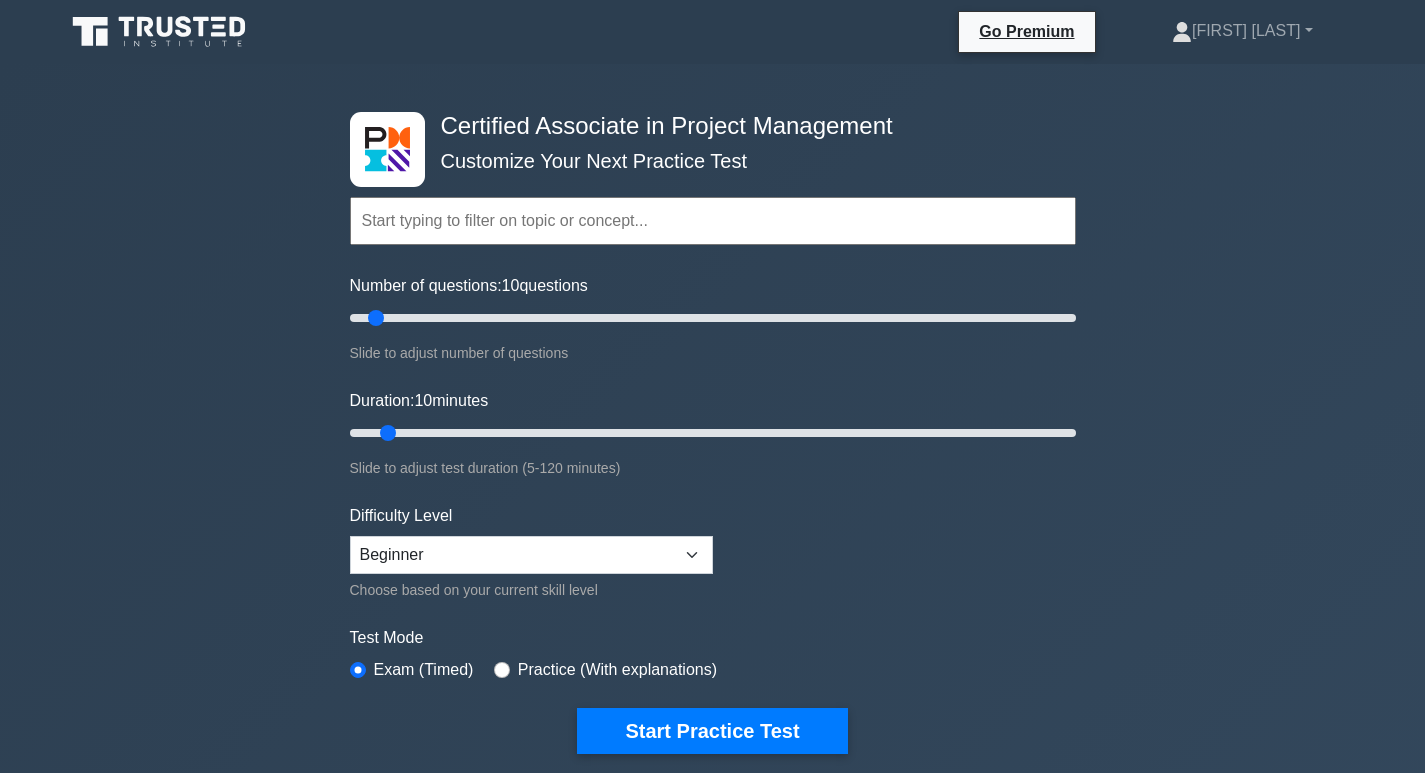 click at bounding box center (713, 221) 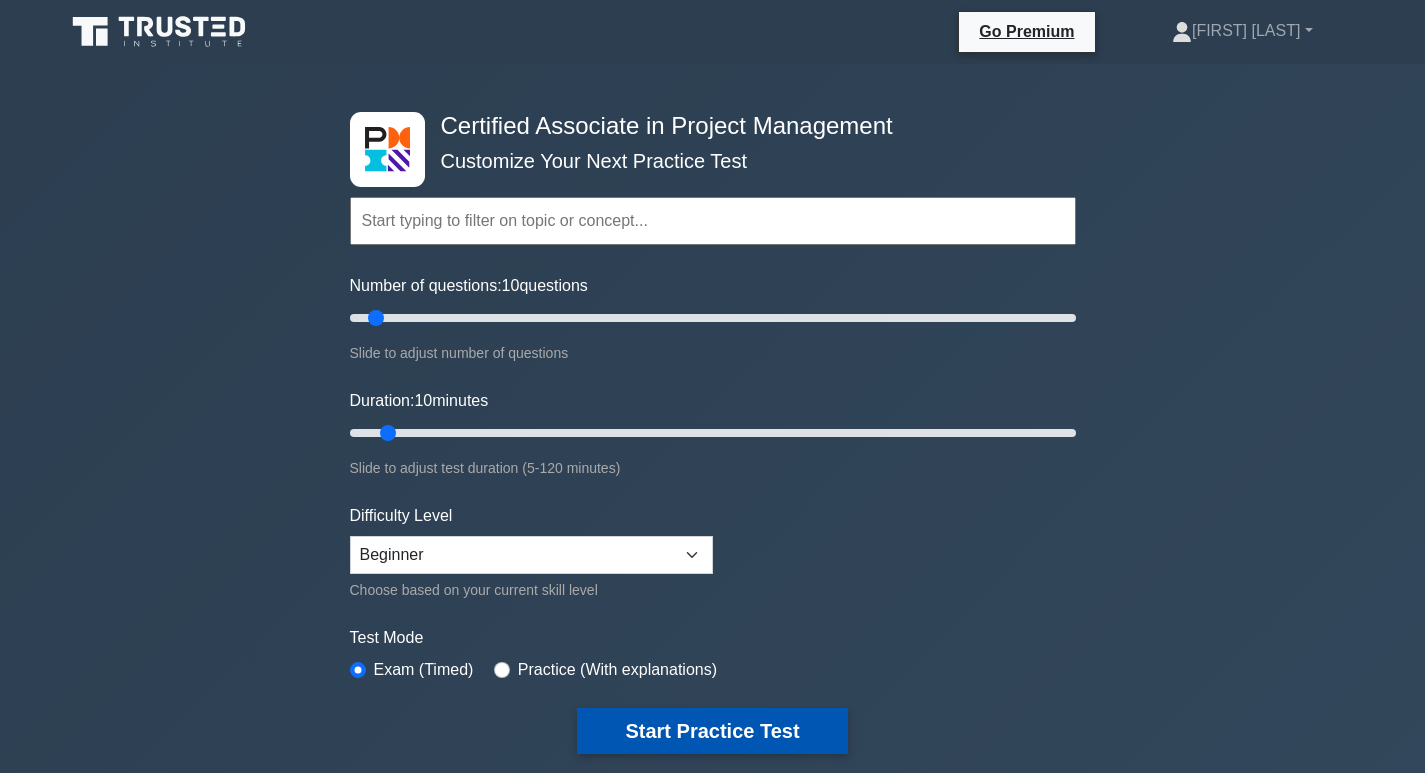 click on "Start Practice Test" at bounding box center (712, 731) 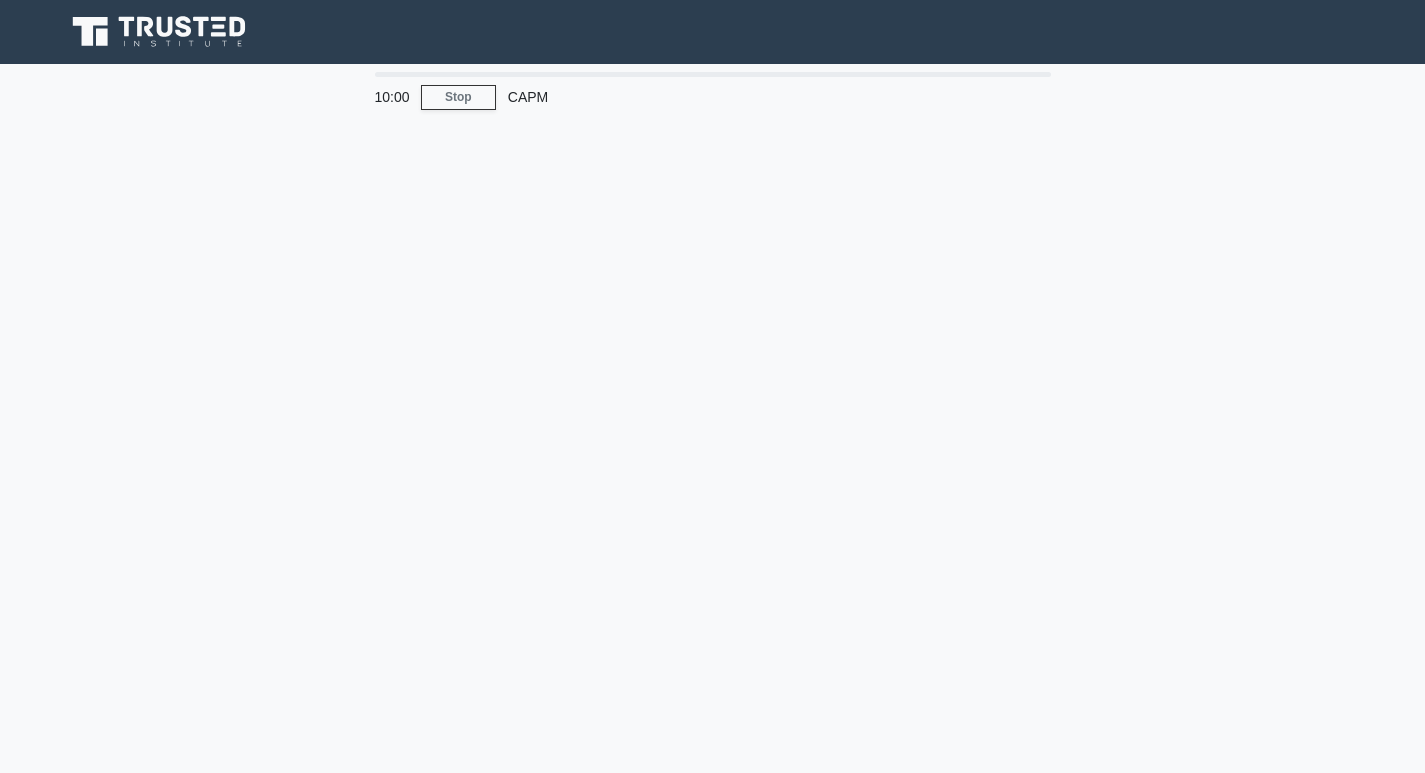 scroll, scrollTop: 0, scrollLeft: 0, axis: both 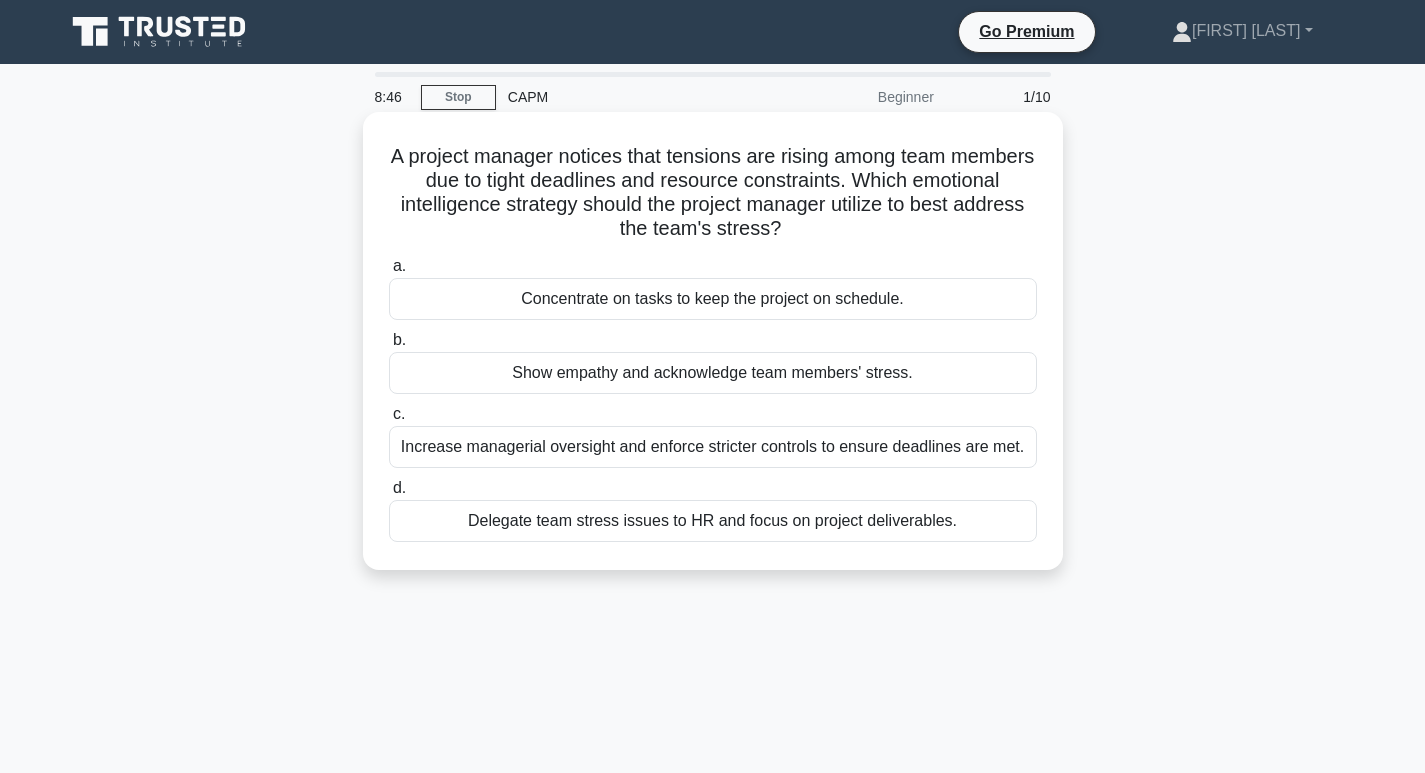 click on "Show empathy and acknowledge team members' stress." at bounding box center (713, 373) 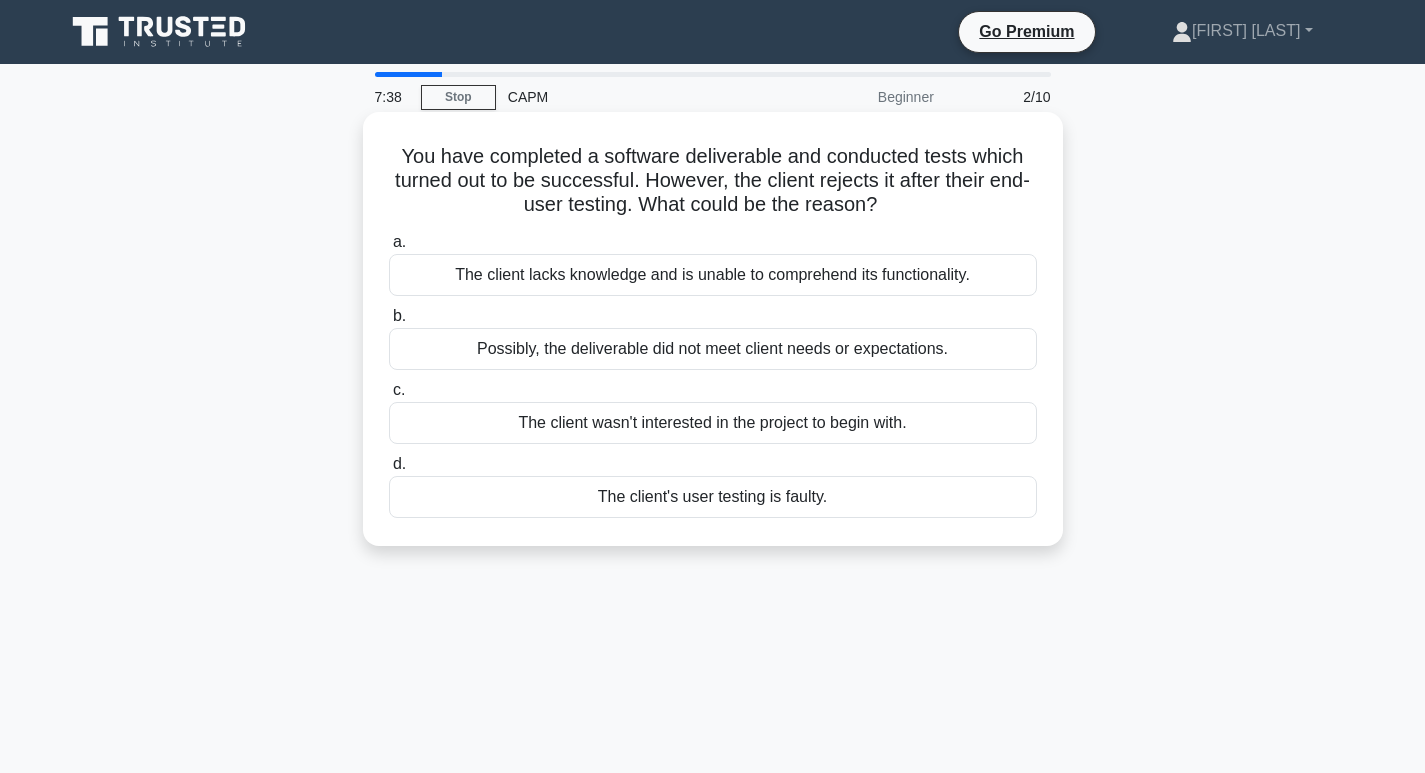 click on "Possibly, the deliverable did not meet client needs or expectations." at bounding box center (713, 349) 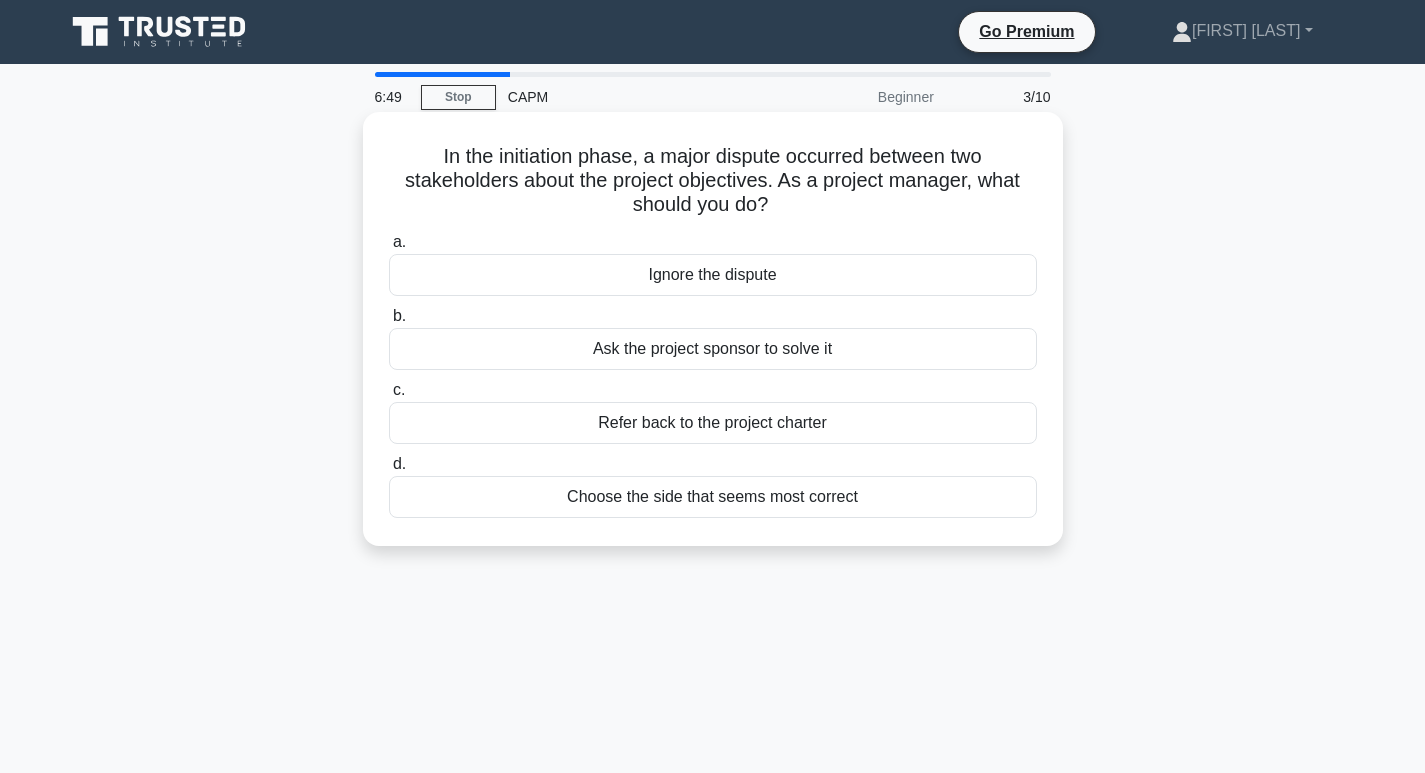 click on "Refer back to the project charter" at bounding box center (713, 423) 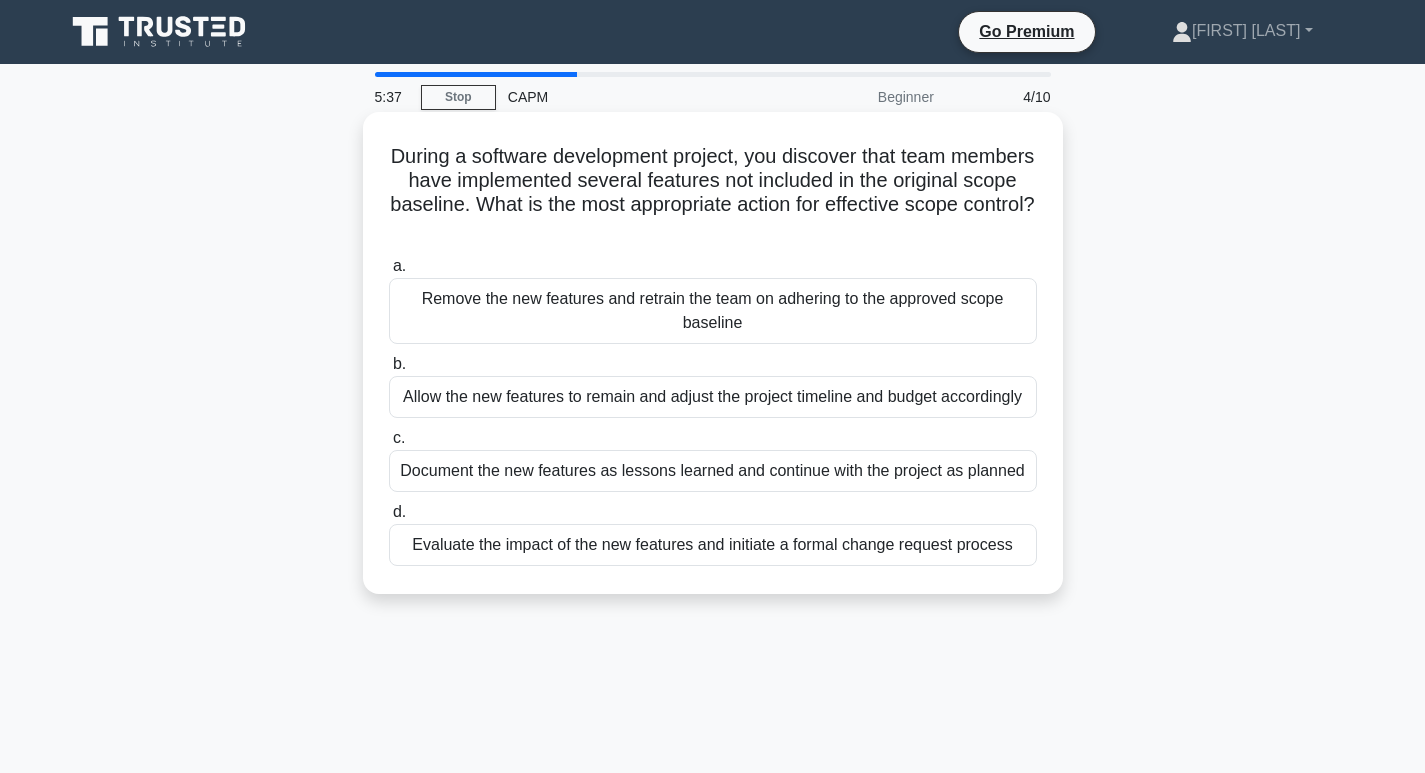 click on "Evaluate the impact of the new features and initiate a formal change request process" at bounding box center [713, 545] 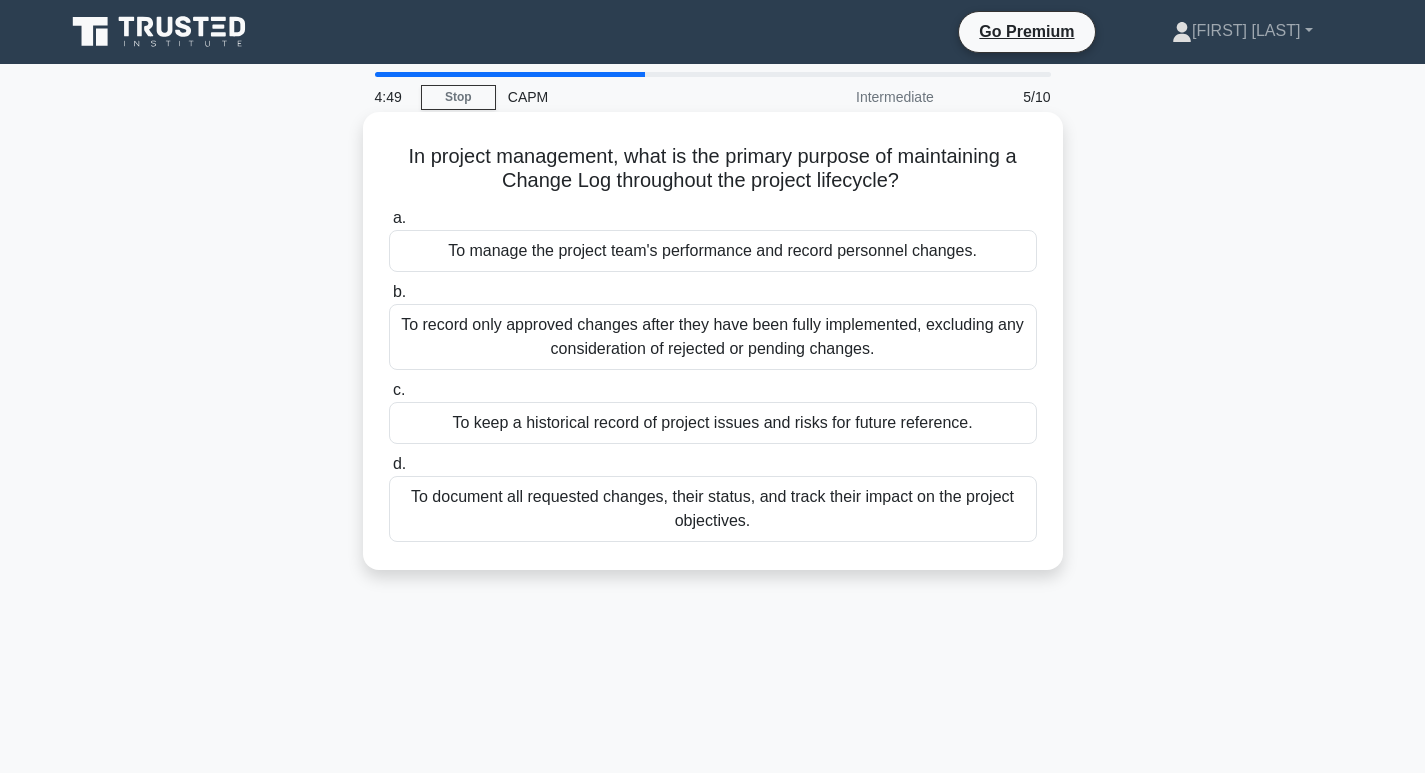 click on "To record only approved changes after they have been fully implemented, excluding any consideration of rejected or pending changes." at bounding box center (713, 337) 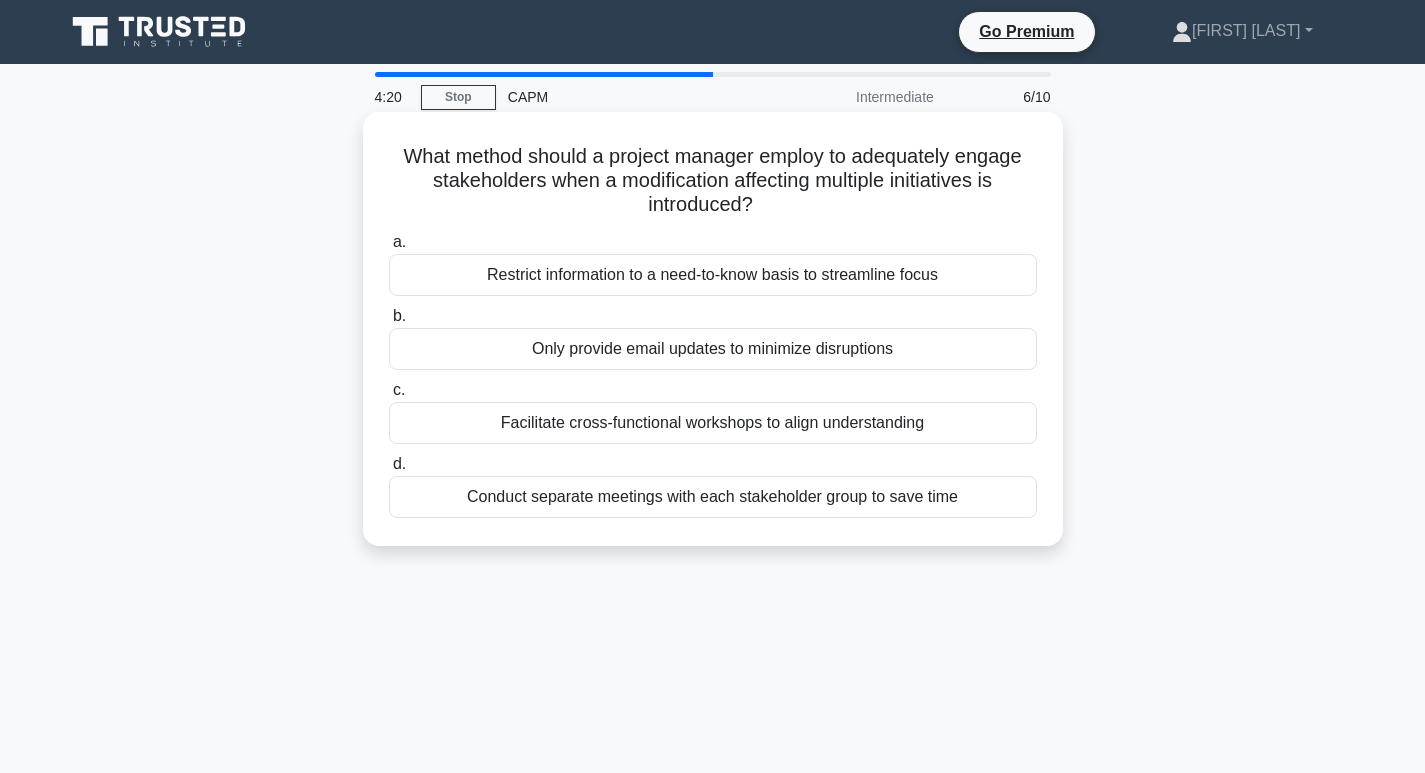 click on "Facilitate cross-functional workshops to align understanding" at bounding box center (713, 423) 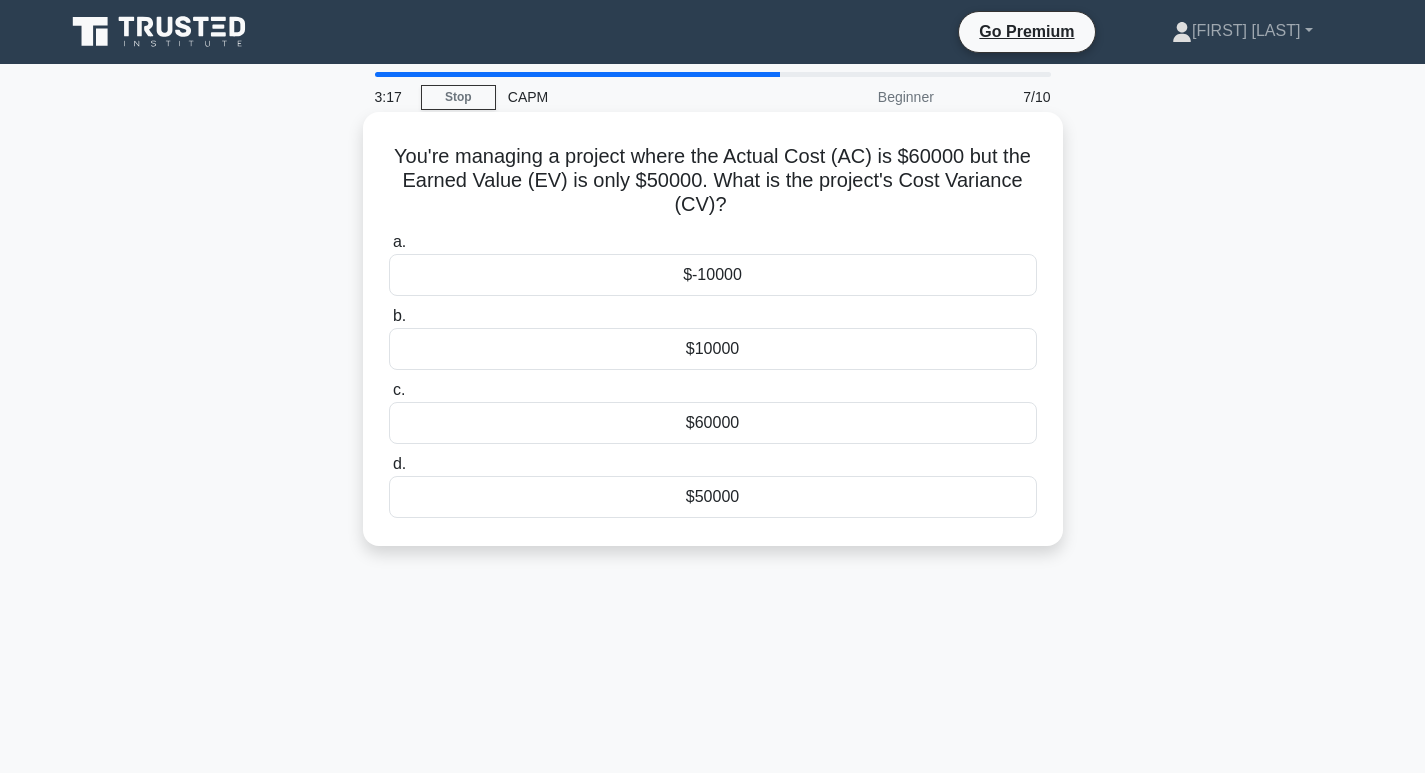 click on "$-10000" at bounding box center (713, 275) 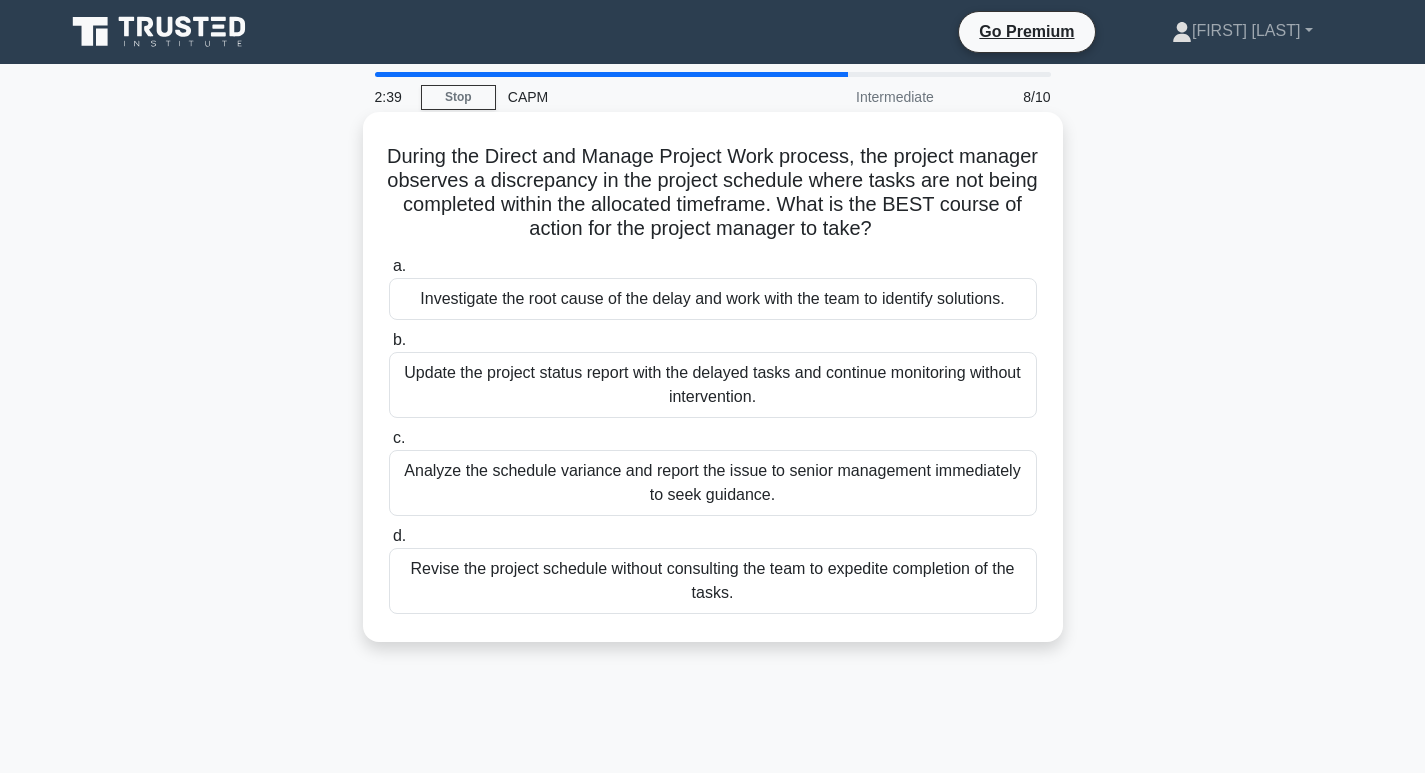 click on "Investigate the root cause of the delay and work with the team to identify solutions." at bounding box center (713, 299) 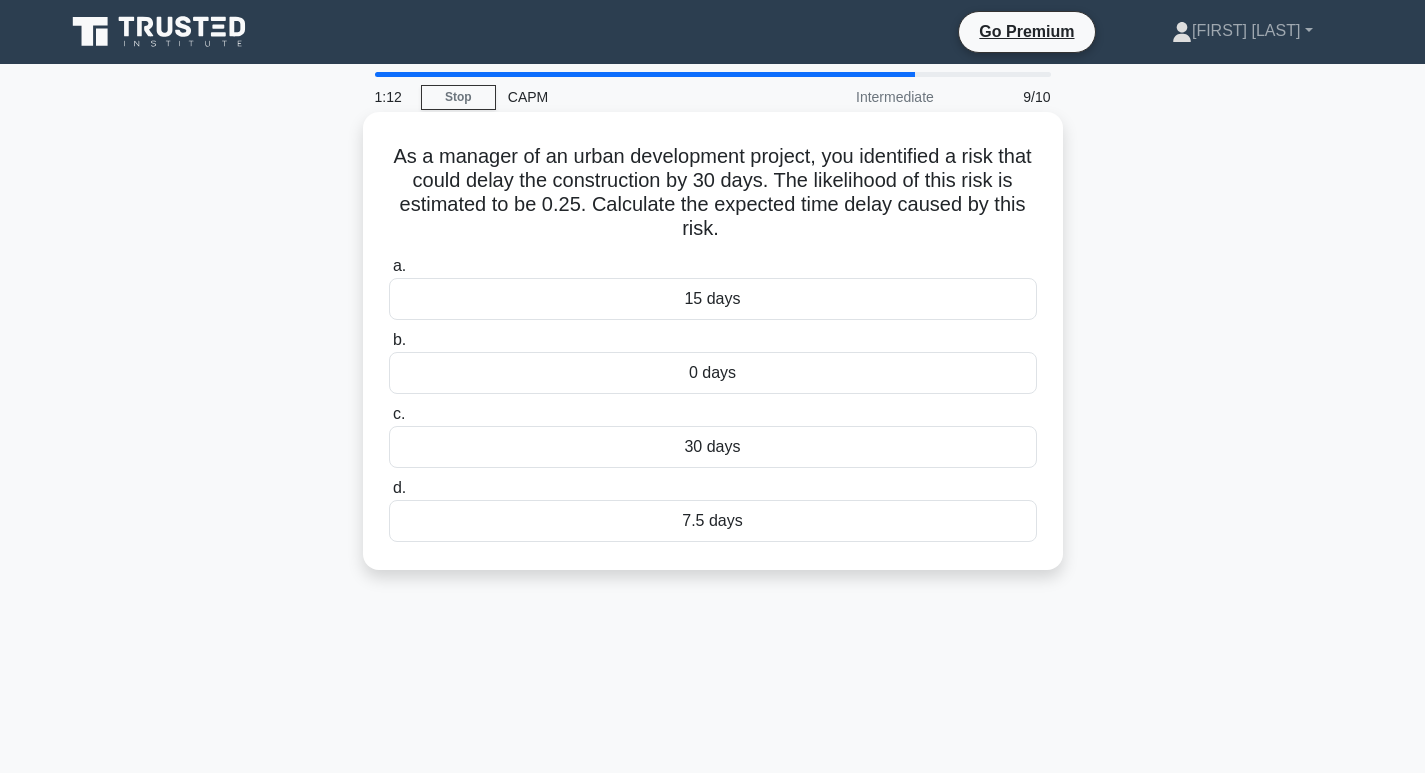 drag, startPoint x: 709, startPoint y: 446, endPoint x: 685, endPoint y: 460, distance: 27.784887 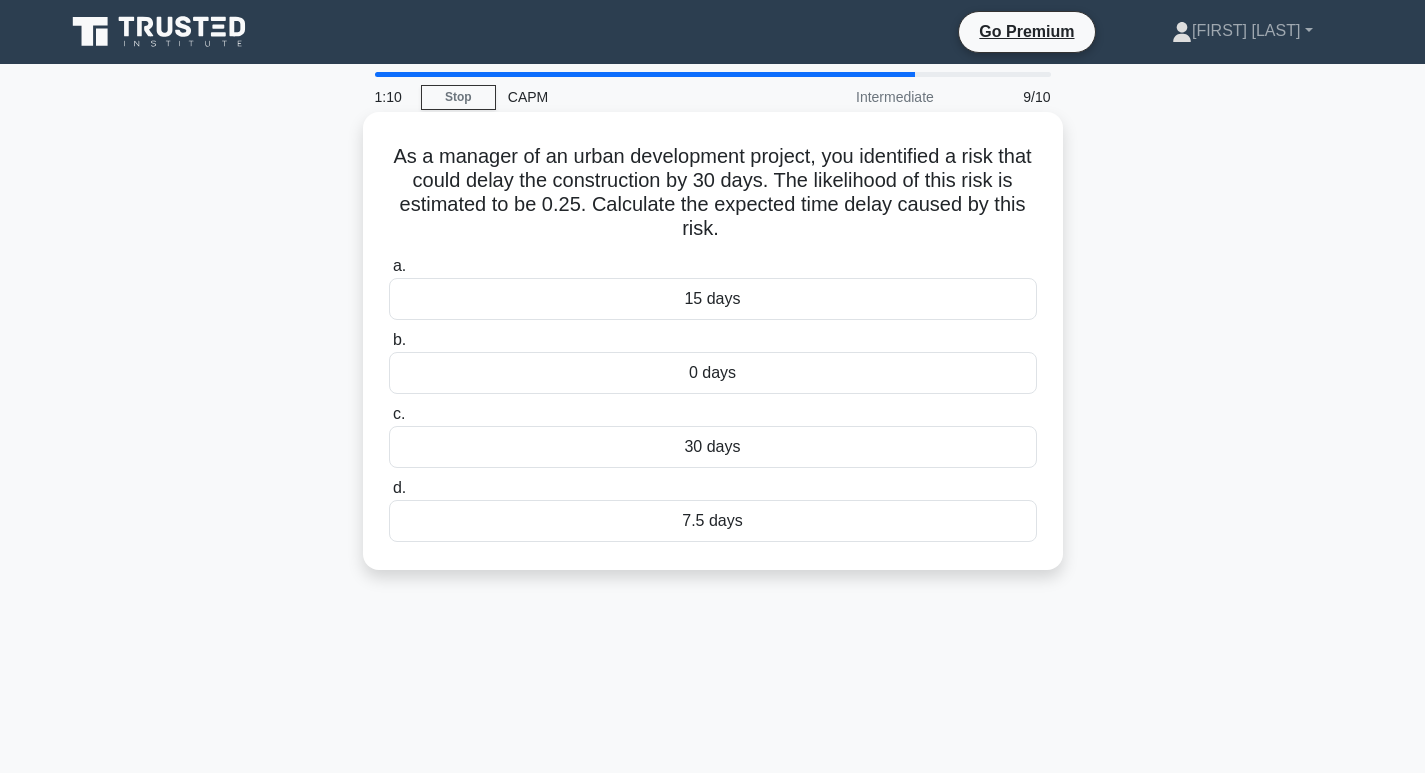 click on "30 days" at bounding box center (713, 447) 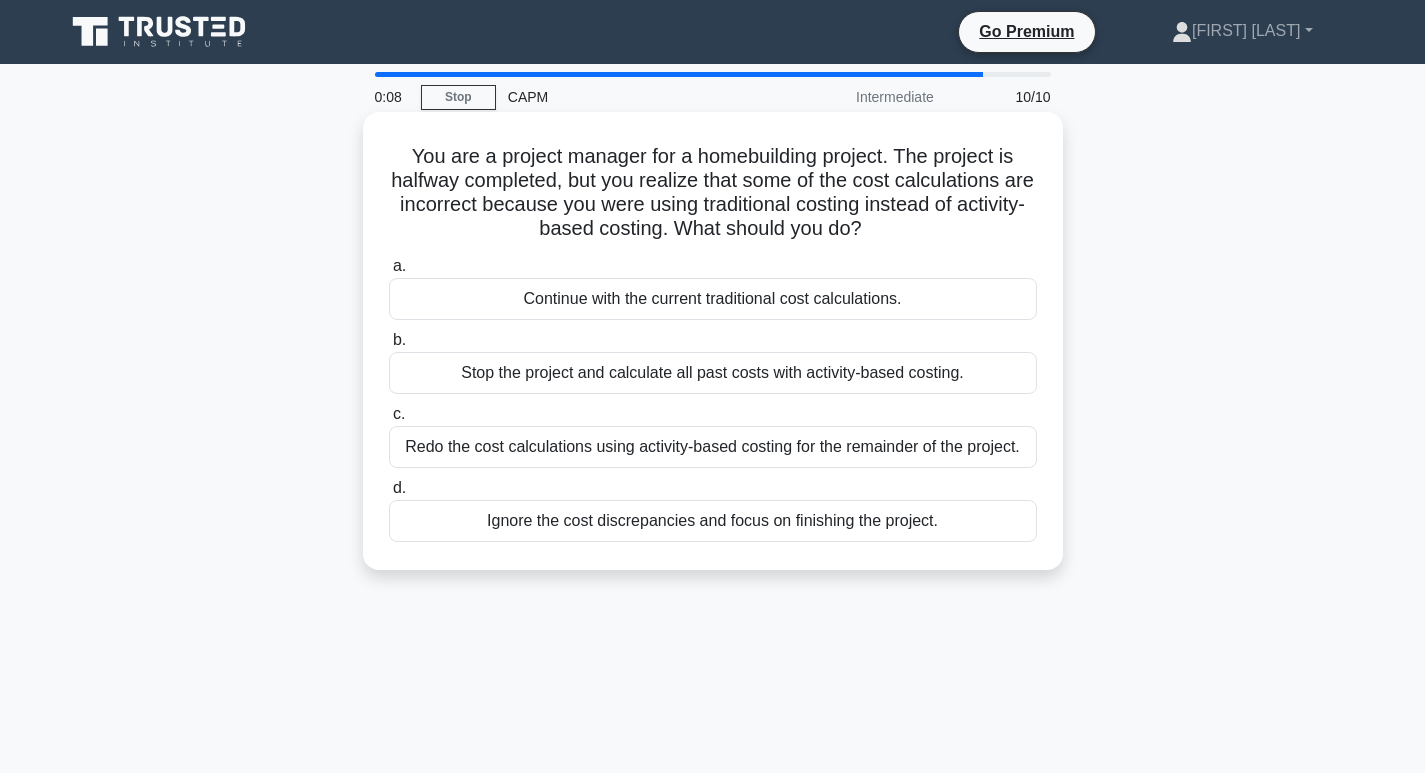 click on "Stop the project and calculate all past costs with activity-based costing." at bounding box center [713, 373] 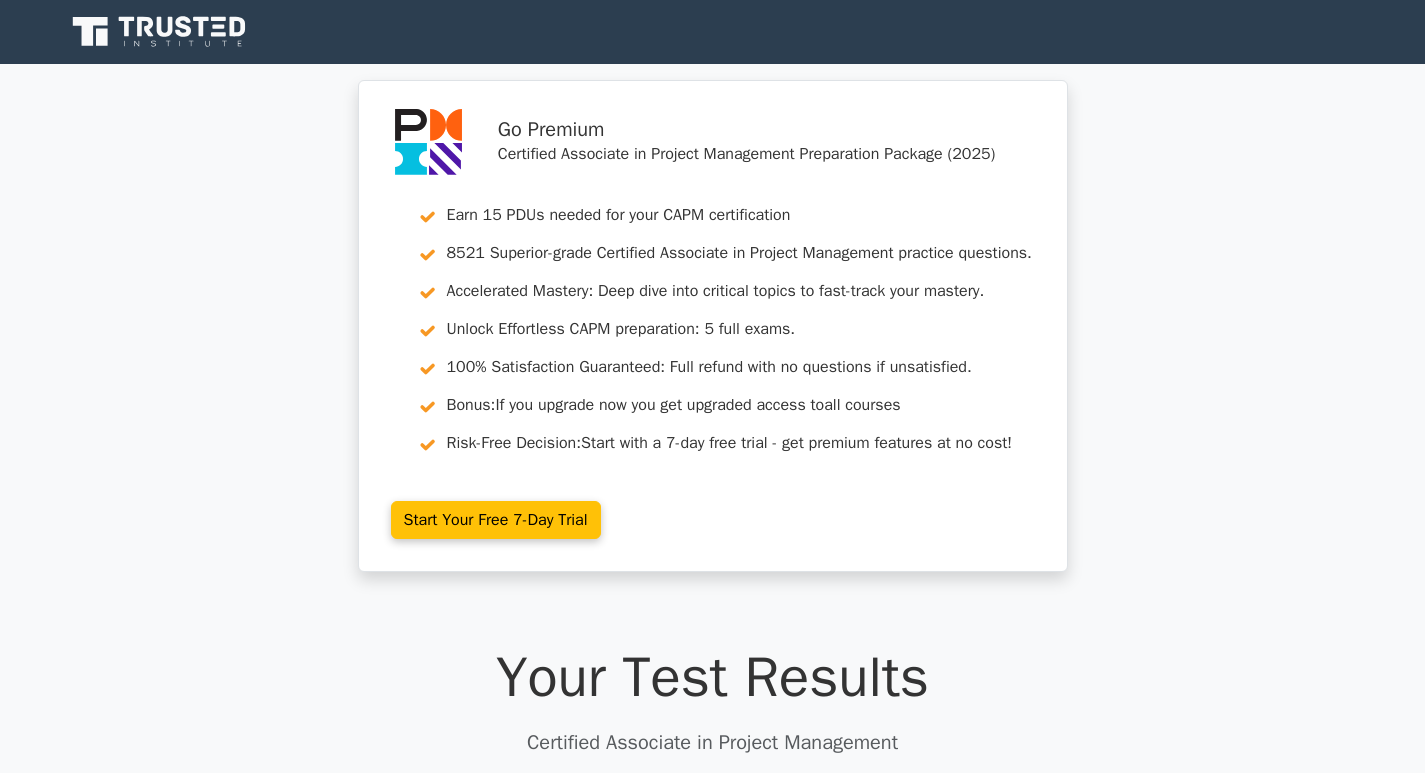 scroll, scrollTop: 300, scrollLeft: 0, axis: vertical 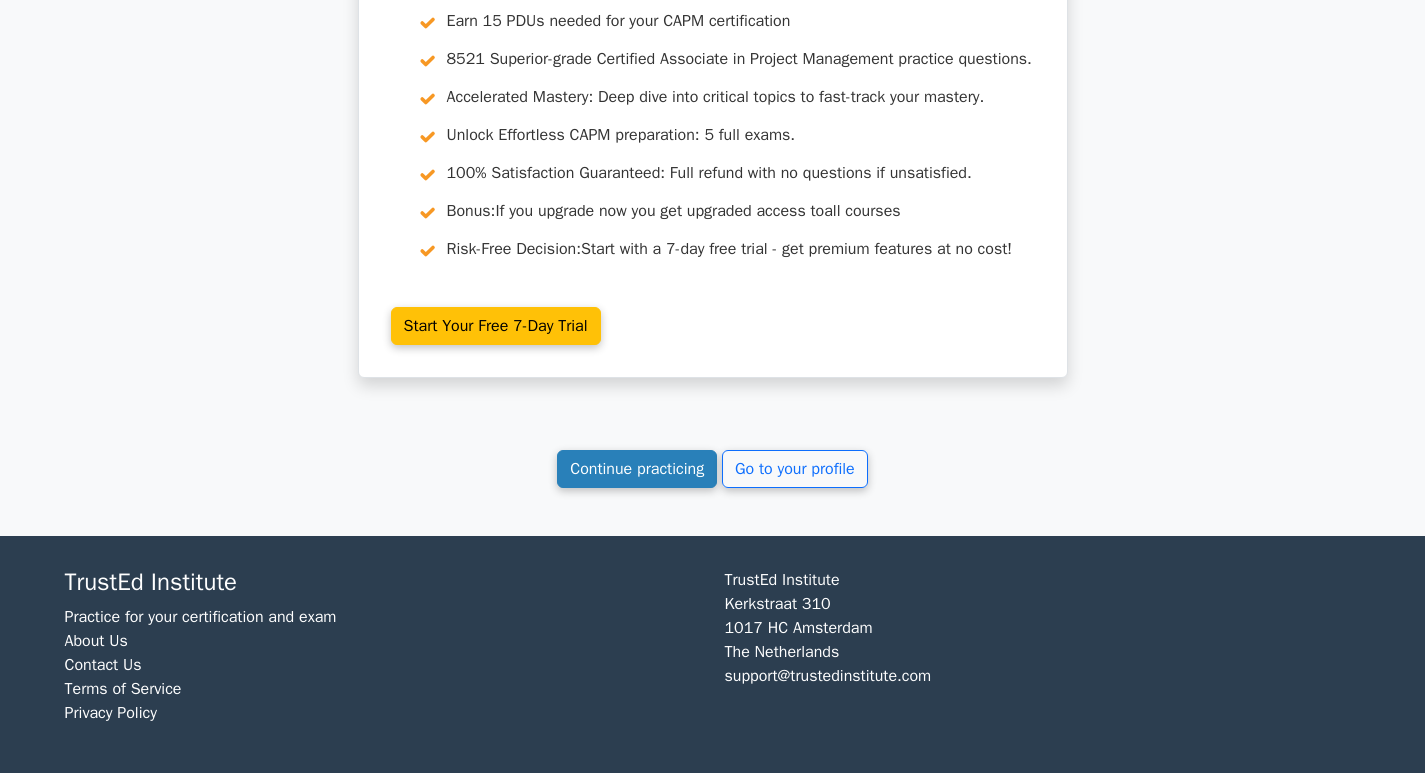 click on "Continue practicing" at bounding box center (637, 469) 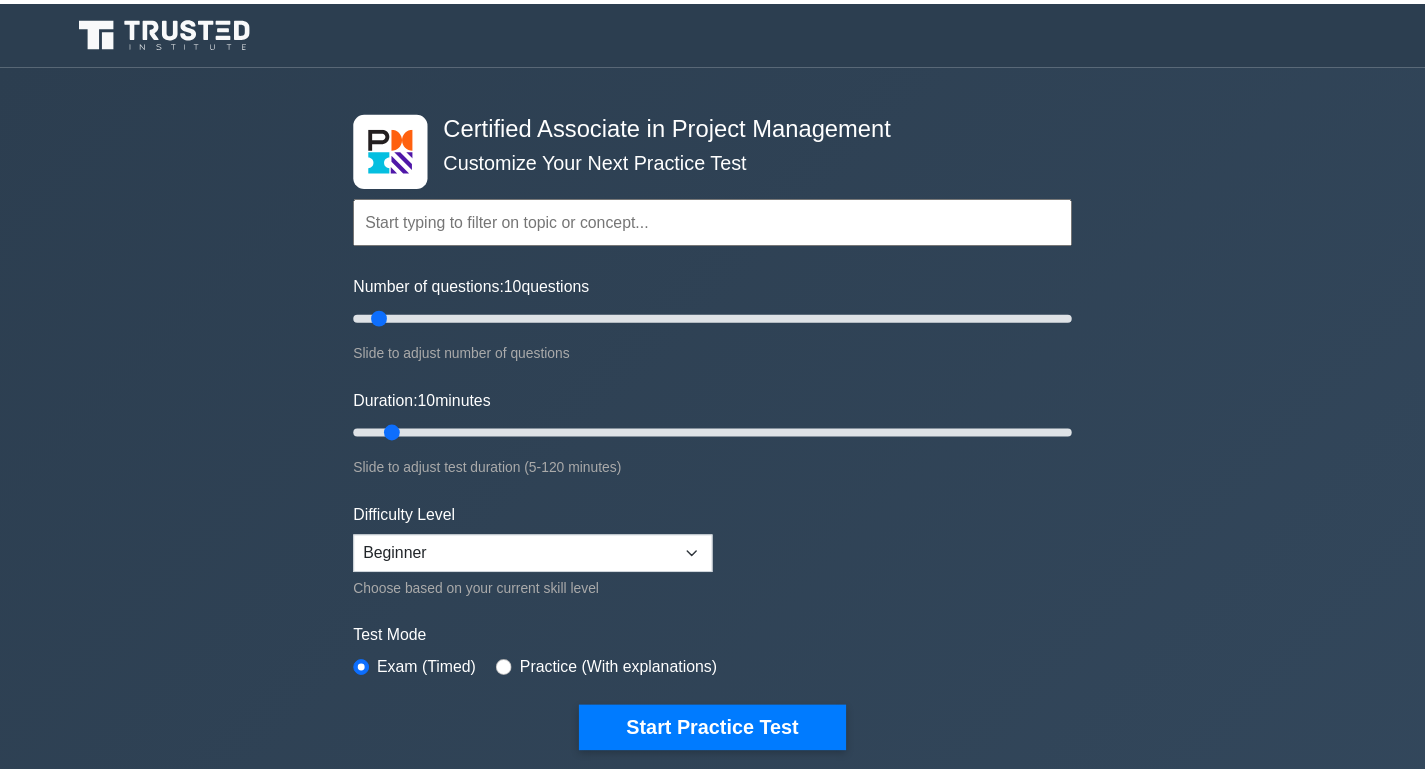 scroll, scrollTop: 0, scrollLeft: 0, axis: both 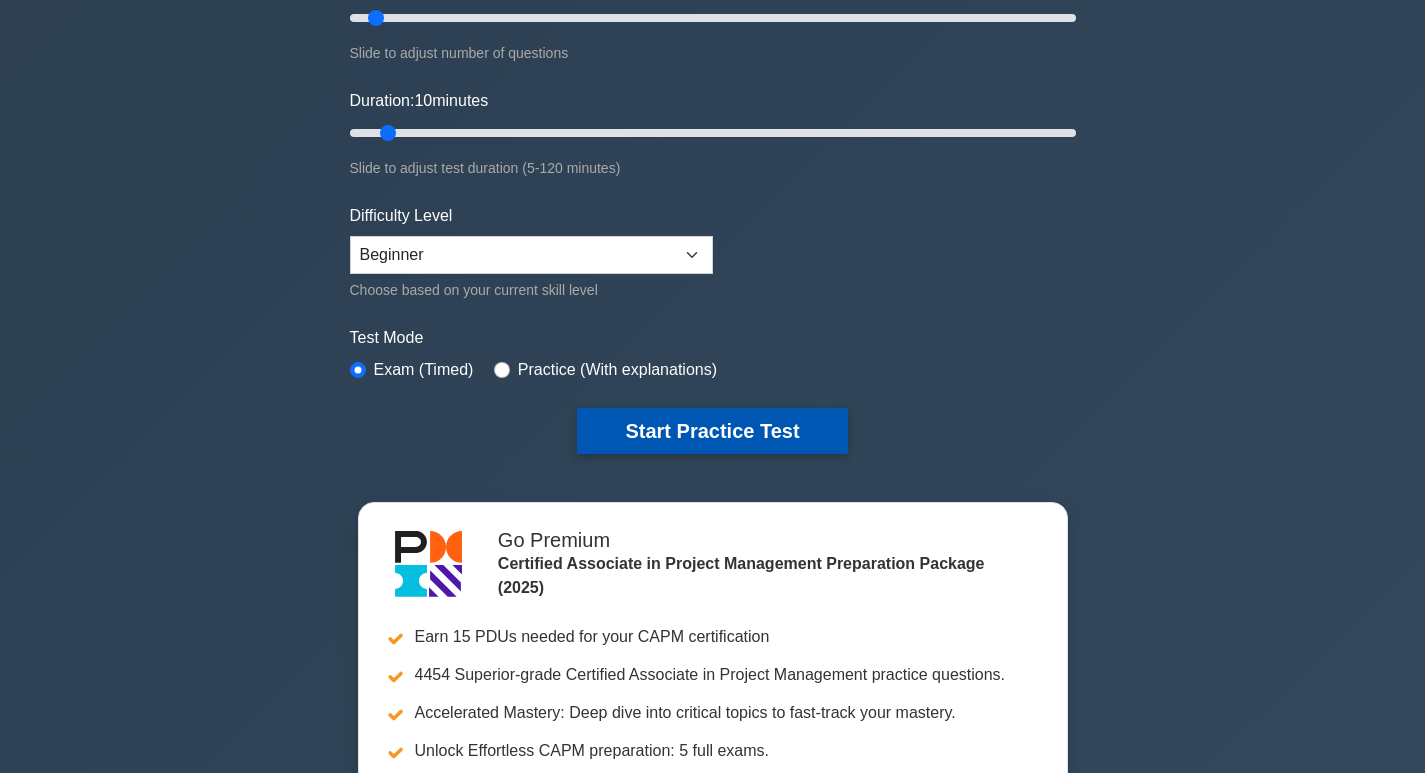 click on "Start Practice Test" at bounding box center [712, 431] 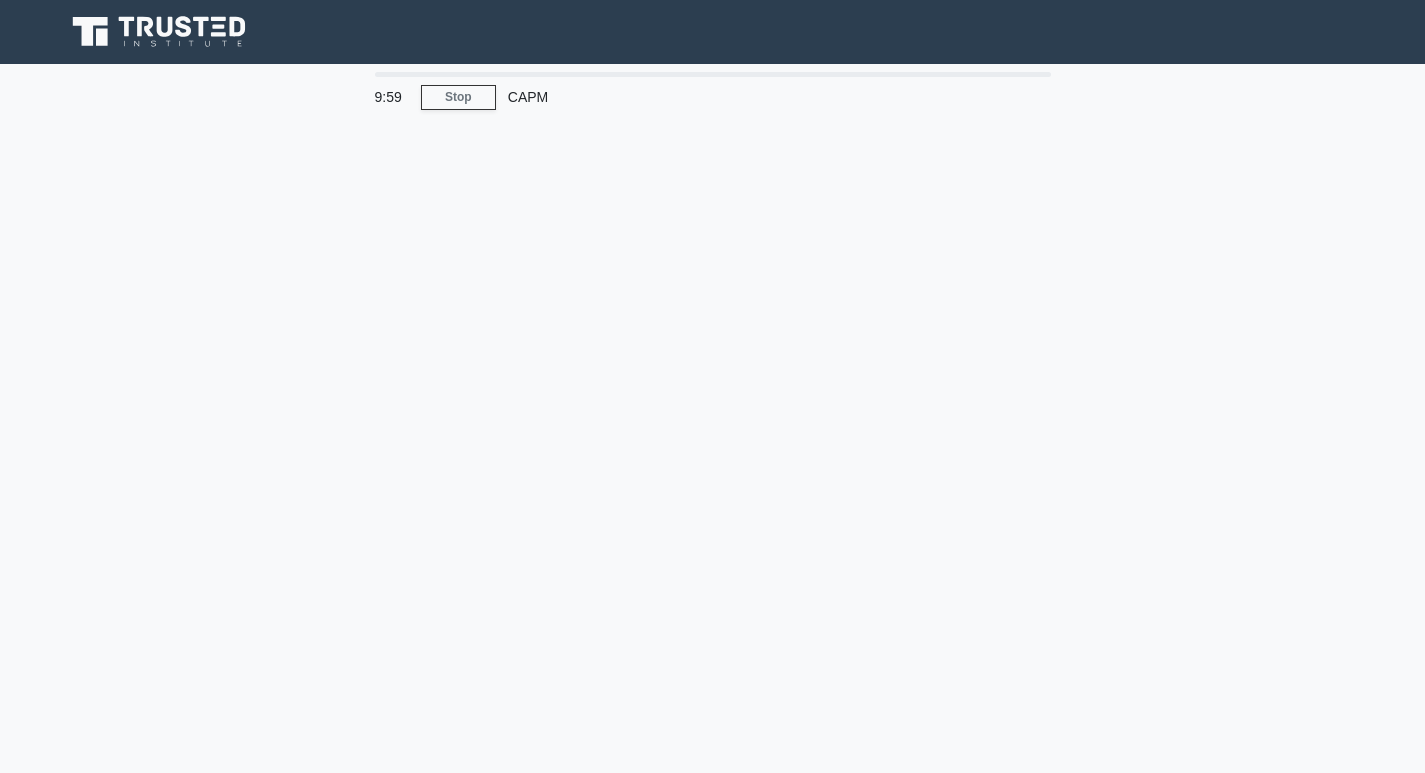 scroll, scrollTop: 0, scrollLeft: 0, axis: both 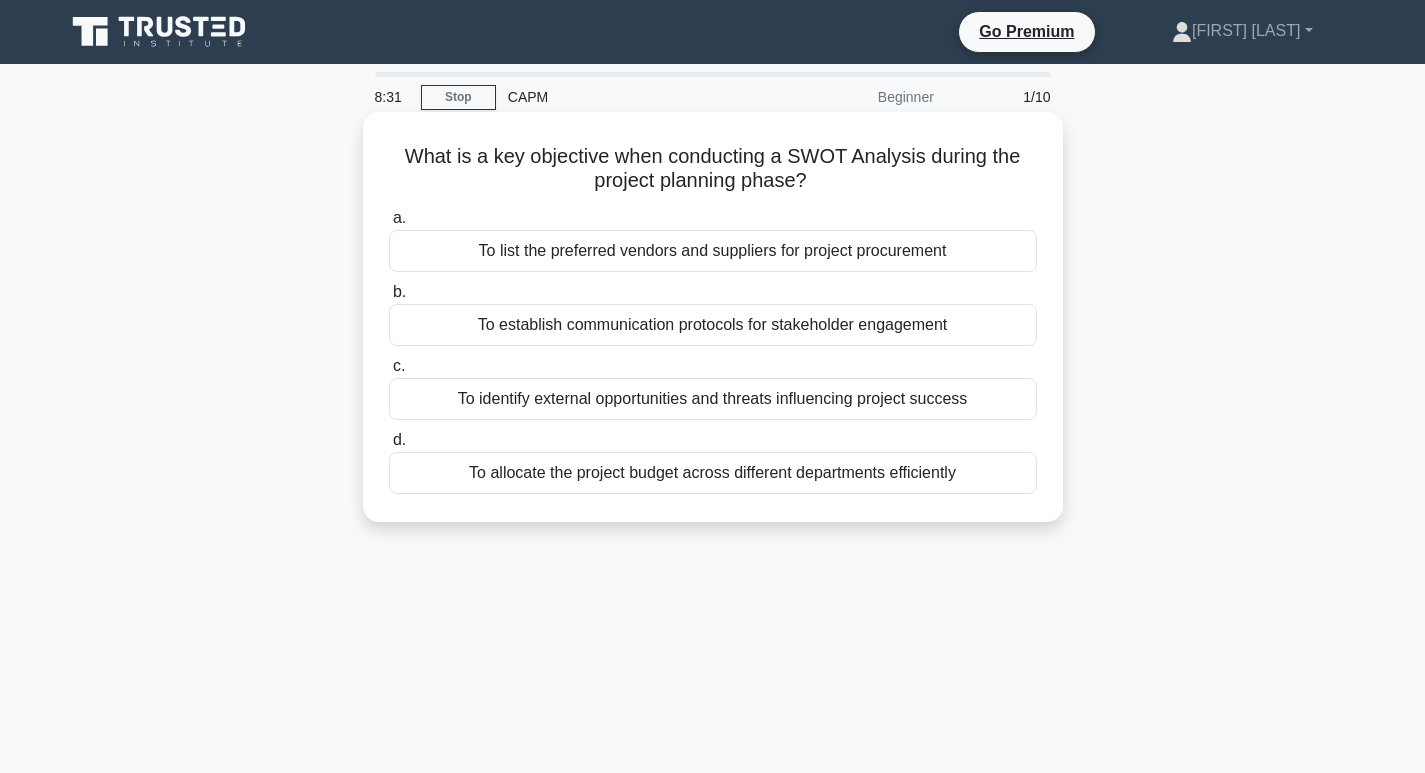 click on "To identify external opportunities and threats influencing project success" at bounding box center [713, 399] 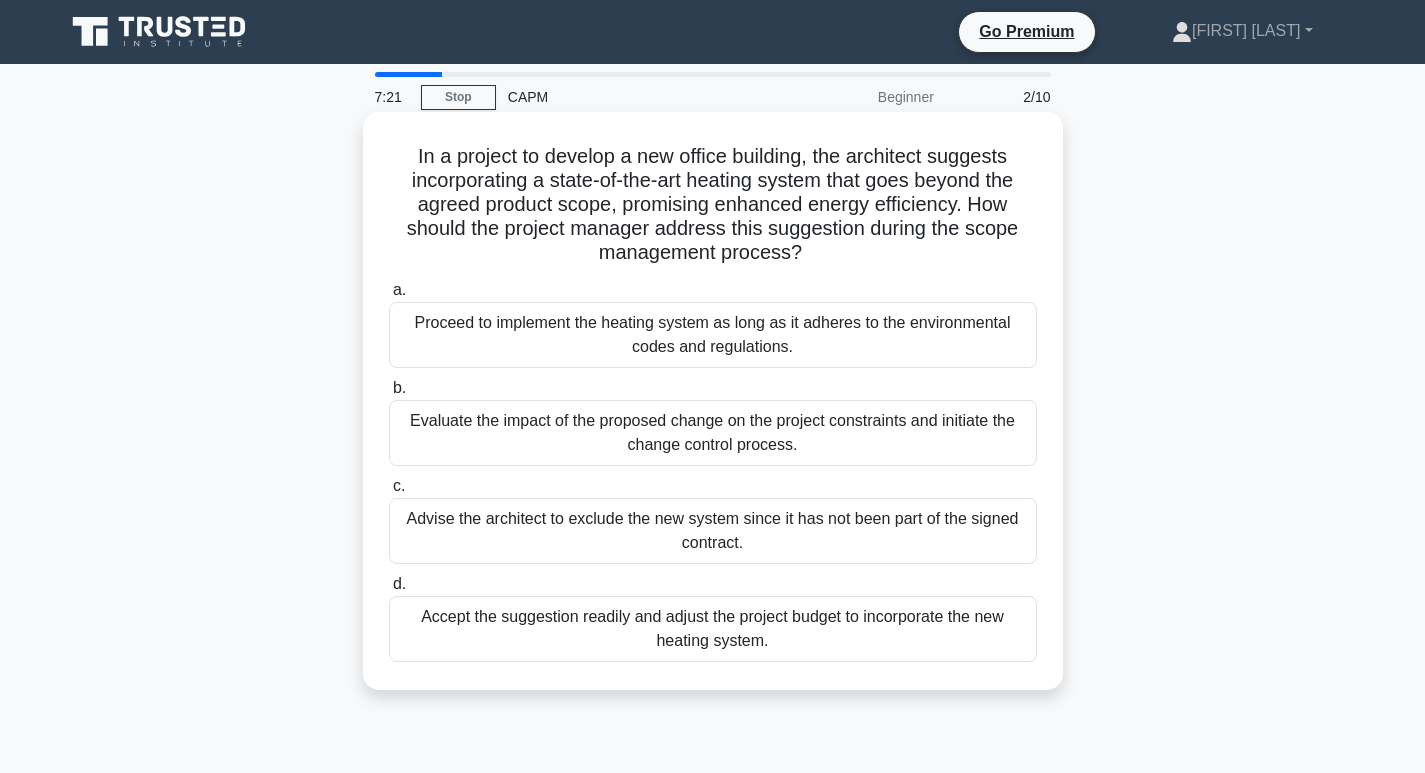 click on "Accept the suggestion readily and adjust the project budget to incorporate the new heating system." at bounding box center (713, 629) 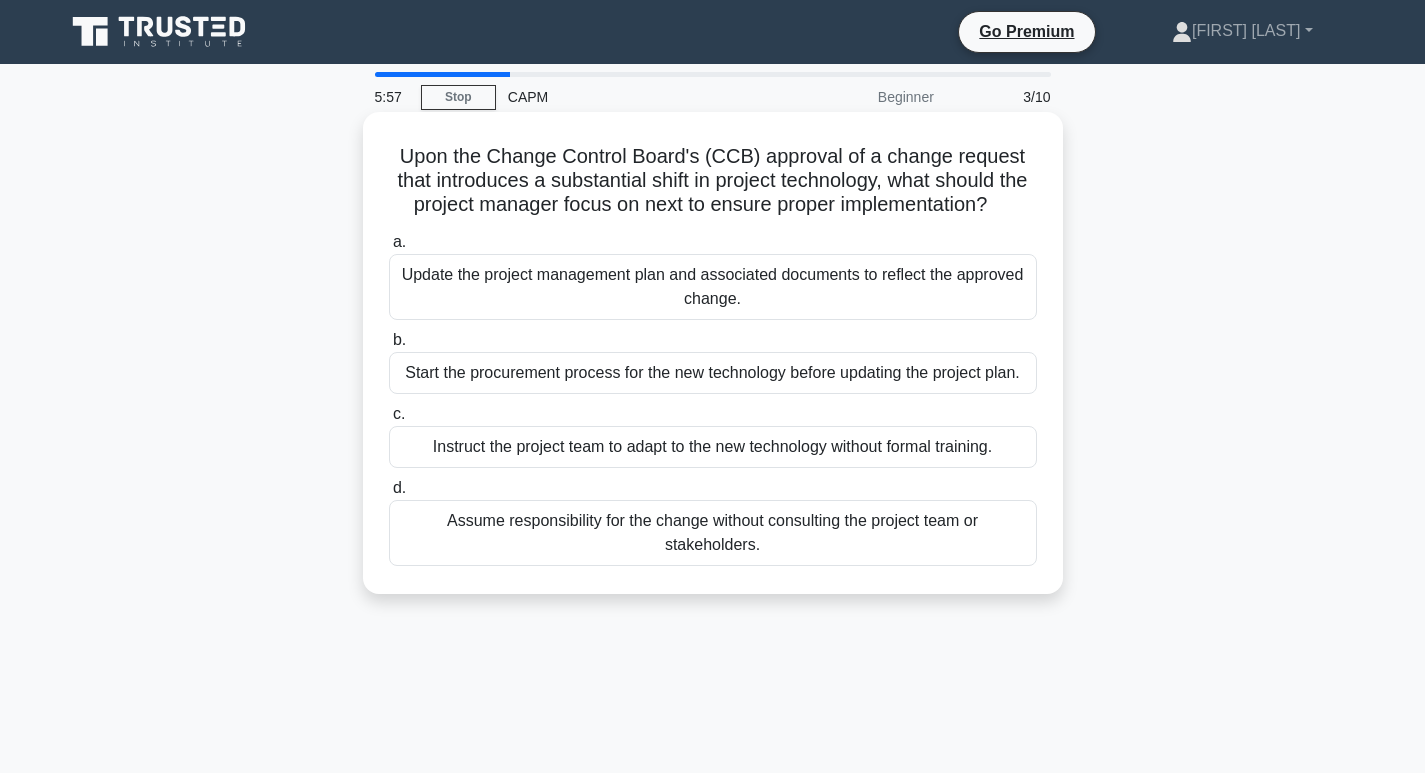 click on "Update the project management plan and associated documents to reflect the approved change." at bounding box center [713, 287] 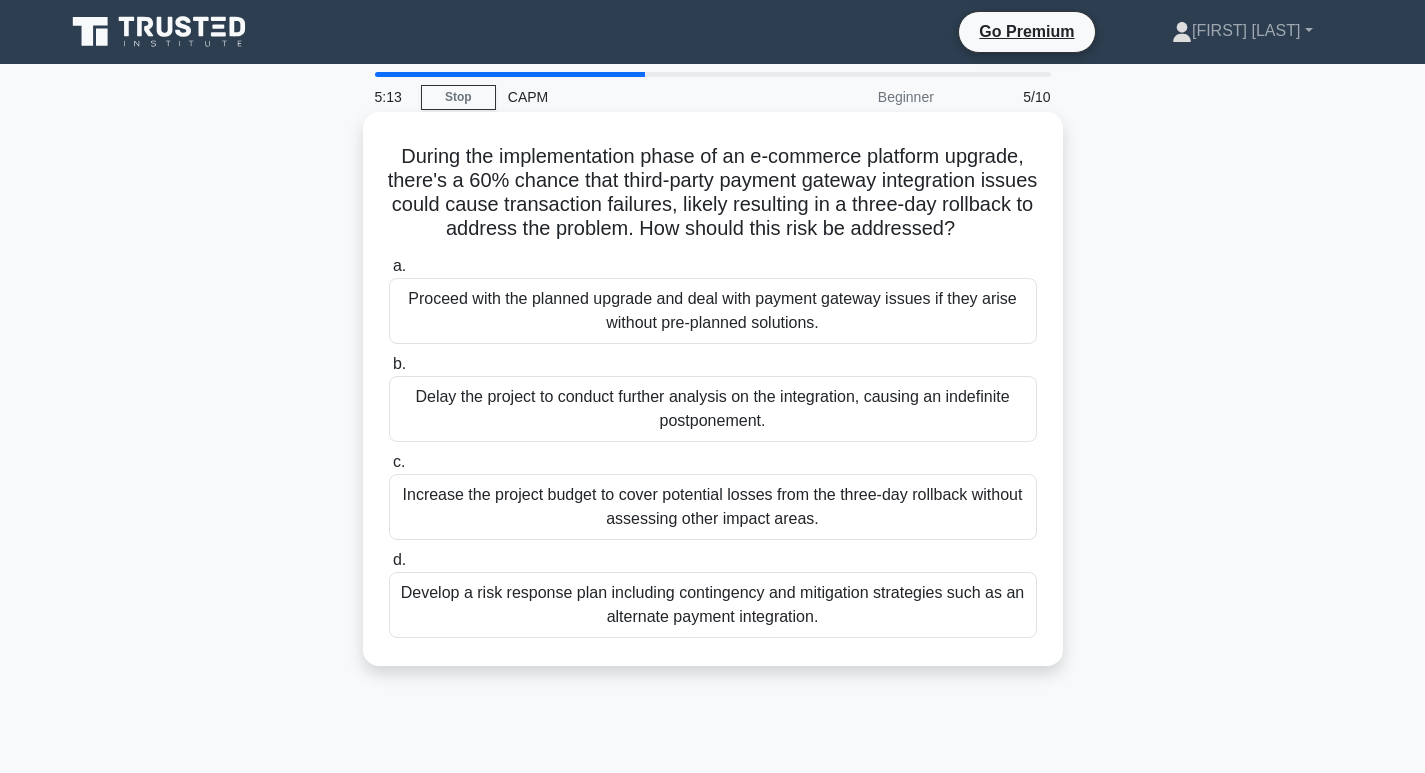 click on "Develop a risk response plan including contingency and mitigation strategies such as an alternate payment integration." at bounding box center [713, 605] 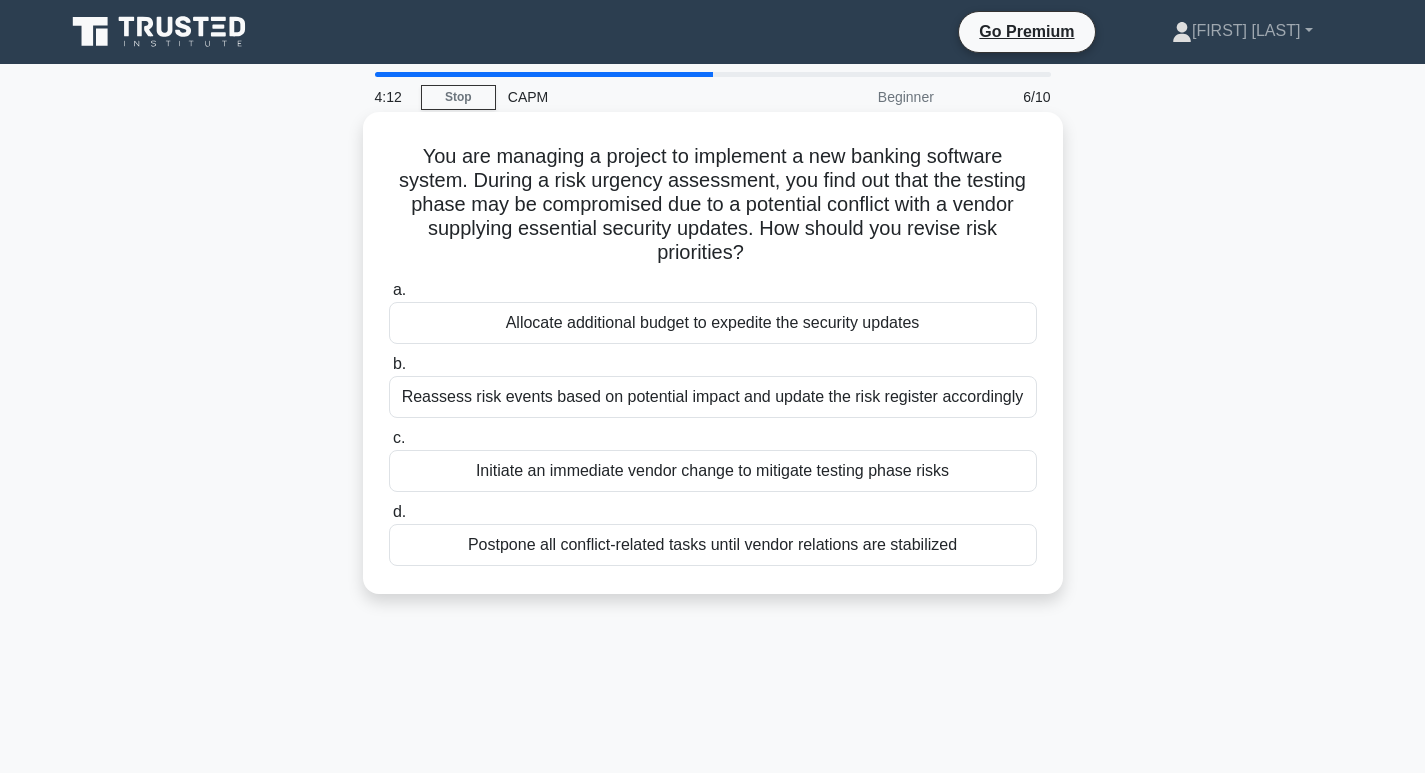 click on "Initiate an immediate vendor change to mitigate testing phase risks" at bounding box center [713, 471] 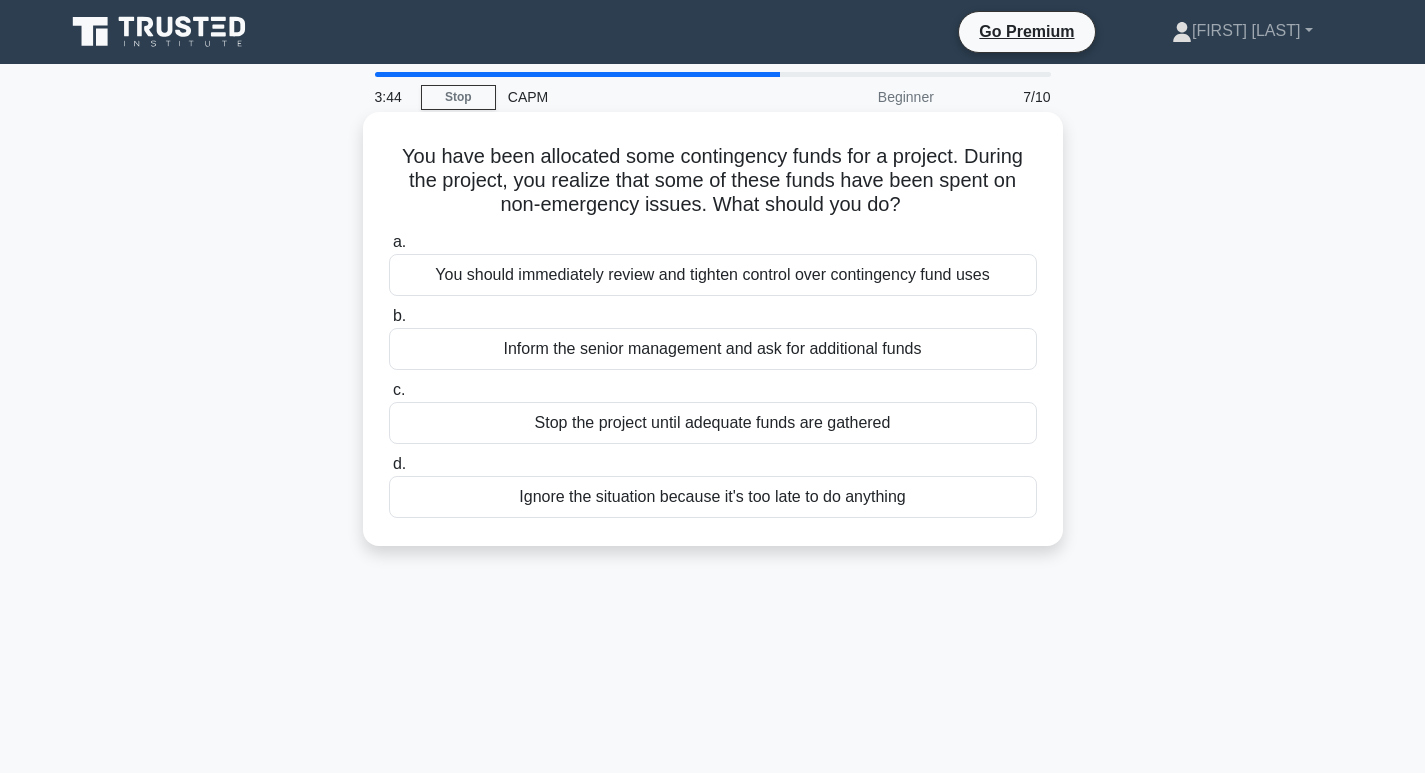 click on "You should immediately review and tighten control over contingency fund uses" at bounding box center (713, 275) 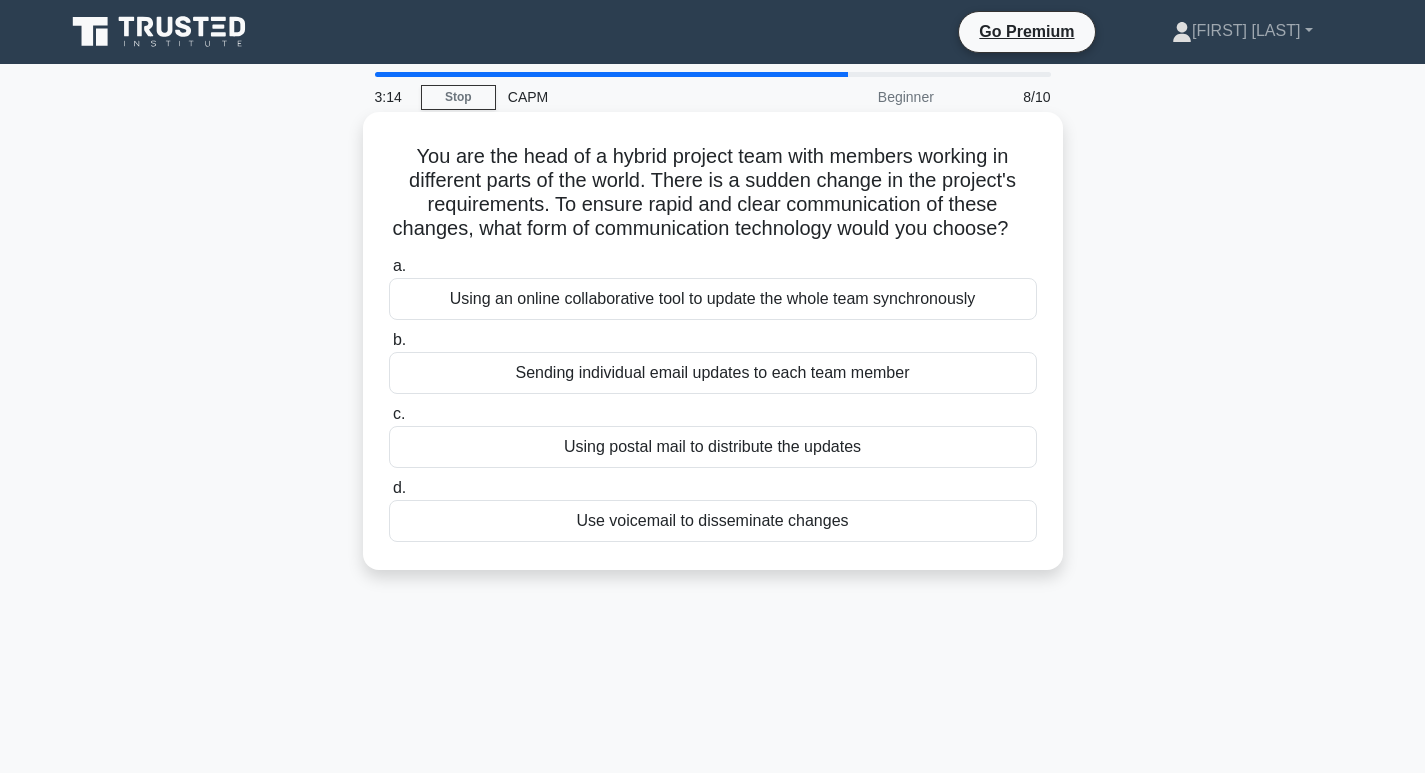 click on "Using an online collaborative tool to update the whole team synchronously" at bounding box center (713, 299) 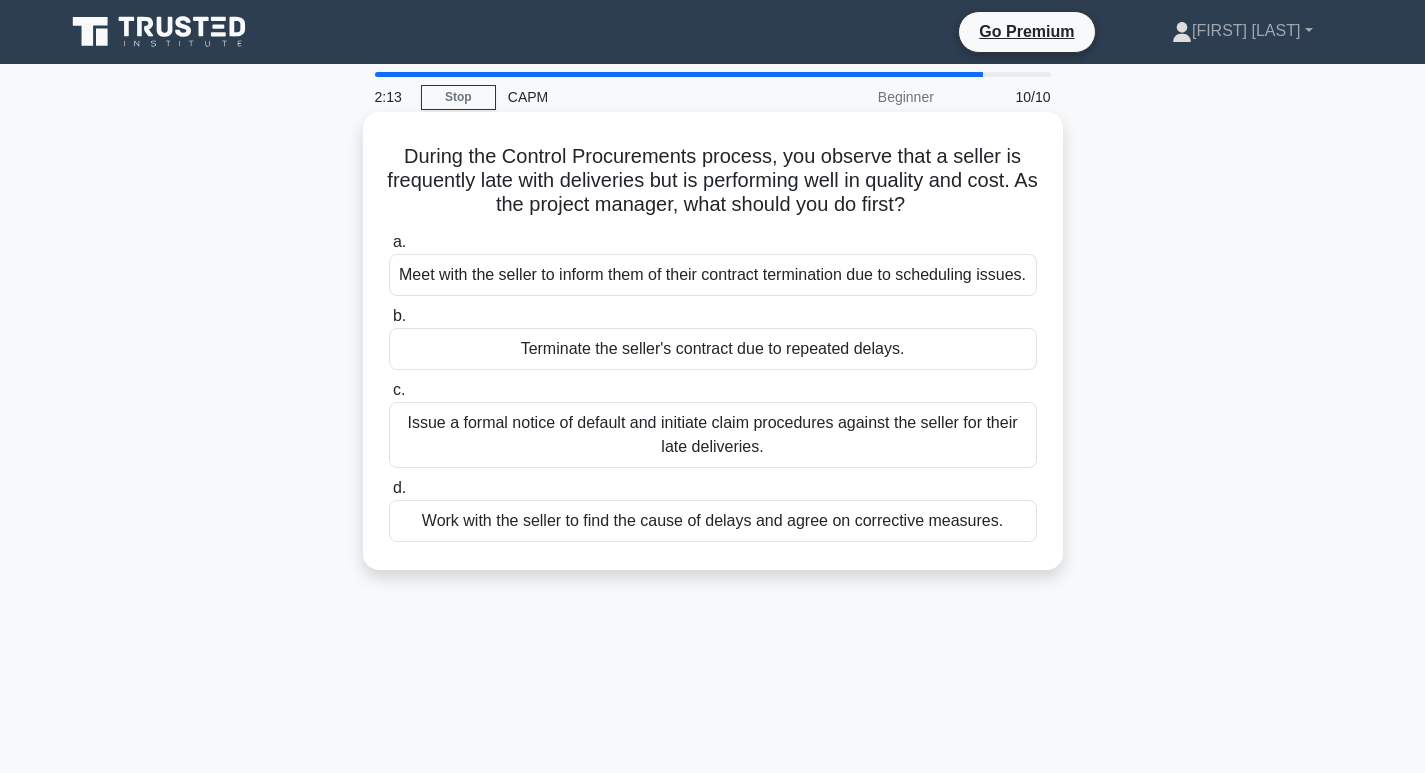 click on "Work with the seller to find the cause of delays and agree on corrective measures." at bounding box center [713, 521] 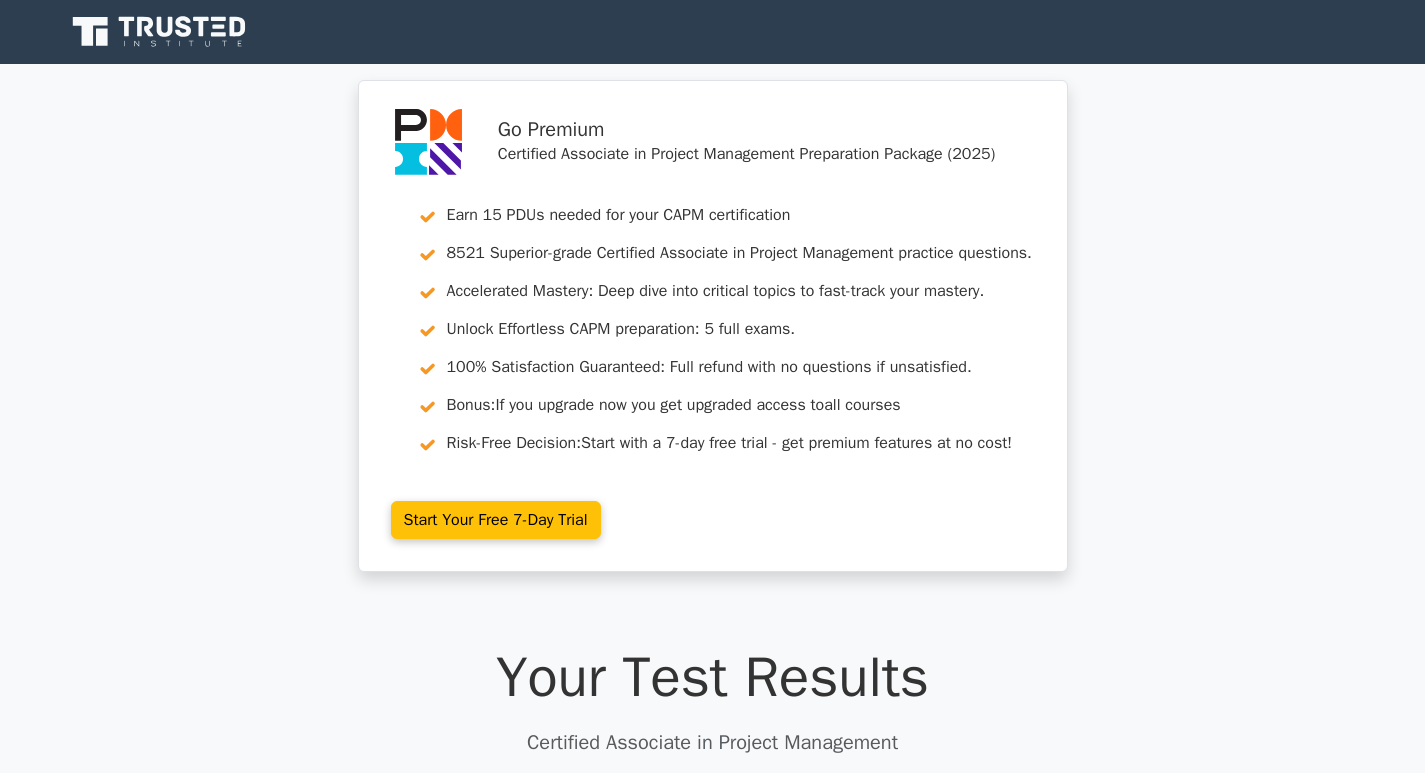 scroll, scrollTop: 700, scrollLeft: 0, axis: vertical 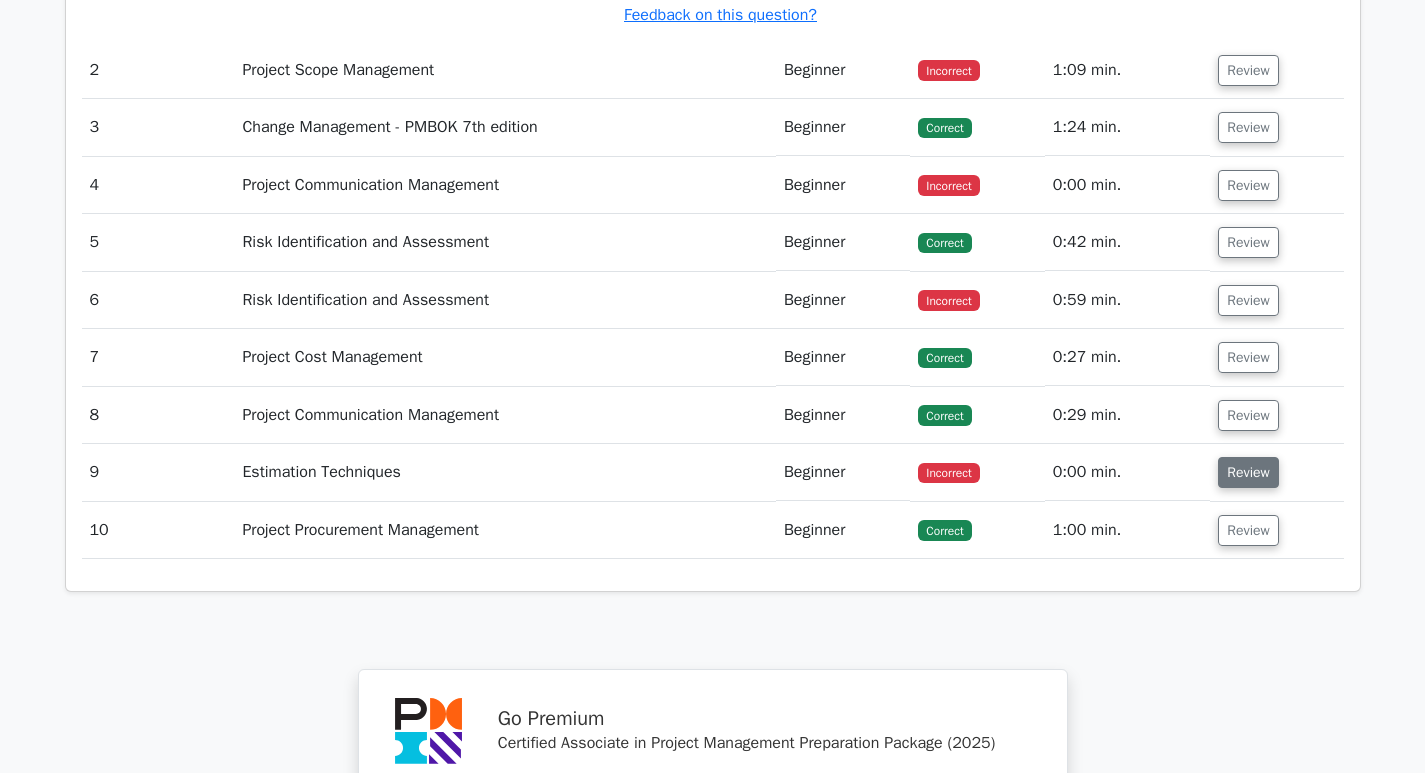 click on "Review" at bounding box center [1248, 472] 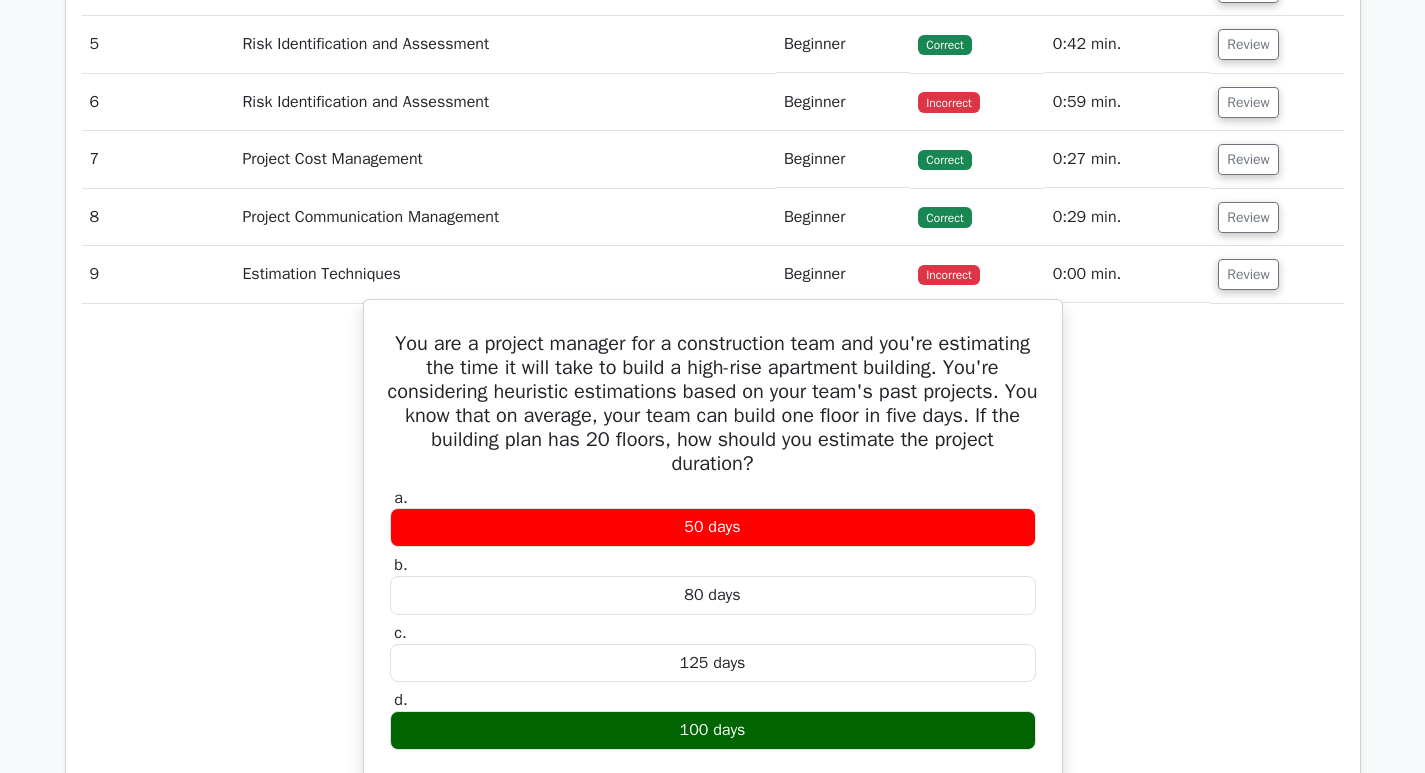 scroll, scrollTop: 2900, scrollLeft: 0, axis: vertical 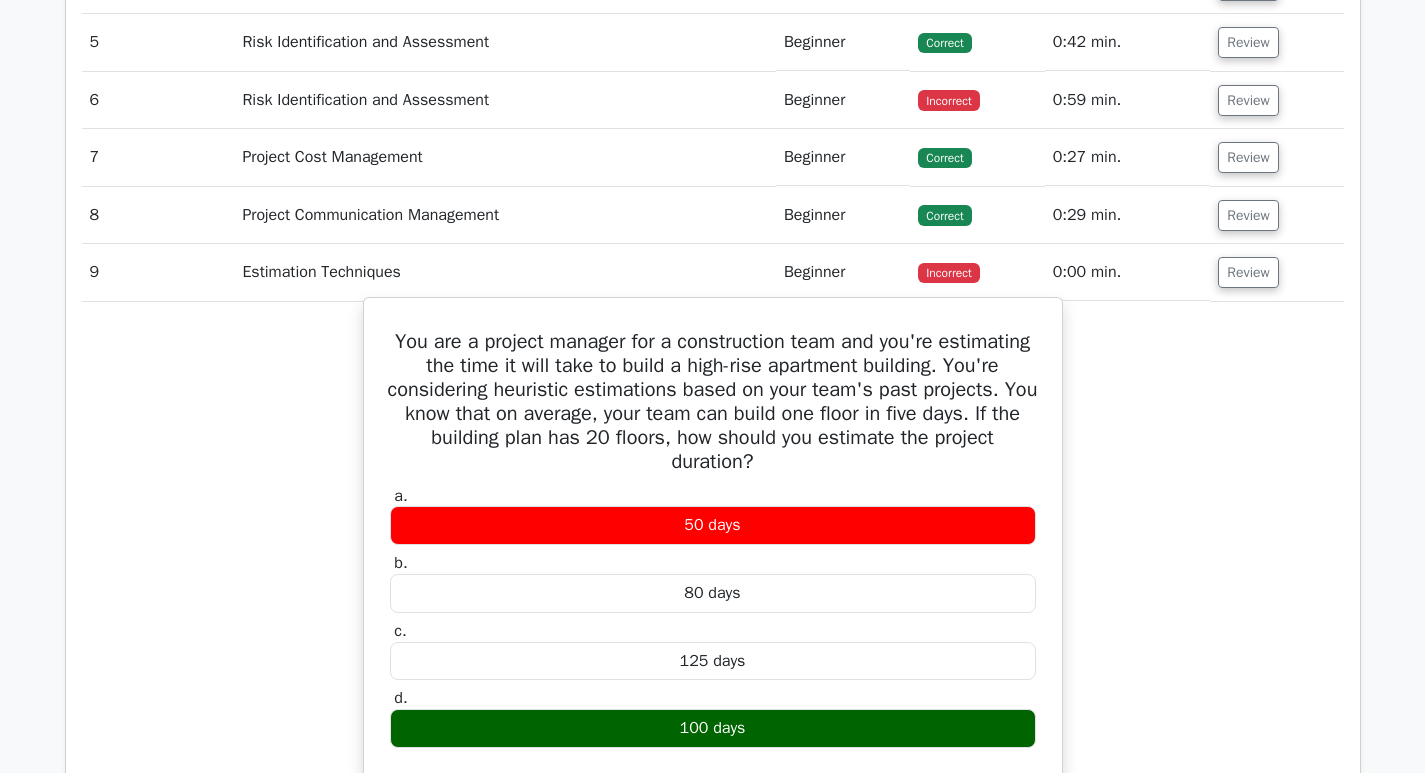 click on "100 days" at bounding box center (713, 728) 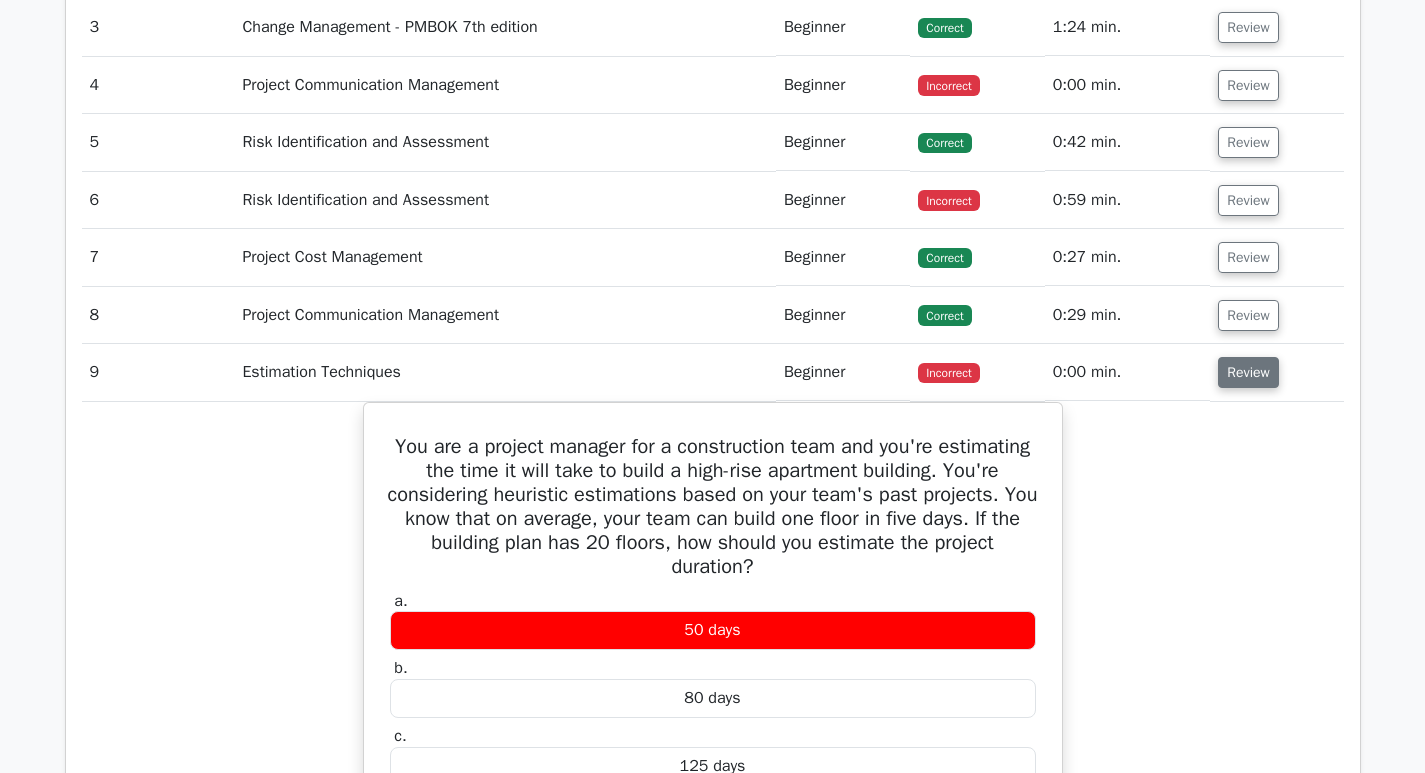click on "Review" at bounding box center [1248, 372] 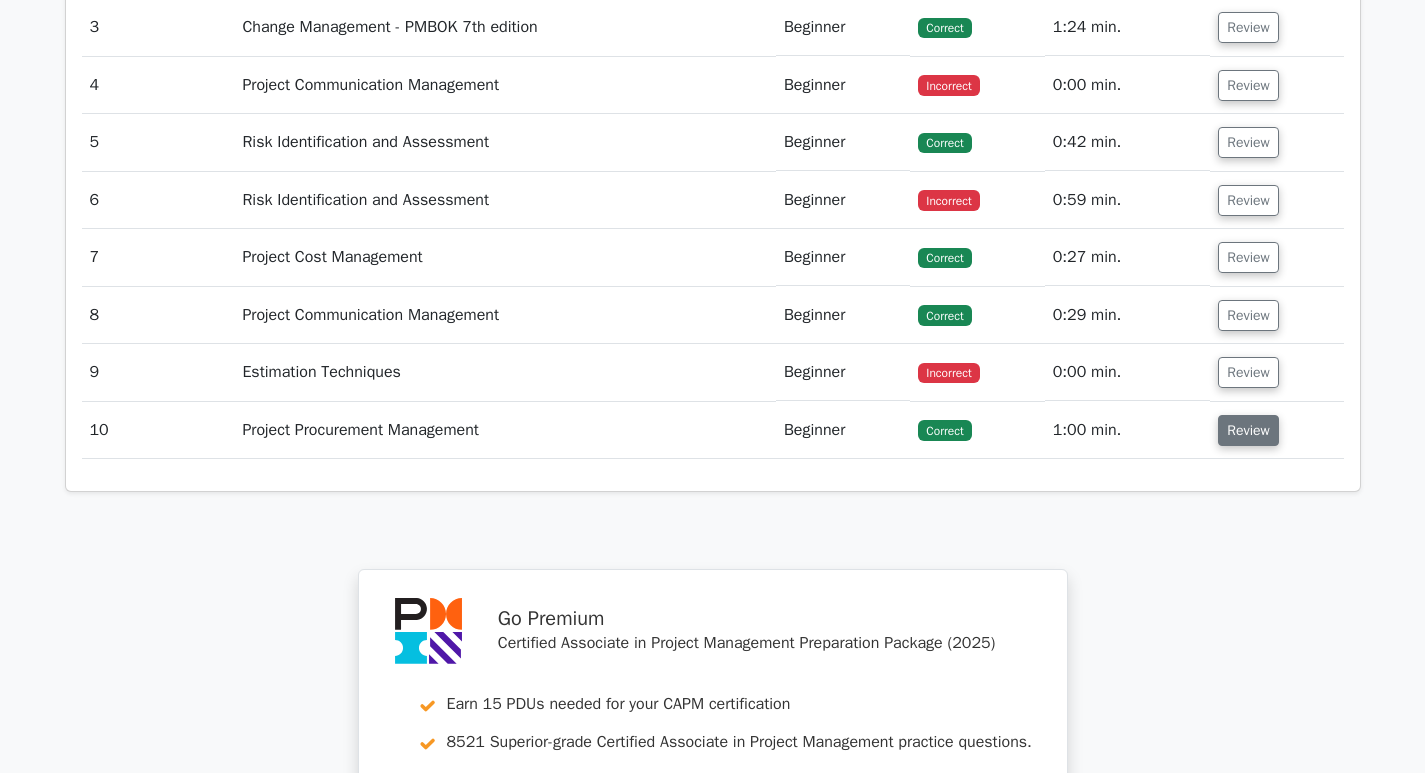 click on "Review" at bounding box center (1248, 430) 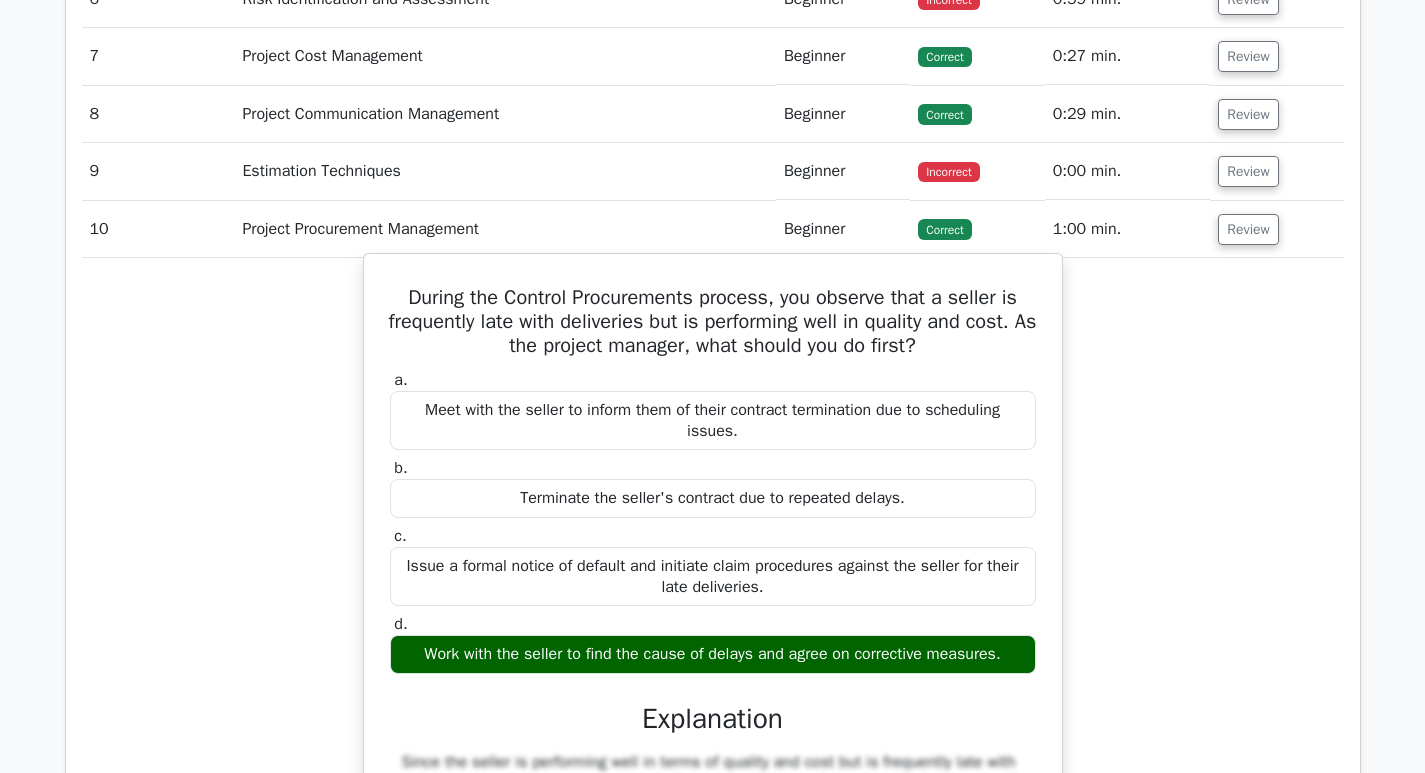 scroll, scrollTop: 3000, scrollLeft: 0, axis: vertical 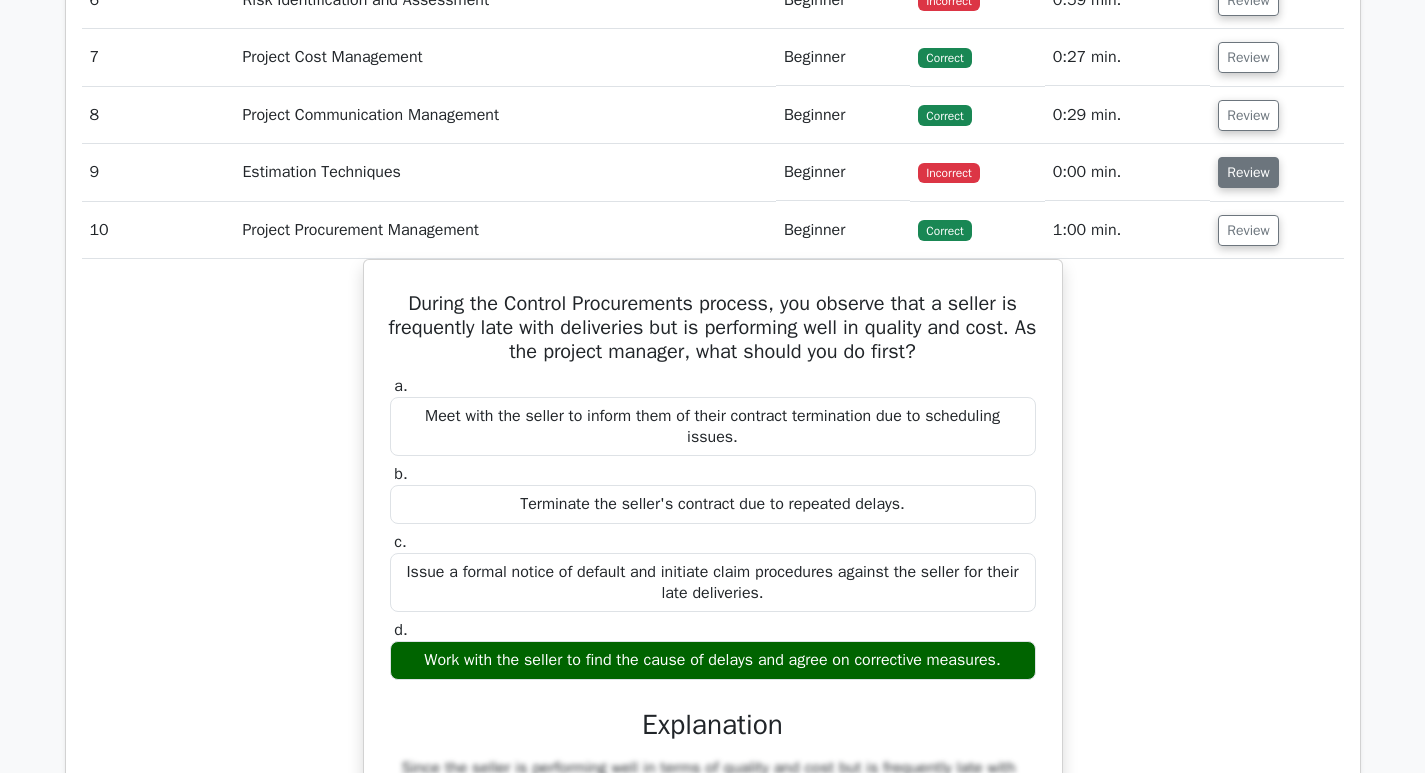 click on "Review" at bounding box center [1248, 172] 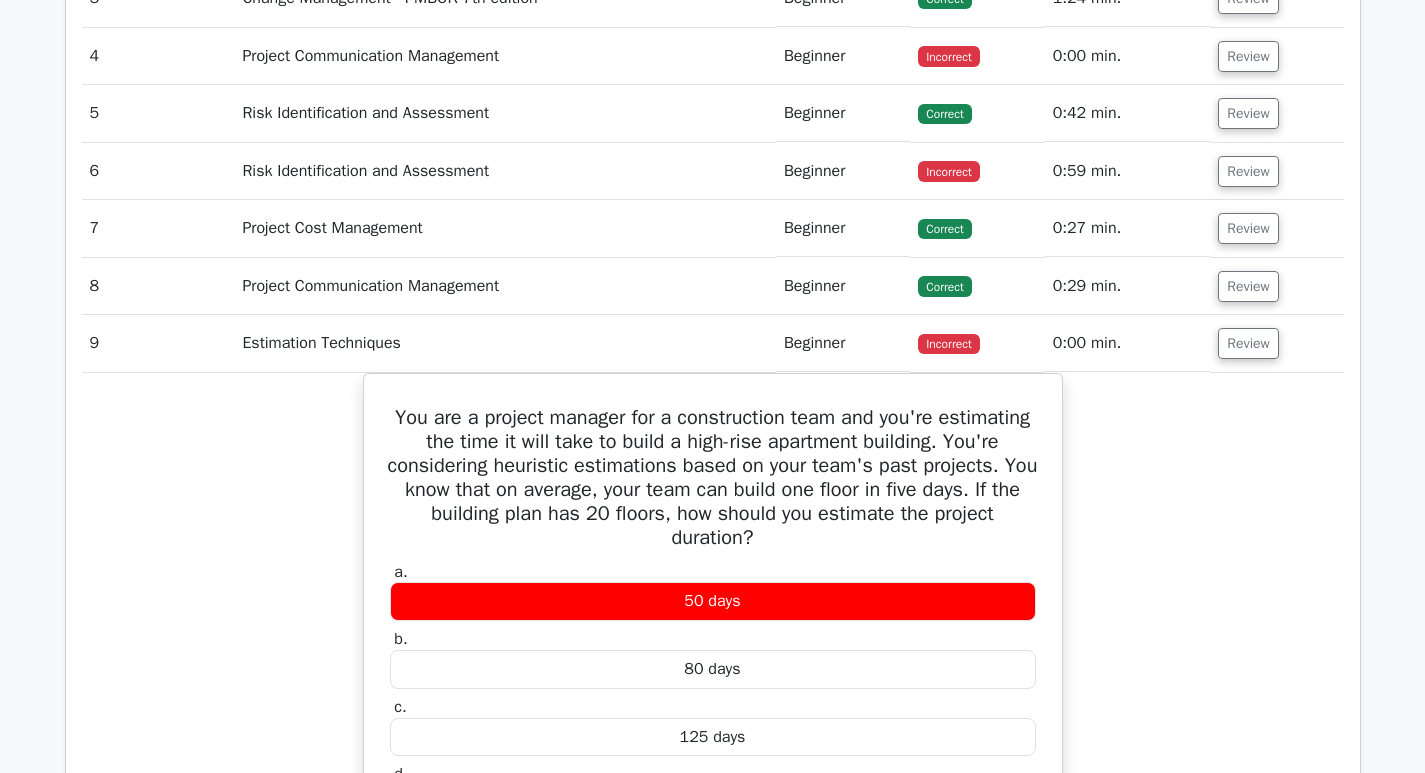 scroll, scrollTop: 2800, scrollLeft: 0, axis: vertical 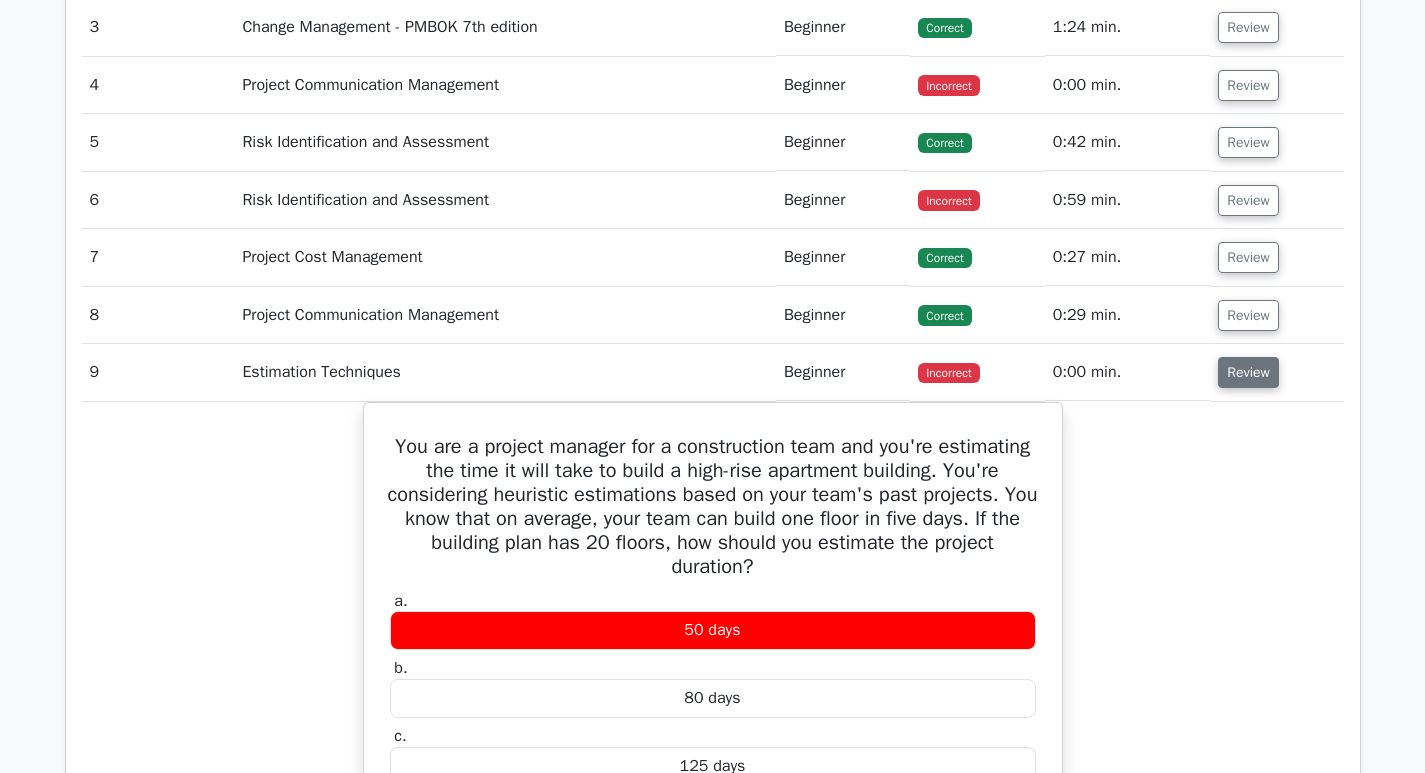 click on "Review" at bounding box center [1248, 372] 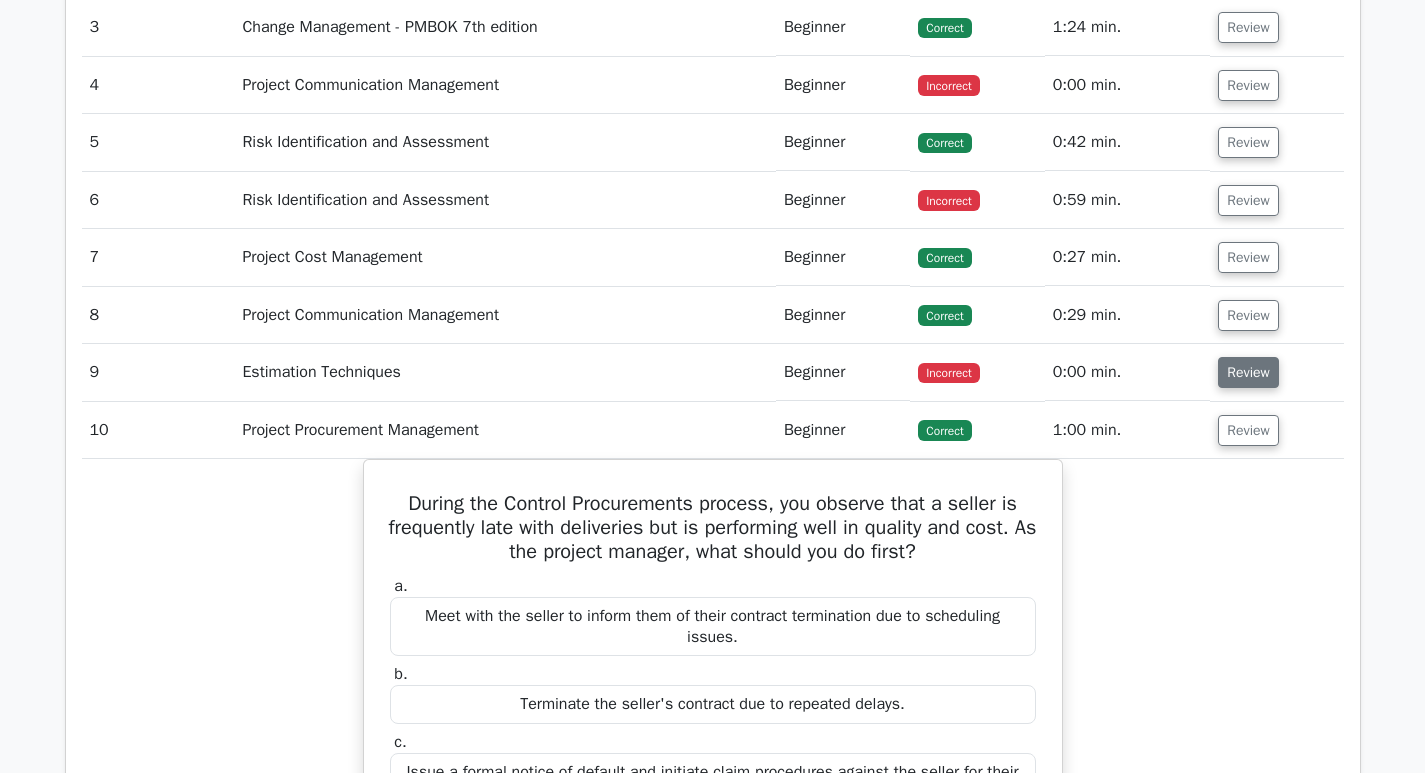 scroll, scrollTop: 2900, scrollLeft: 0, axis: vertical 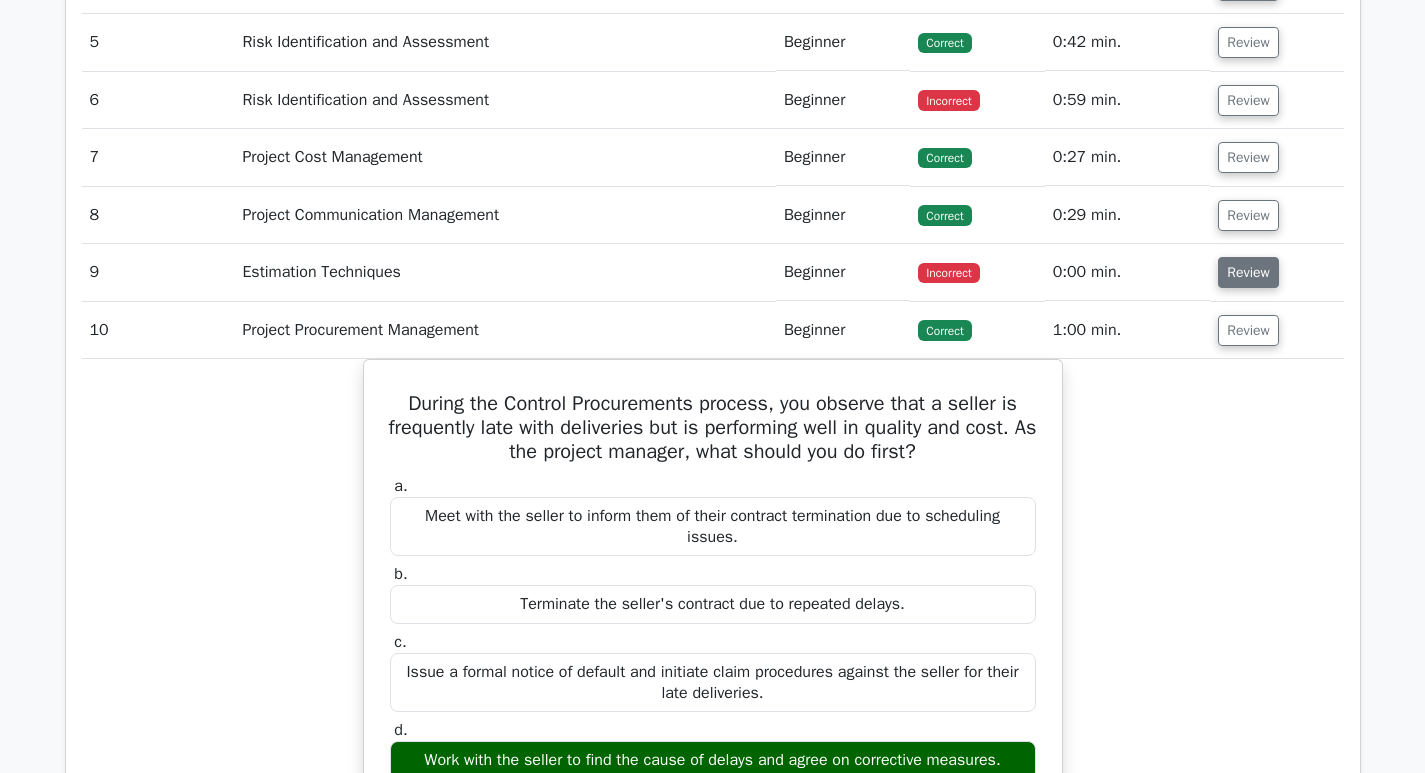 click on "Review" at bounding box center (1248, 272) 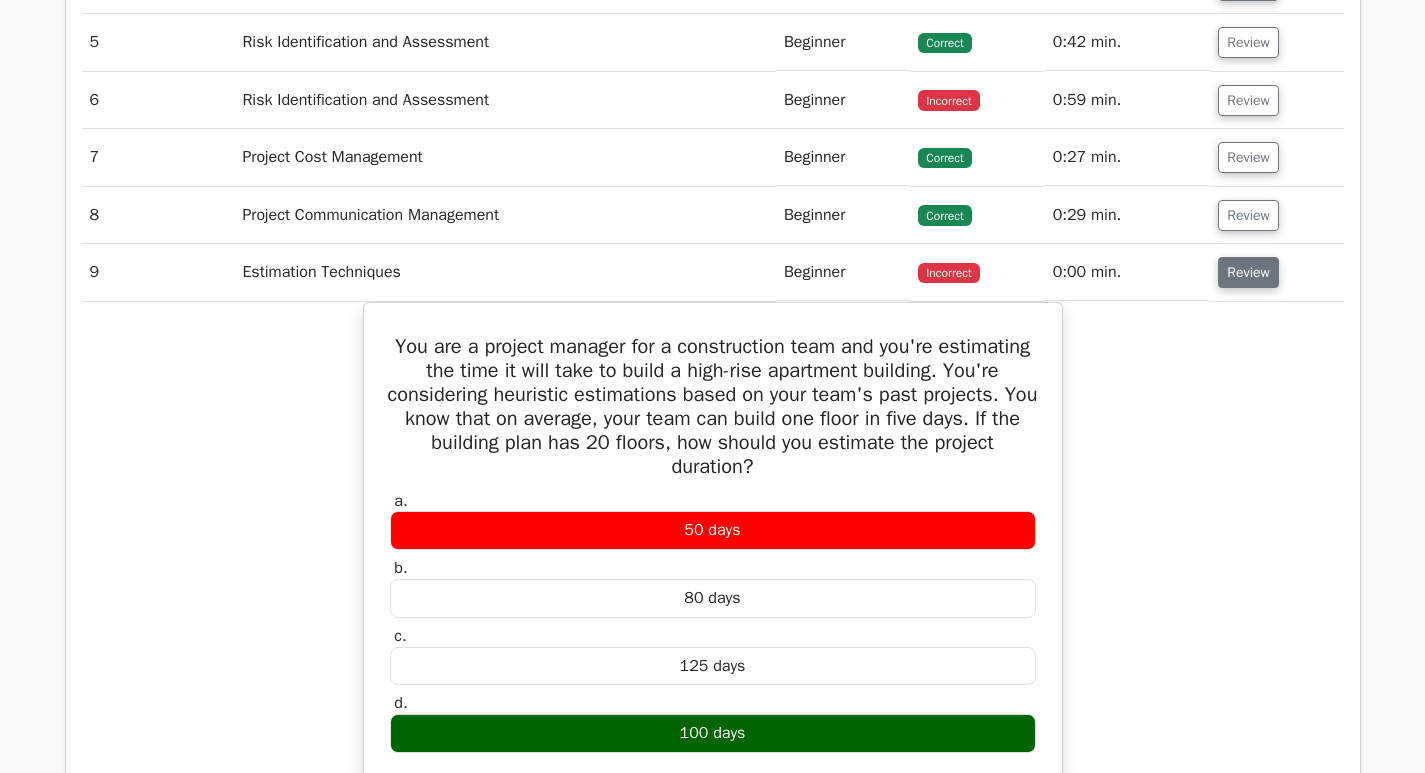 click on "Review" at bounding box center [1248, 272] 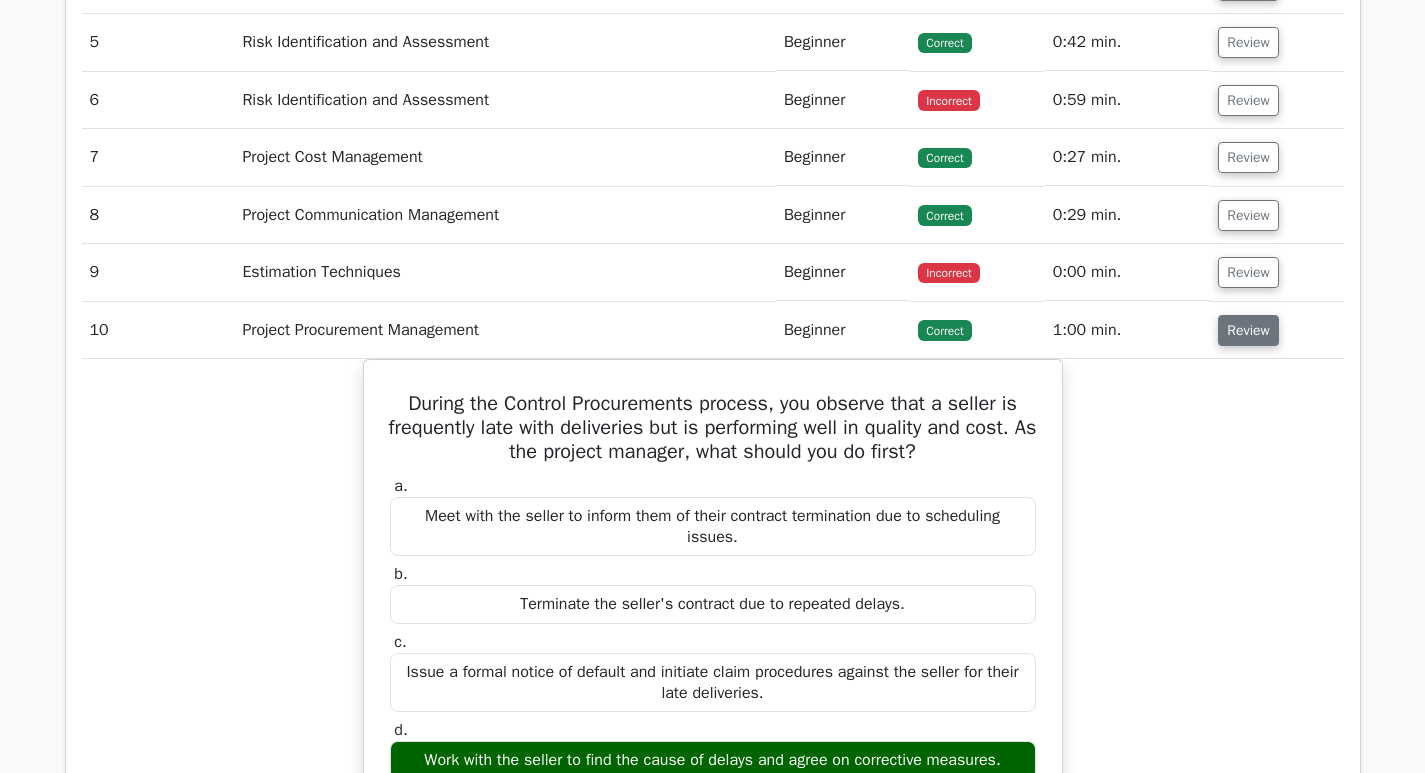 click on "Review" at bounding box center (1248, 330) 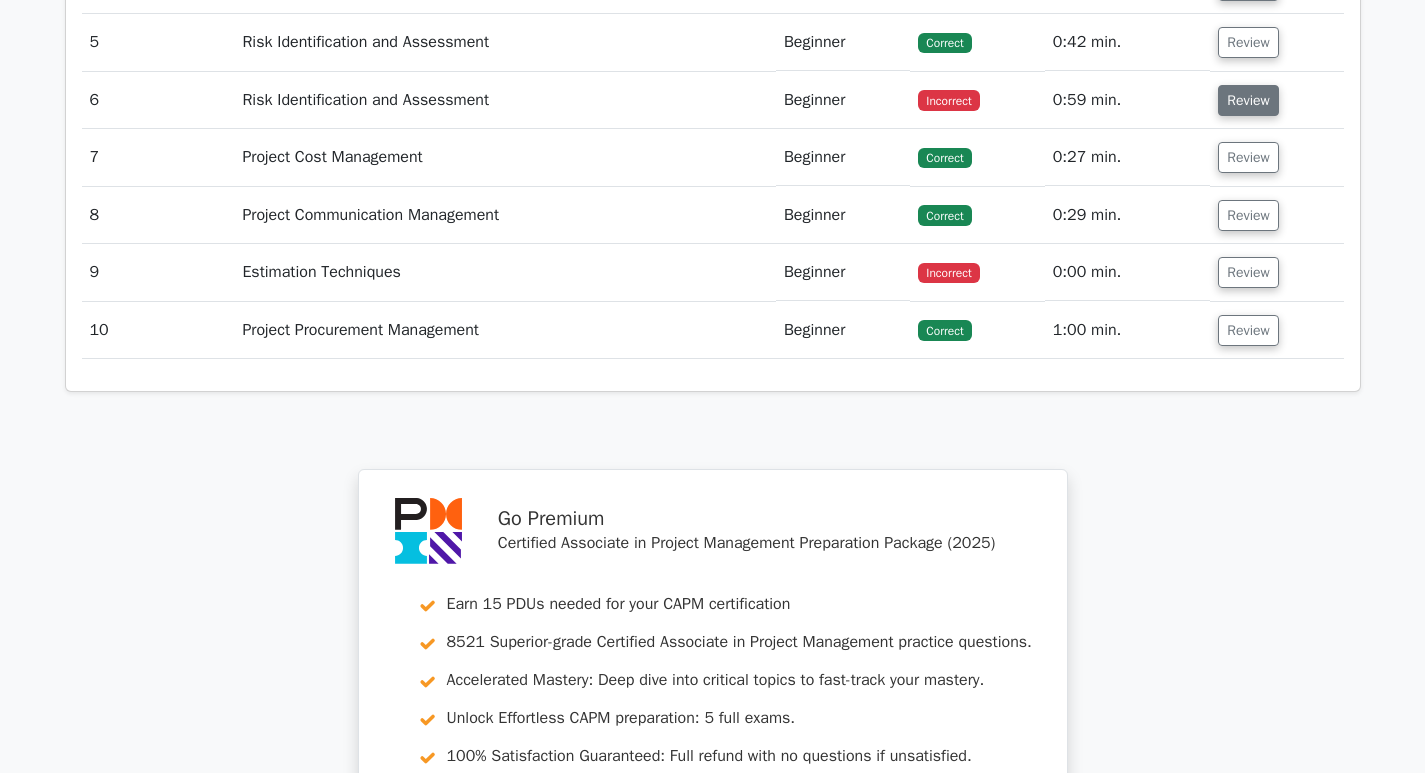 click on "Review" at bounding box center (1248, 100) 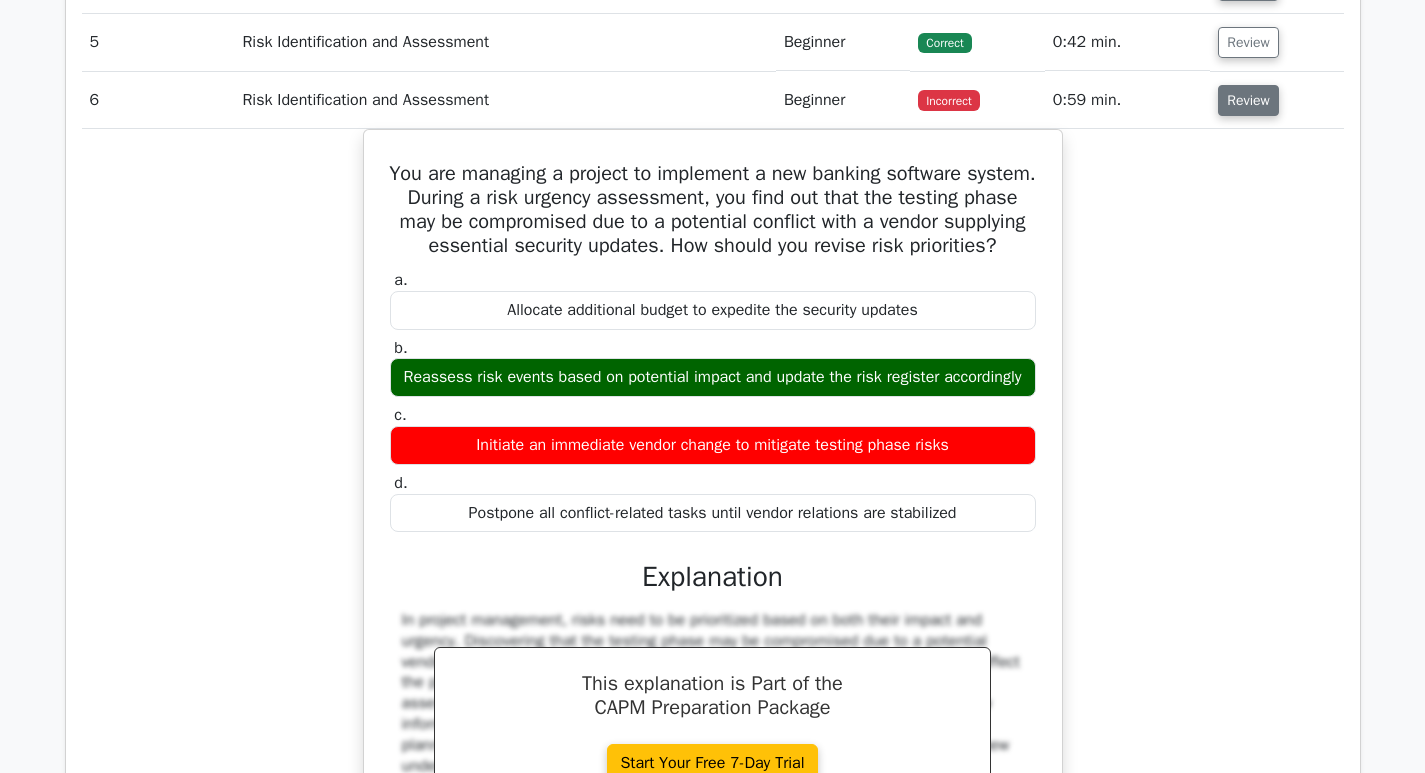 click on "Review" at bounding box center [1248, 100] 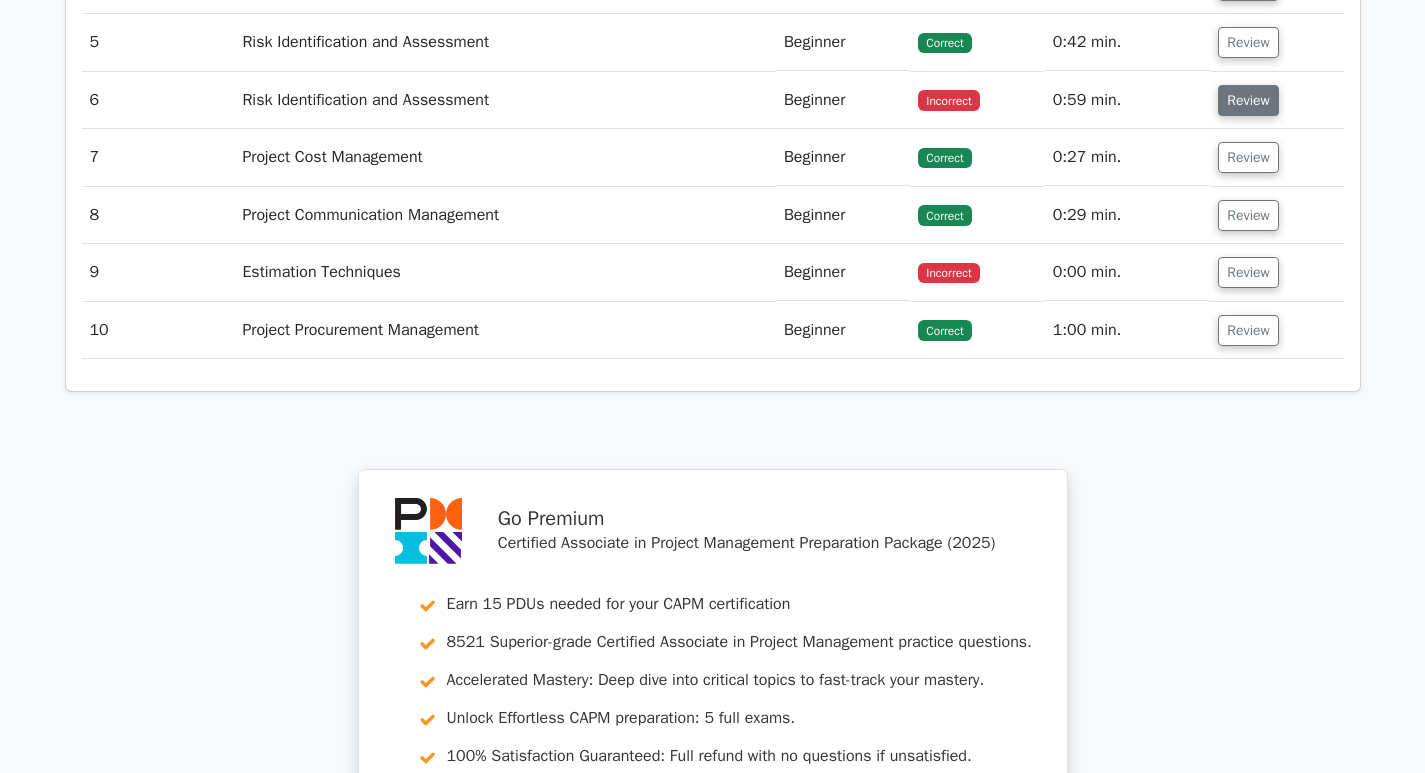 click on "Review" at bounding box center [1248, 100] 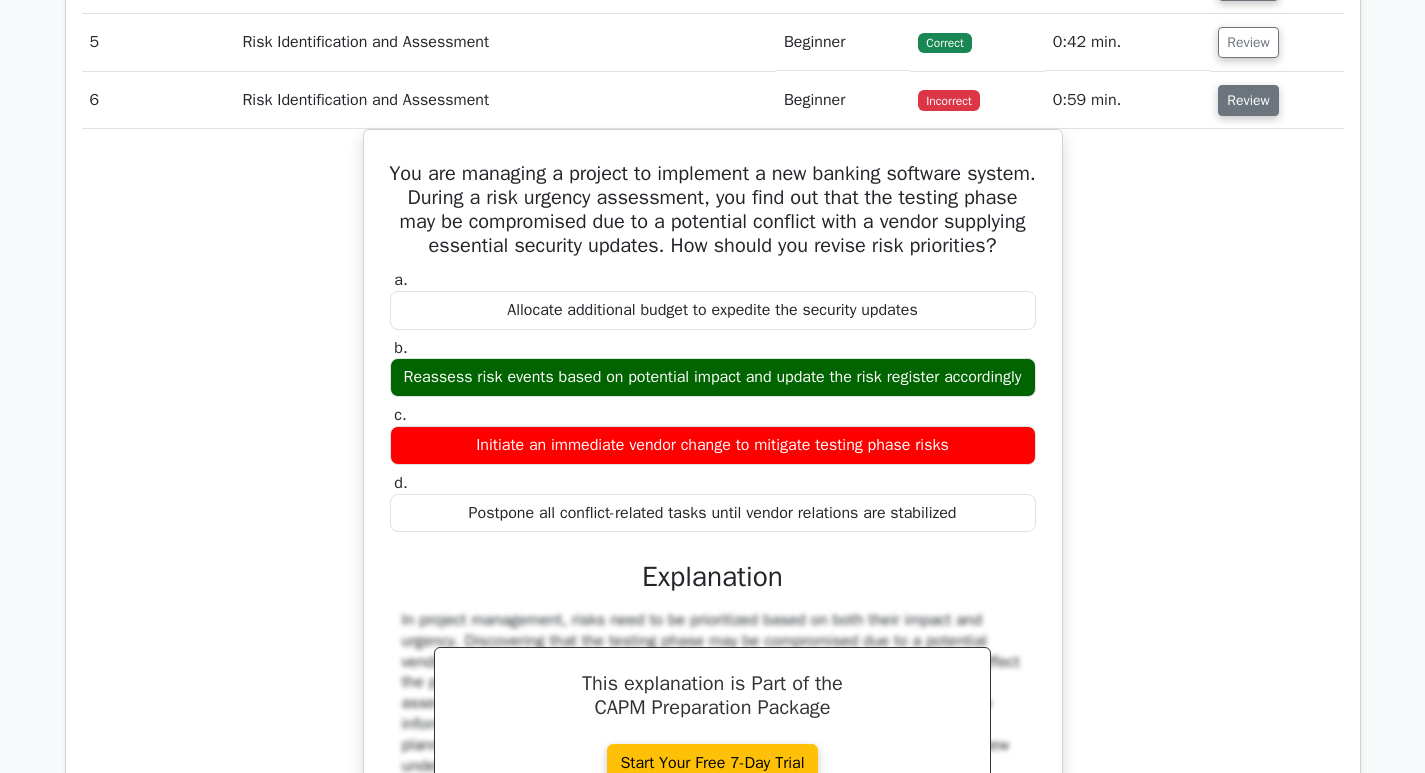 click on "Review" at bounding box center [1248, 100] 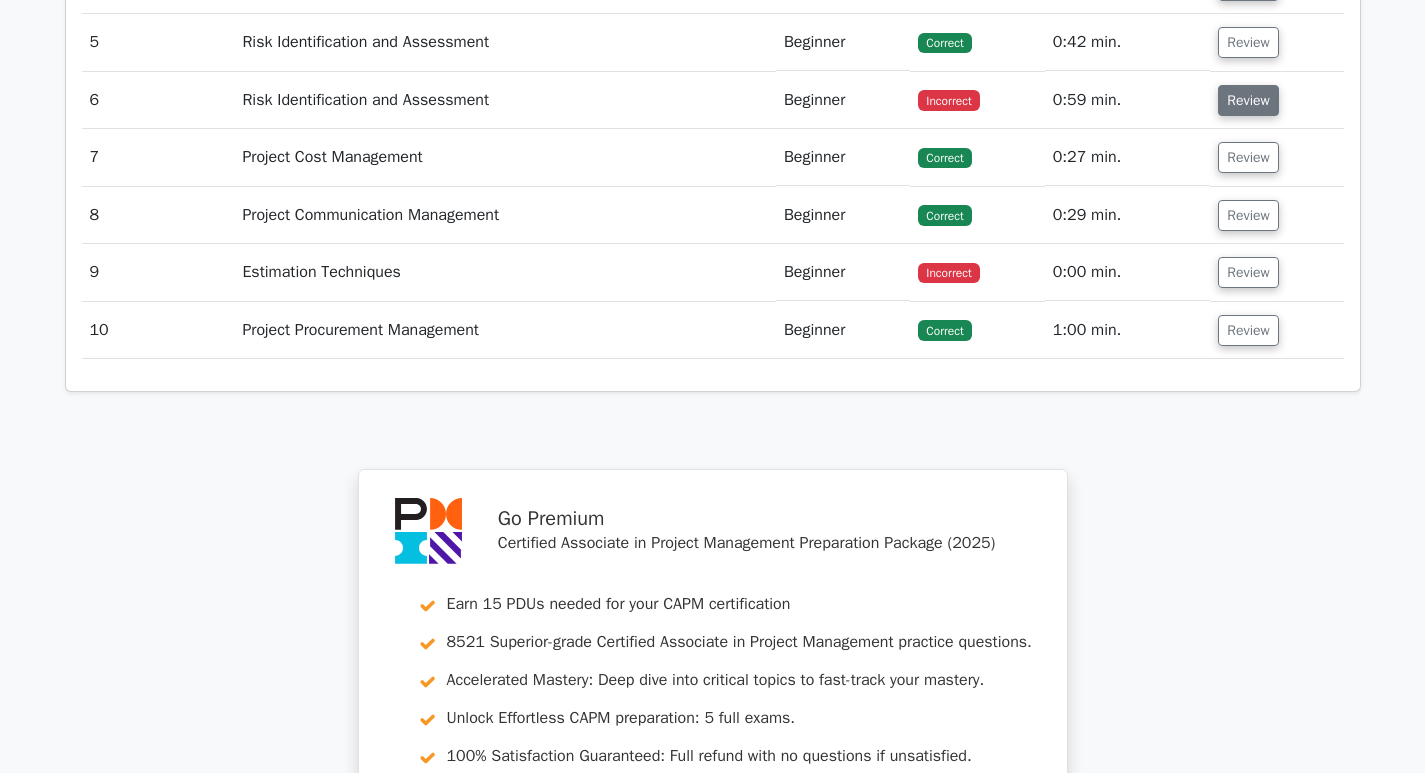click on "Review" at bounding box center [1248, 100] 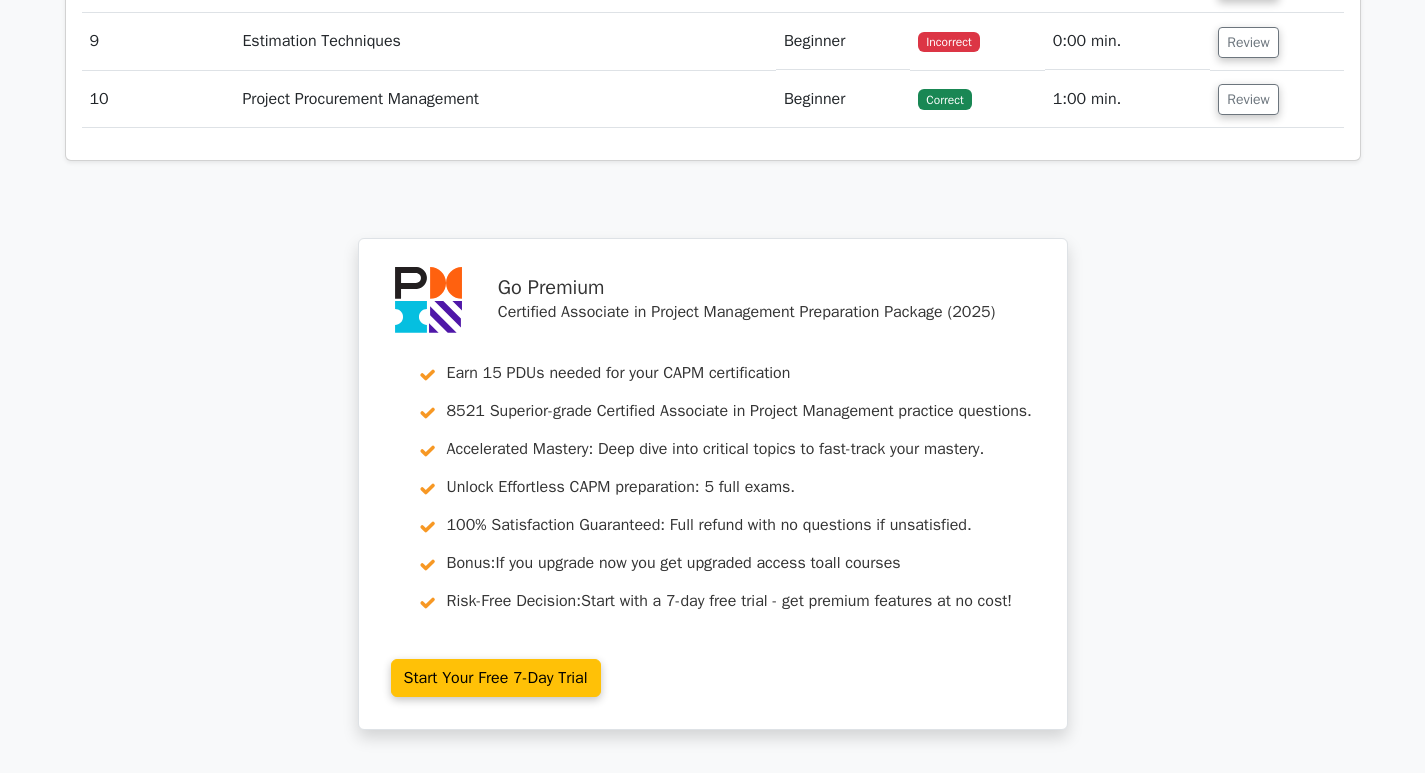 scroll, scrollTop: 4600, scrollLeft: 0, axis: vertical 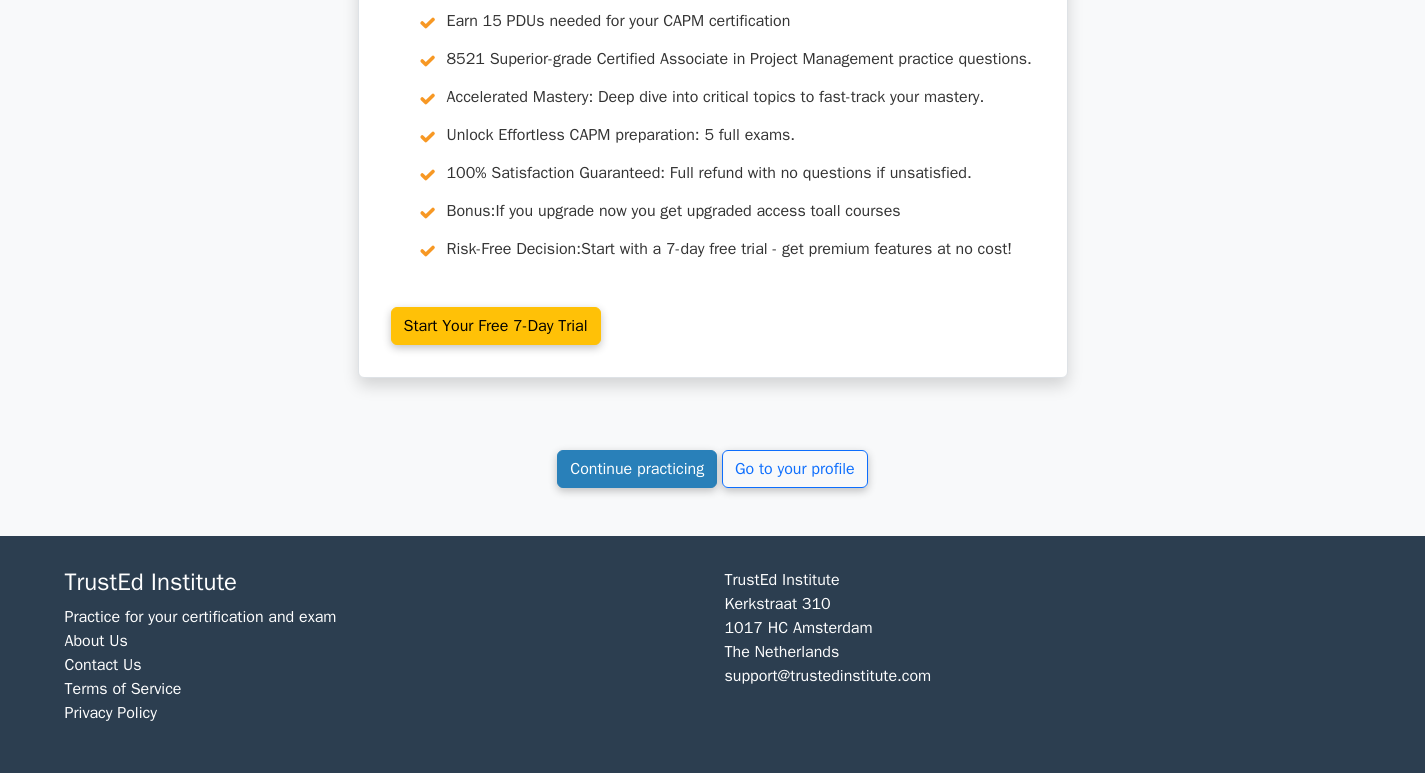 click on "Continue practicing" at bounding box center (637, 469) 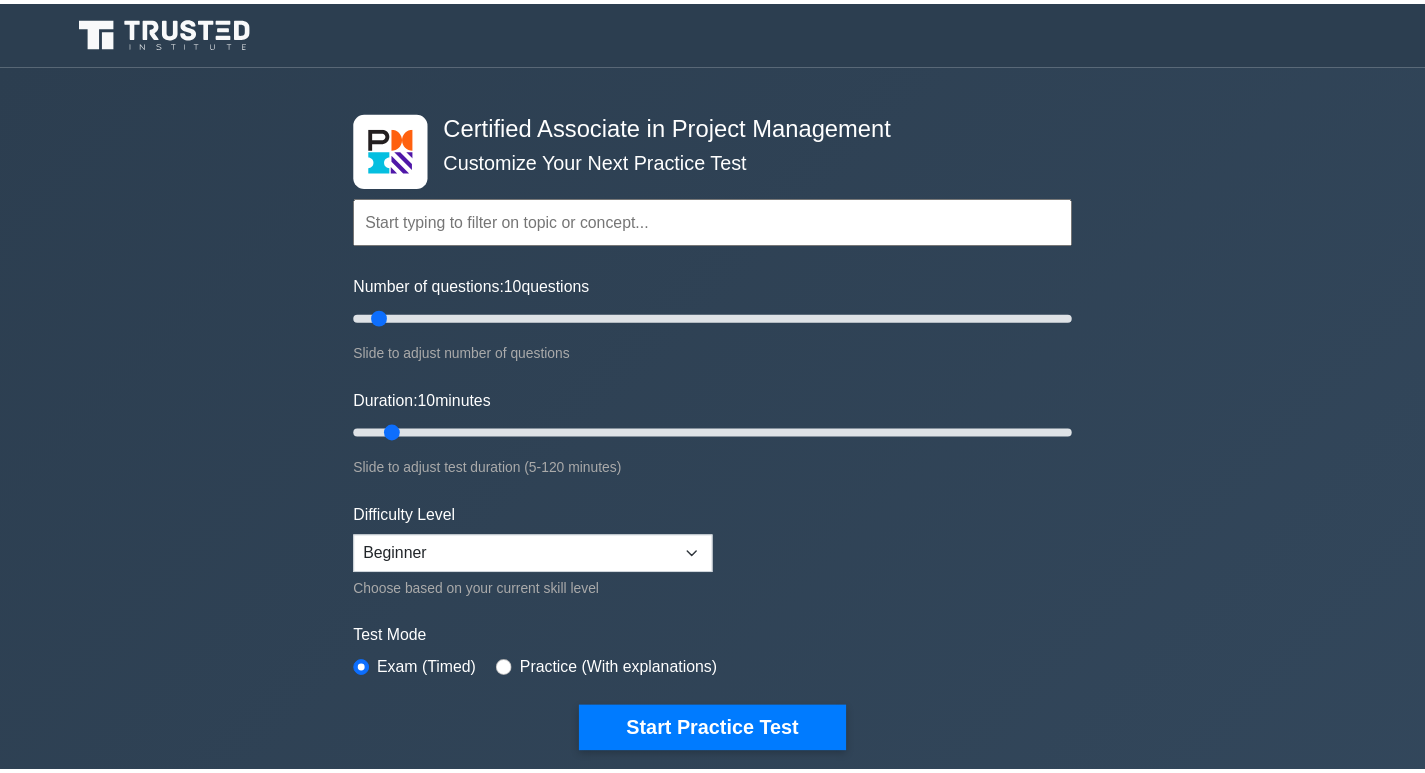 scroll, scrollTop: 0, scrollLeft: 0, axis: both 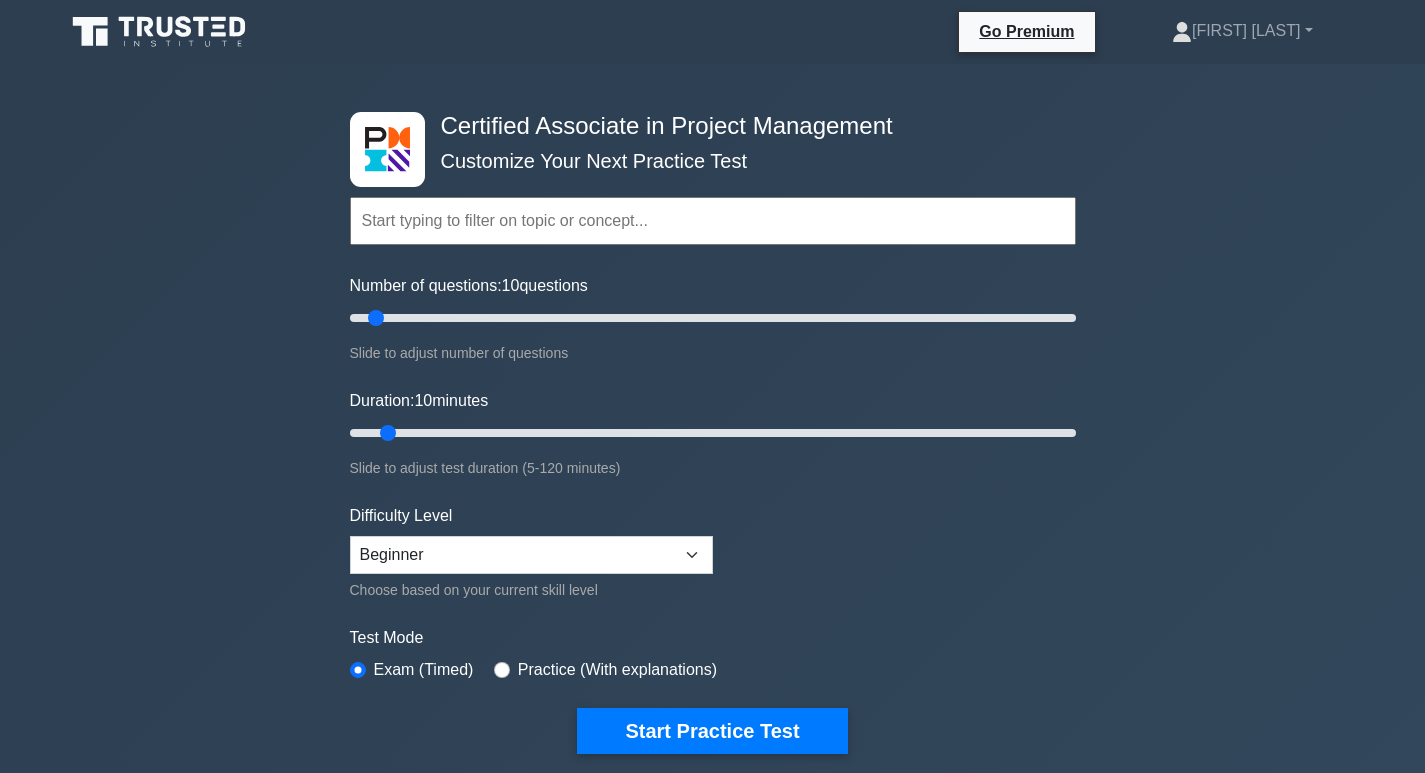 click on "Start Practice Test" at bounding box center (712, 731) 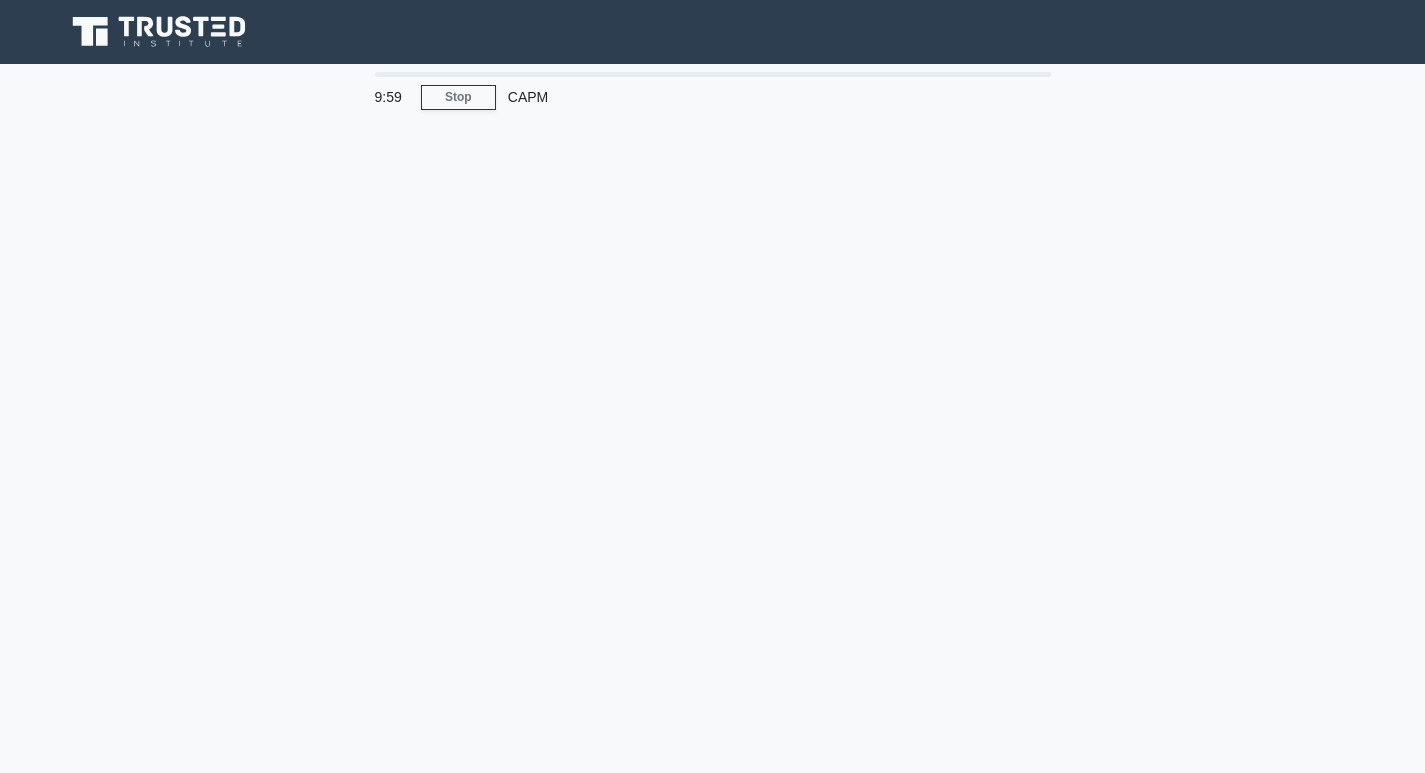 scroll, scrollTop: 0, scrollLeft: 0, axis: both 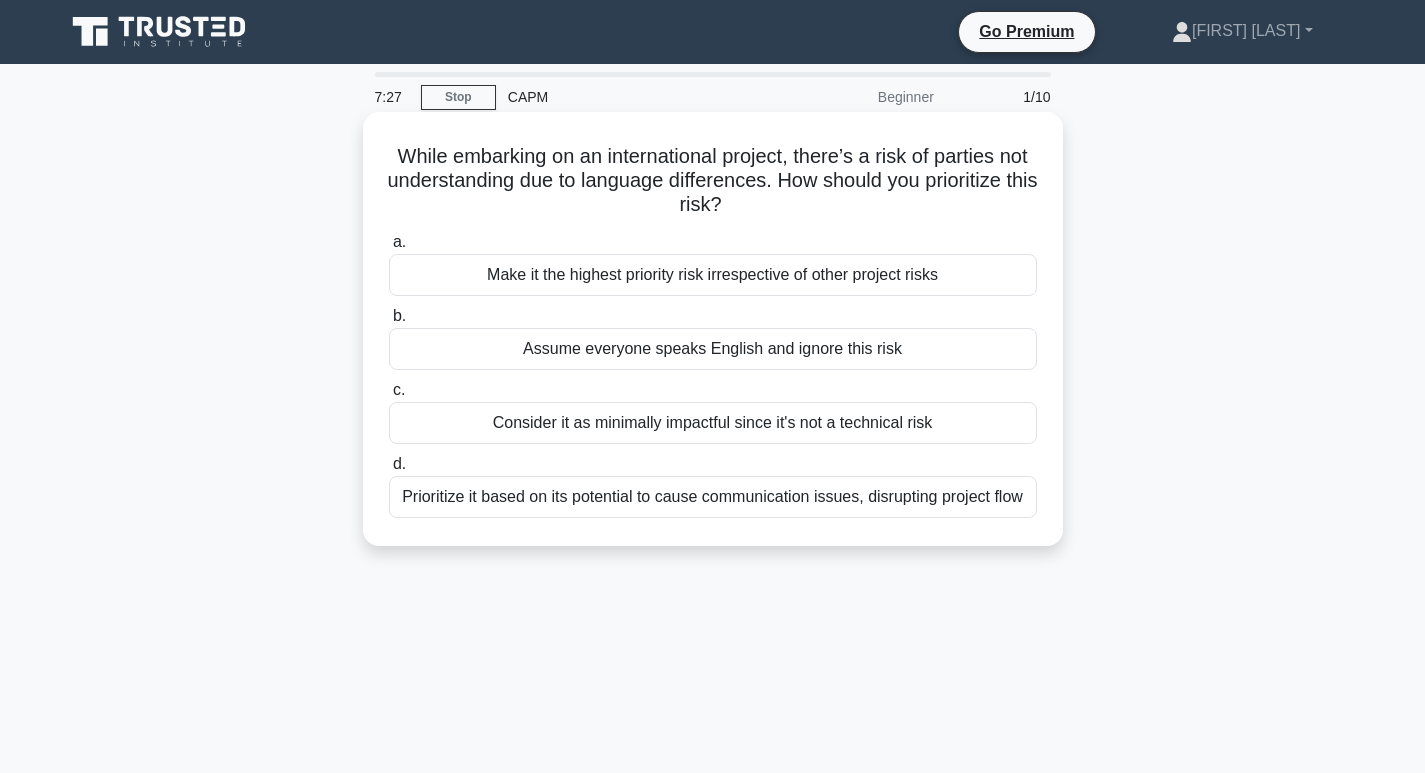 click on "Prioritize it based on its potential to cause communication issues, disrupting project flow" at bounding box center (713, 497) 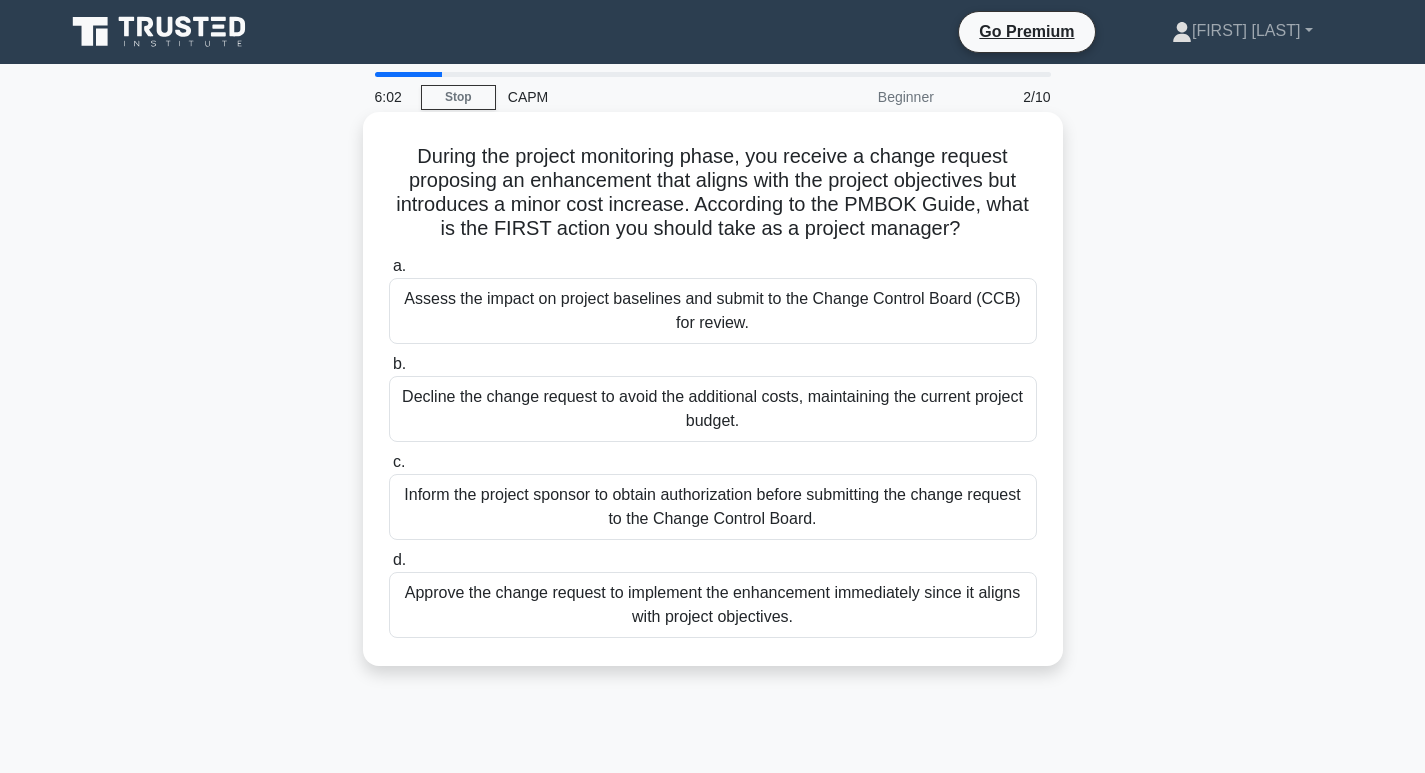 click on "Approve the change request to implement the enhancement immediately since it aligns with project objectives." at bounding box center (713, 605) 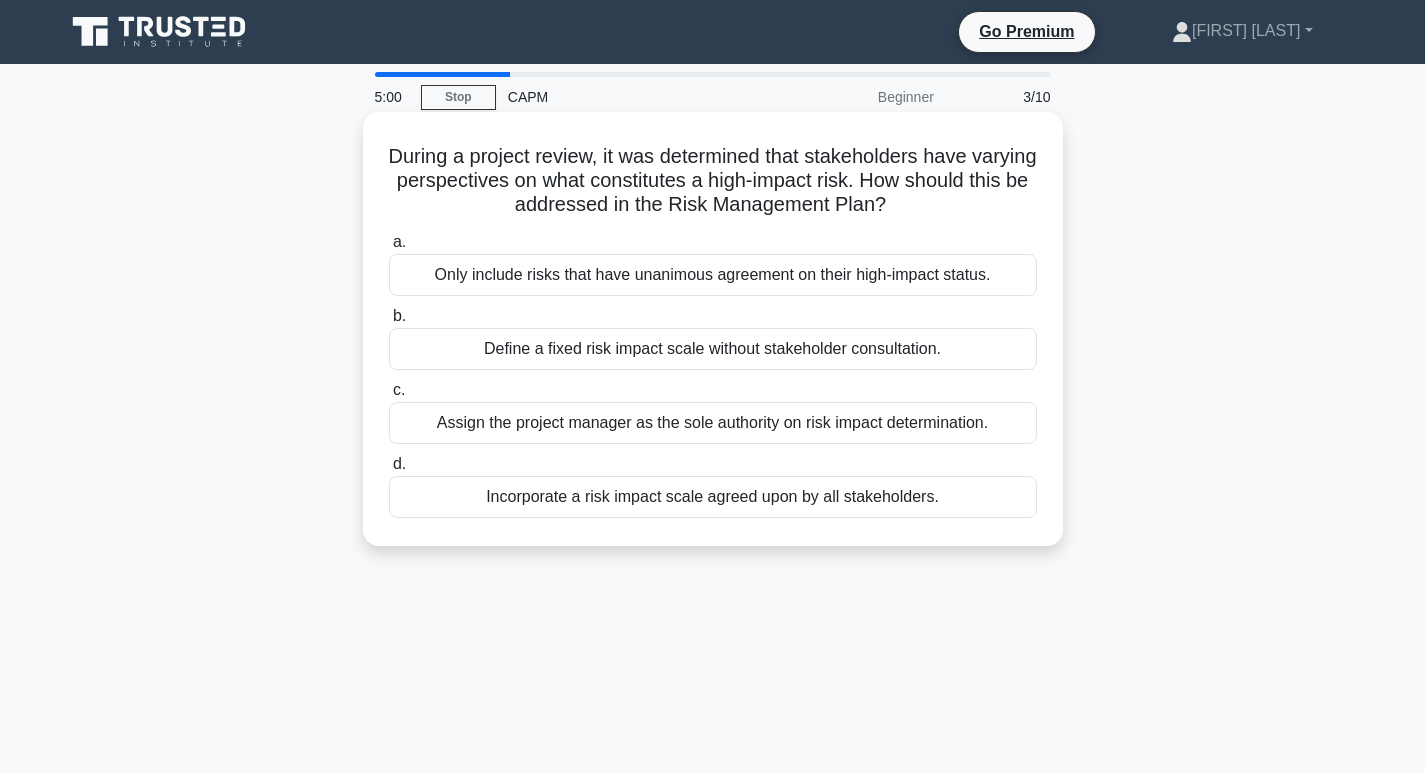 click on "Incorporate a risk impact scale agreed upon by all stakeholders." at bounding box center (713, 497) 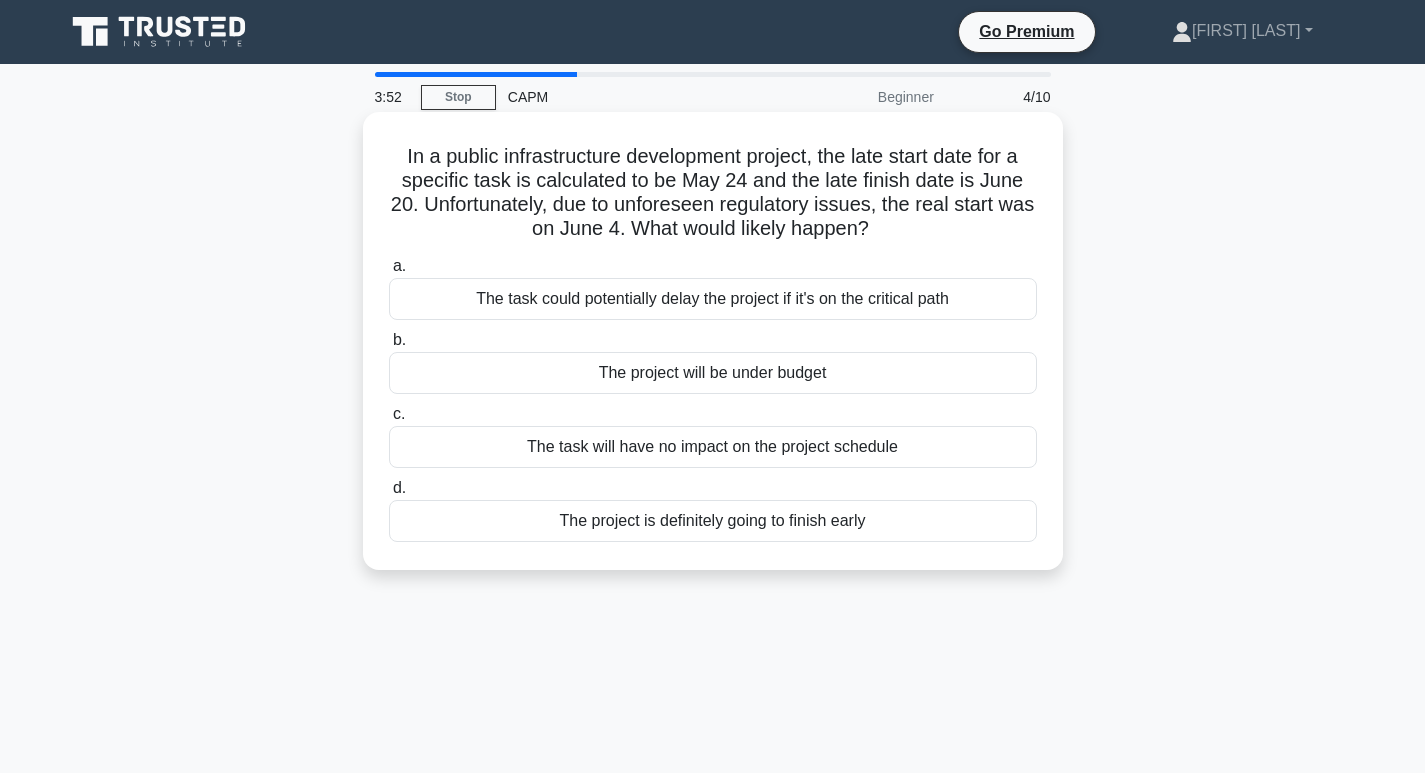 click on "The task could potentially delay the project if it's on the critical path" at bounding box center [713, 299] 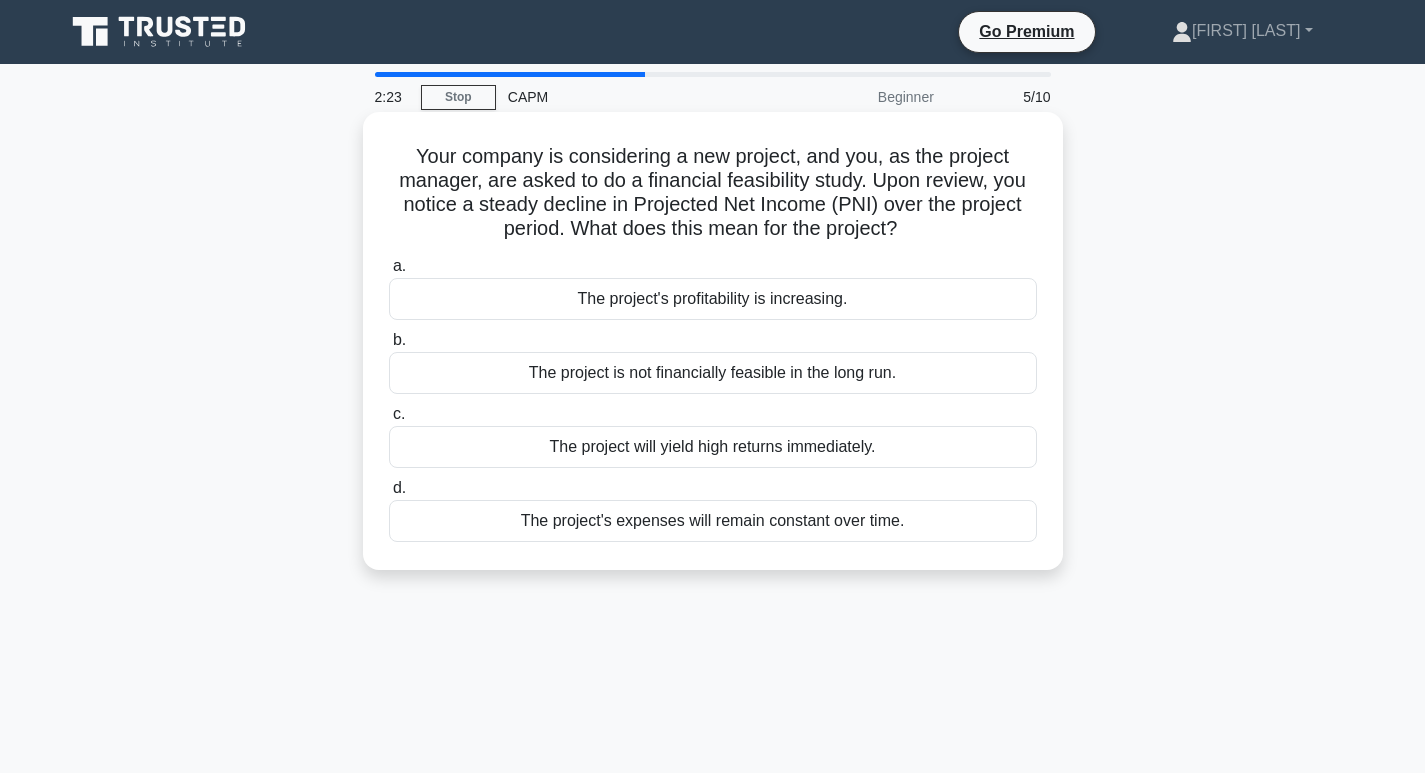 click on "The project is not financially feasible in the long run." at bounding box center (713, 373) 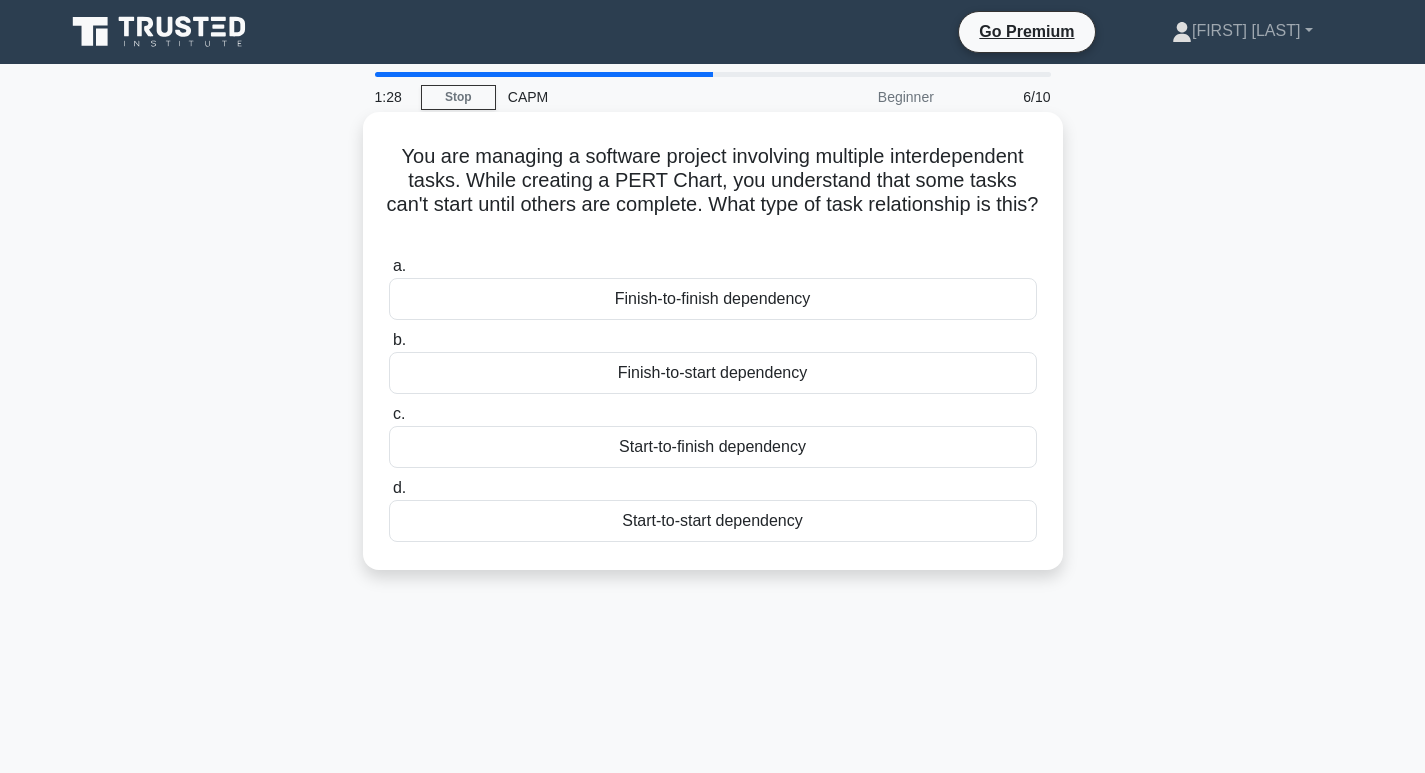 click on "Start-to-finish dependency" at bounding box center (713, 447) 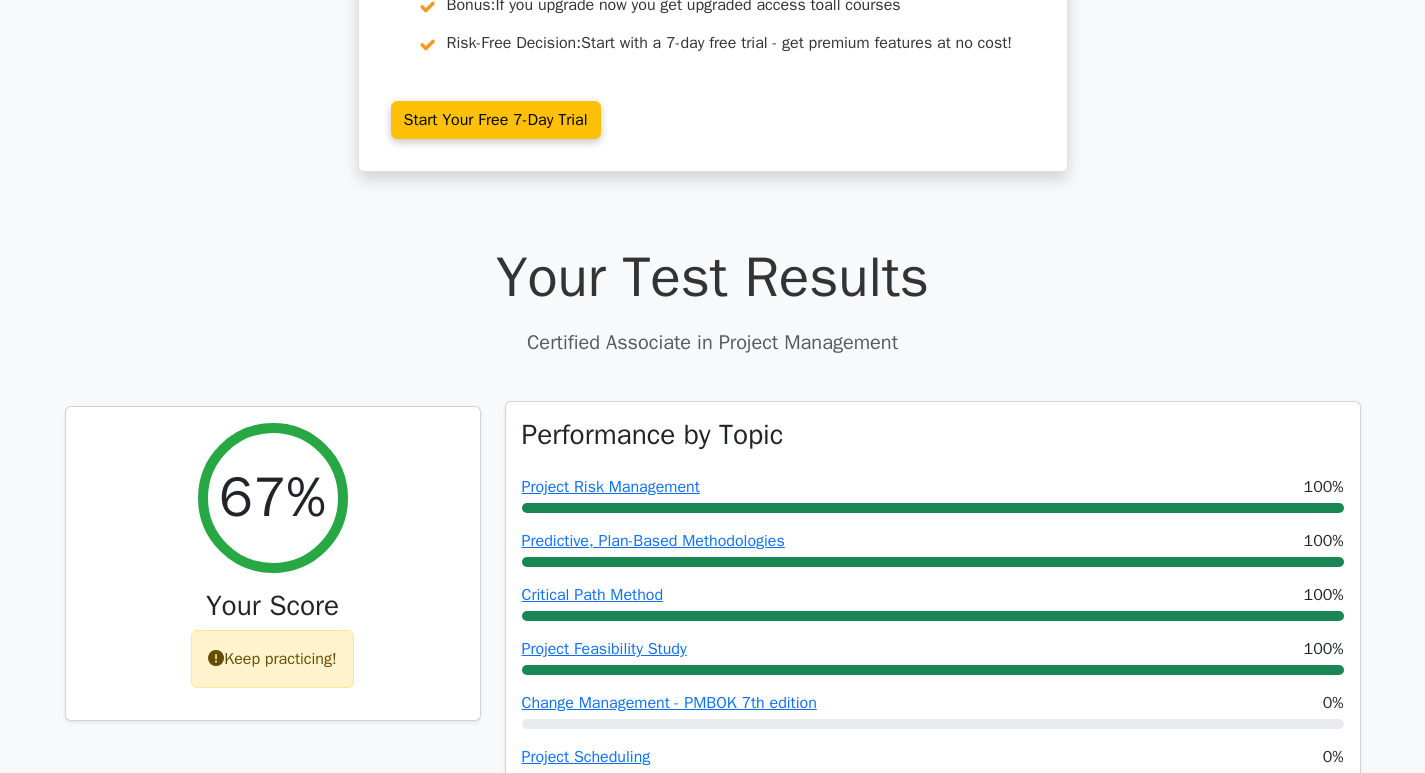 scroll, scrollTop: 600, scrollLeft: 0, axis: vertical 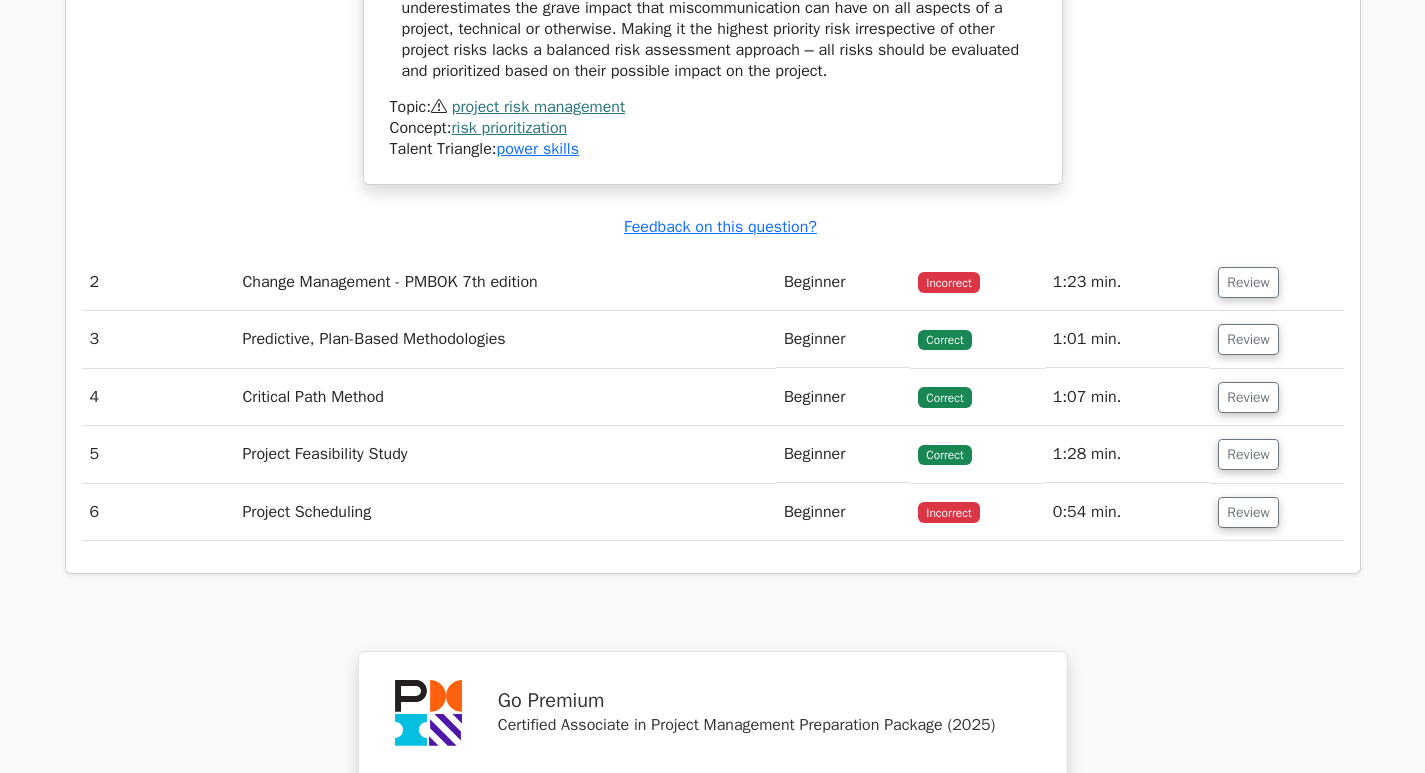 click on "Change Management - PMBOK 7th edition" at bounding box center [505, 282] 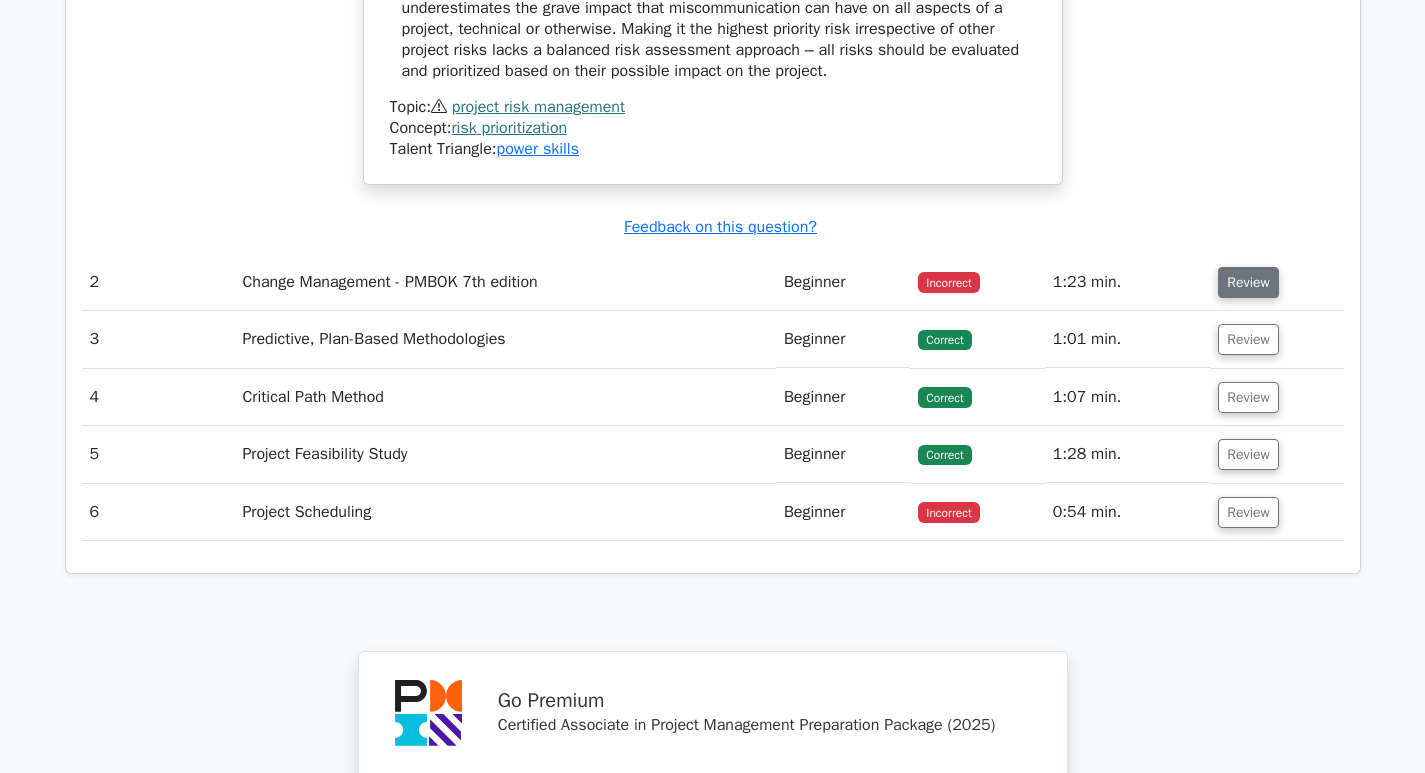 click on "Review" at bounding box center [1248, 282] 